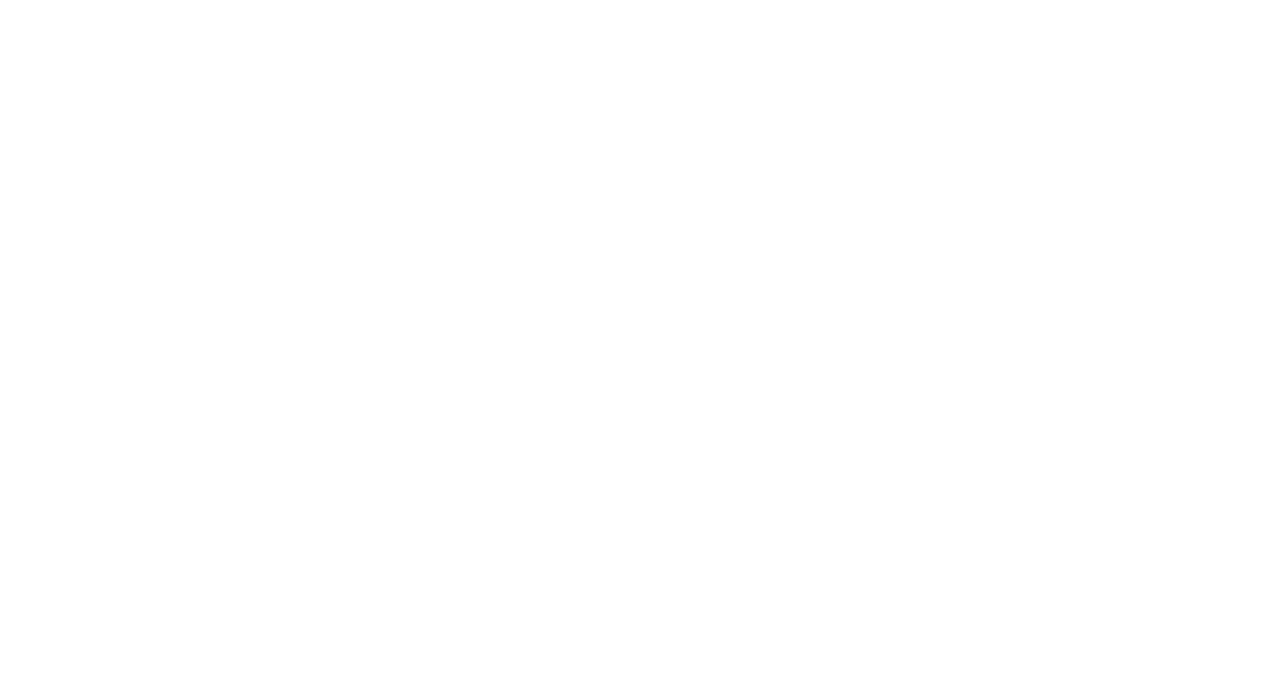 scroll, scrollTop: 0, scrollLeft: 0, axis: both 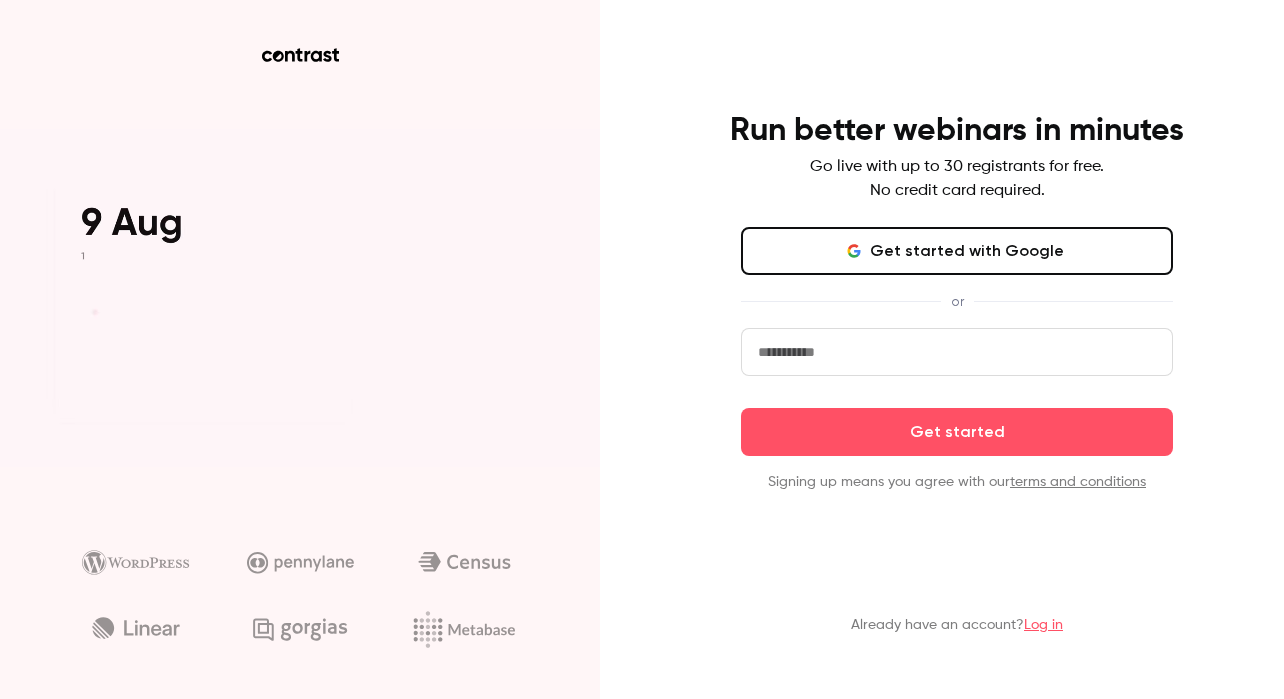 click at bounding box center [957, 352] 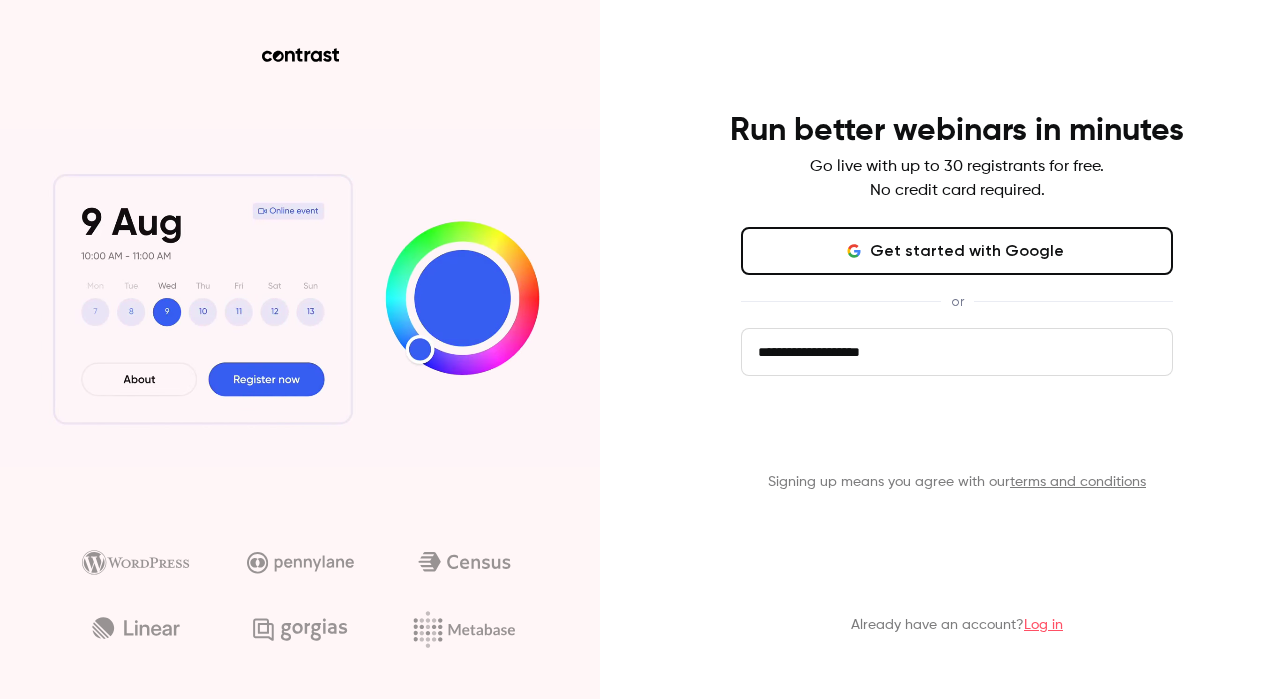 type on "**********" 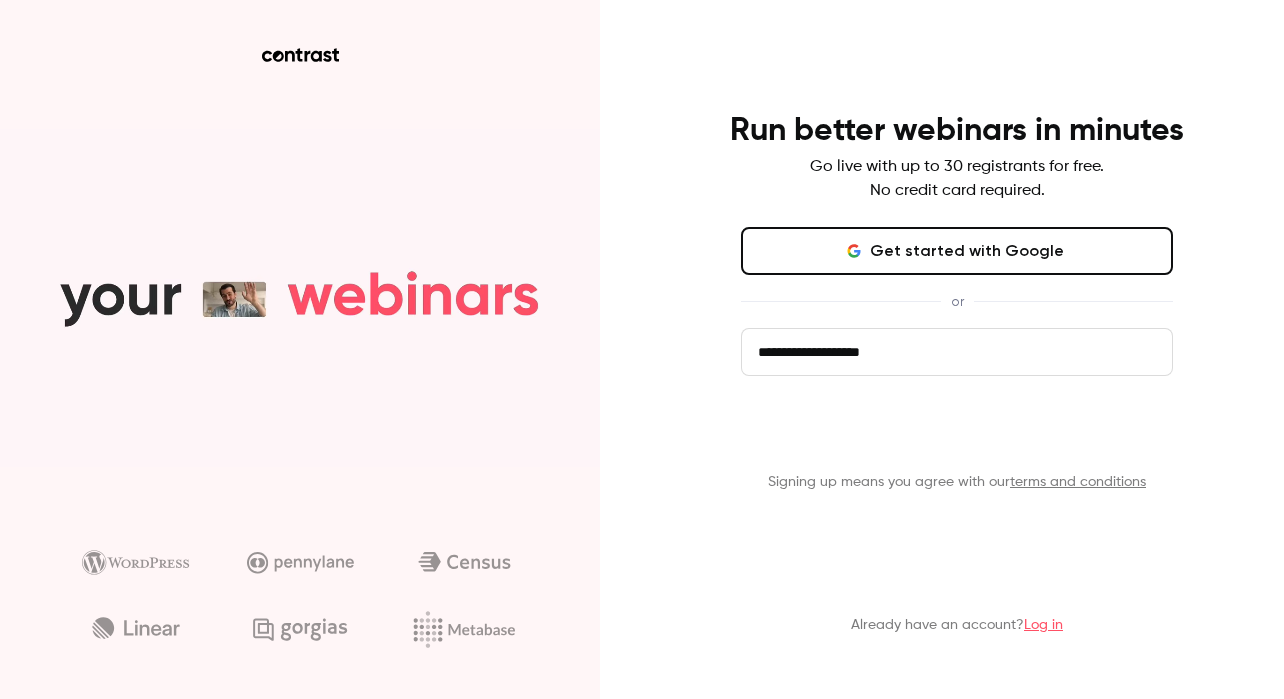 click on "Get started" at bounding box center (957, 432) 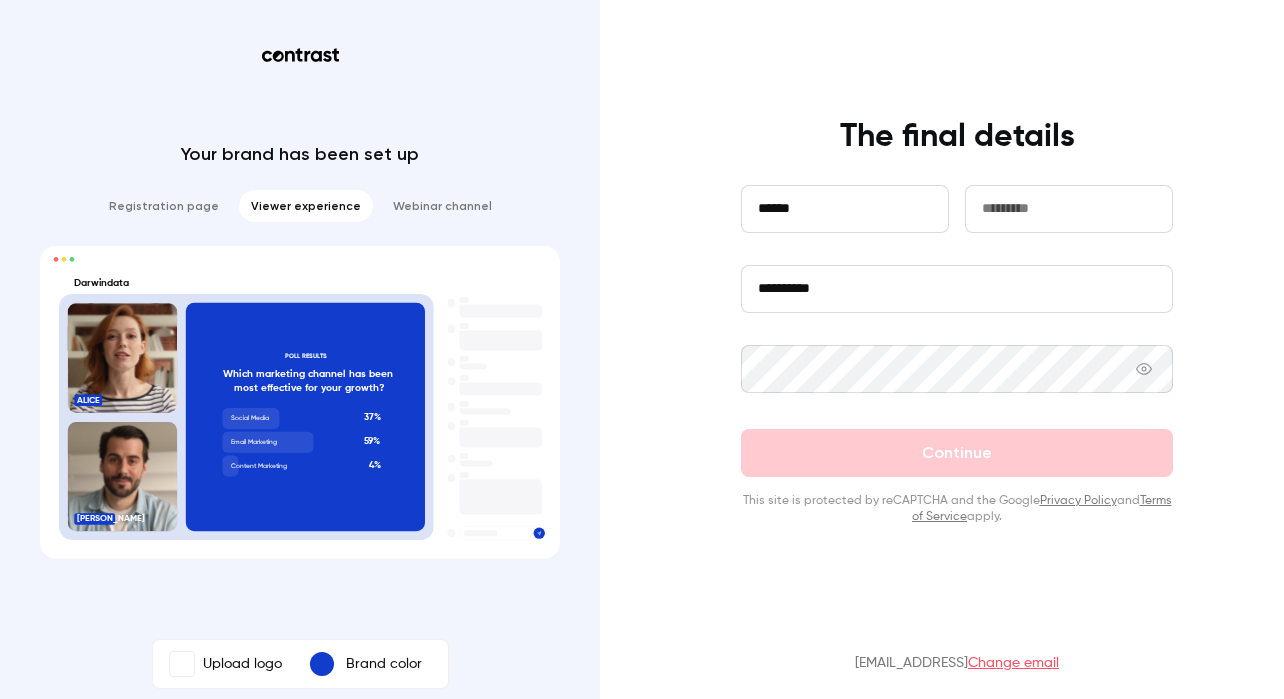 type on "******" 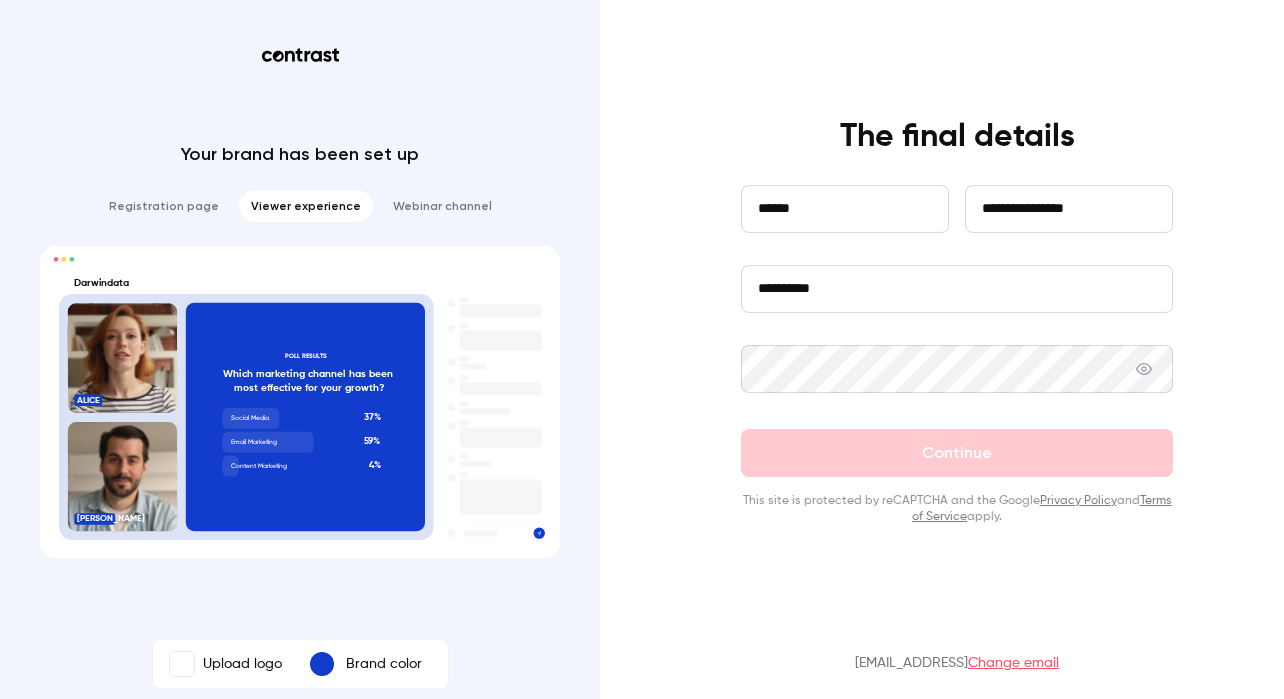 type on "**********" 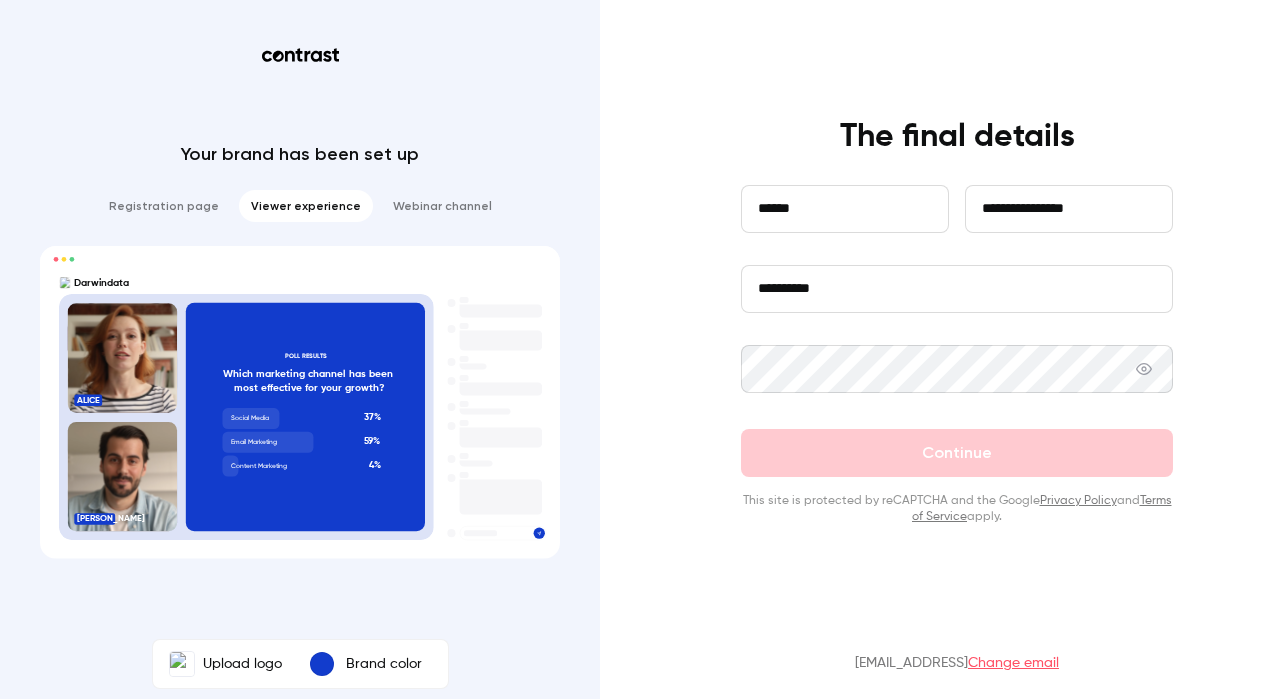 click on "**********" at bounding box center (957, 289) 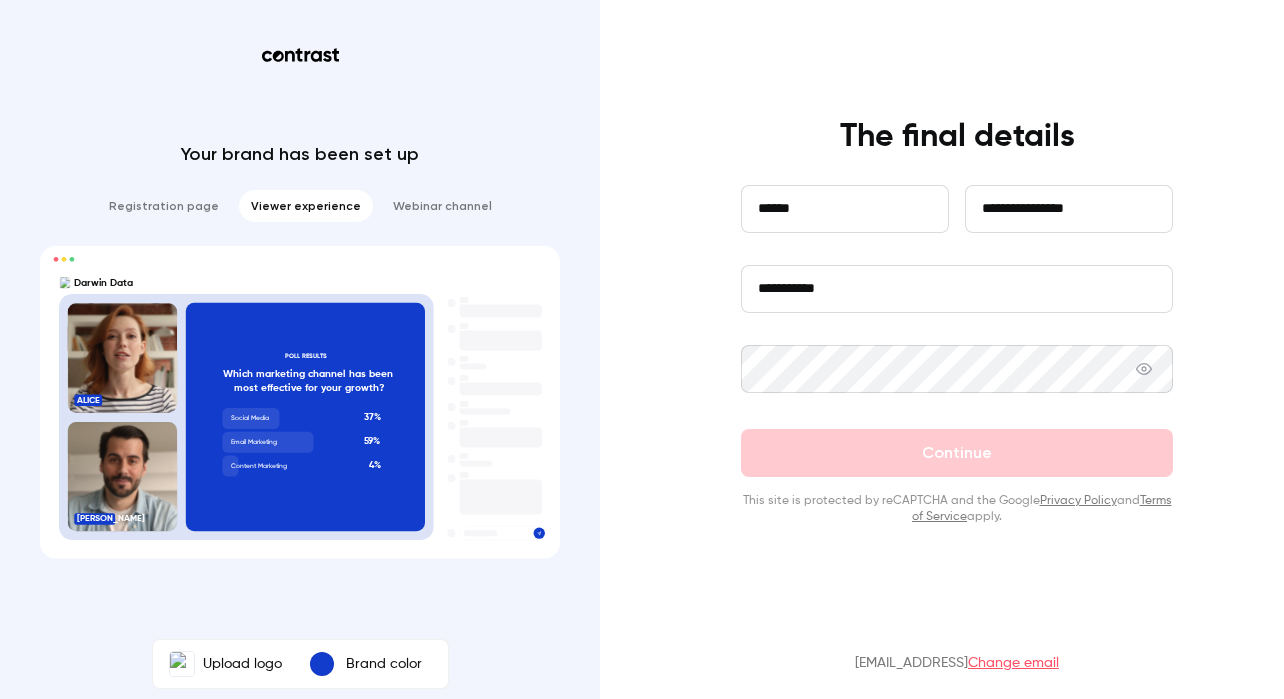 type on "**********" 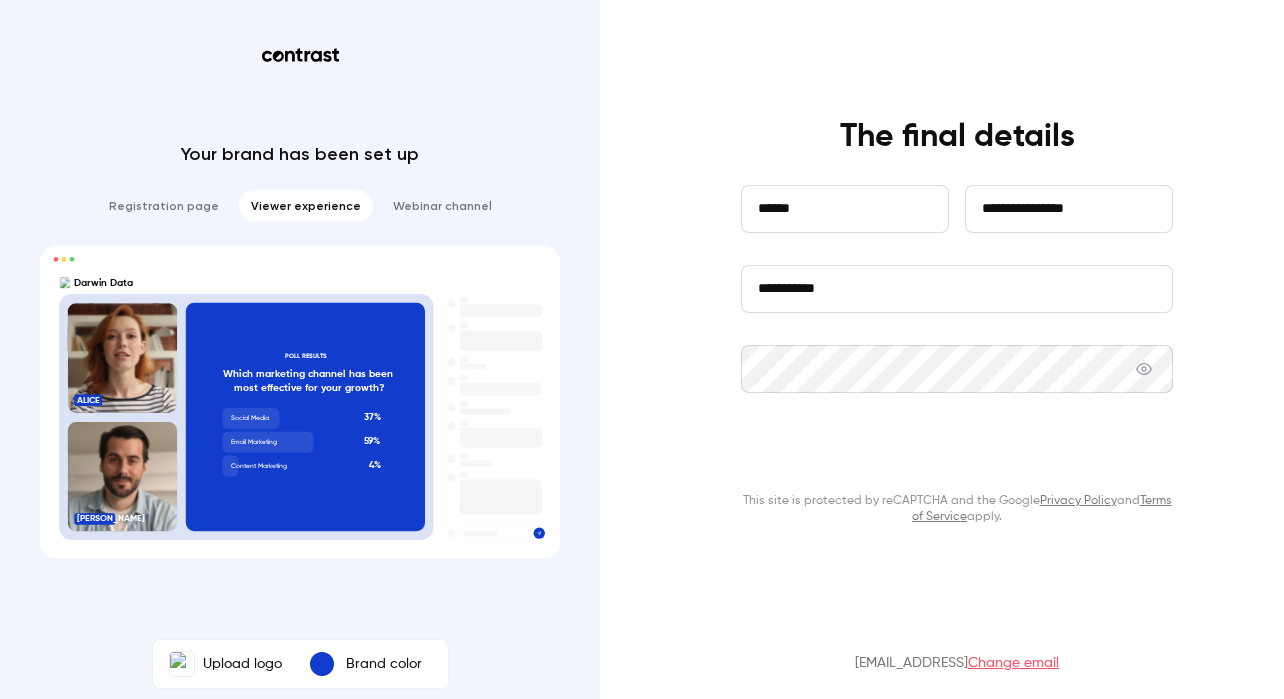 click on "Continue" at bounding box center (957, 453) 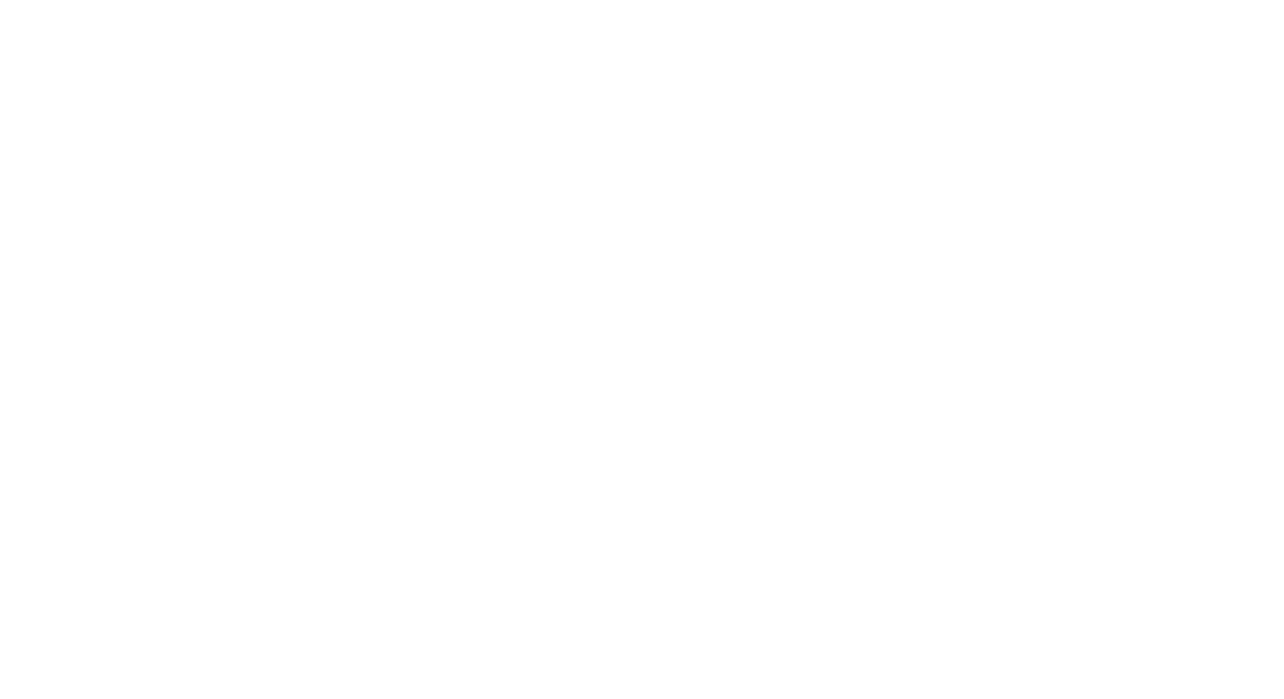 scroll, scrollTop: 0, scrollLeft: 0, axis: both 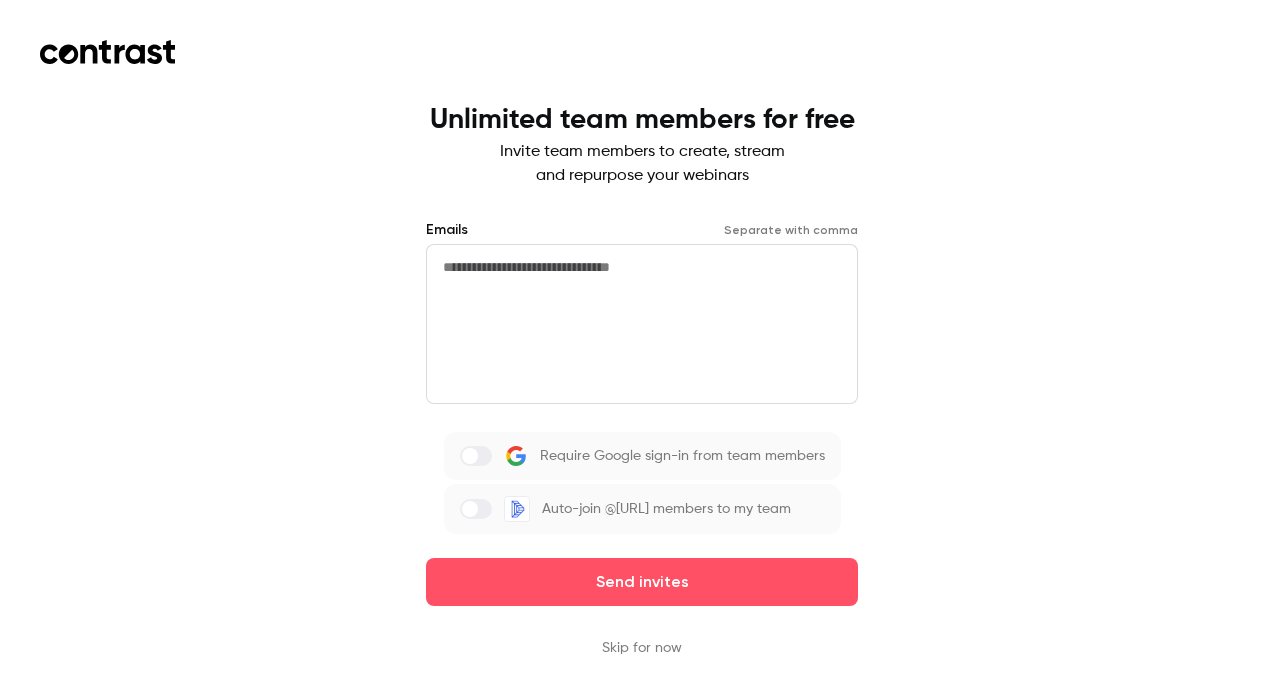 click at bounding box center [642, 324] 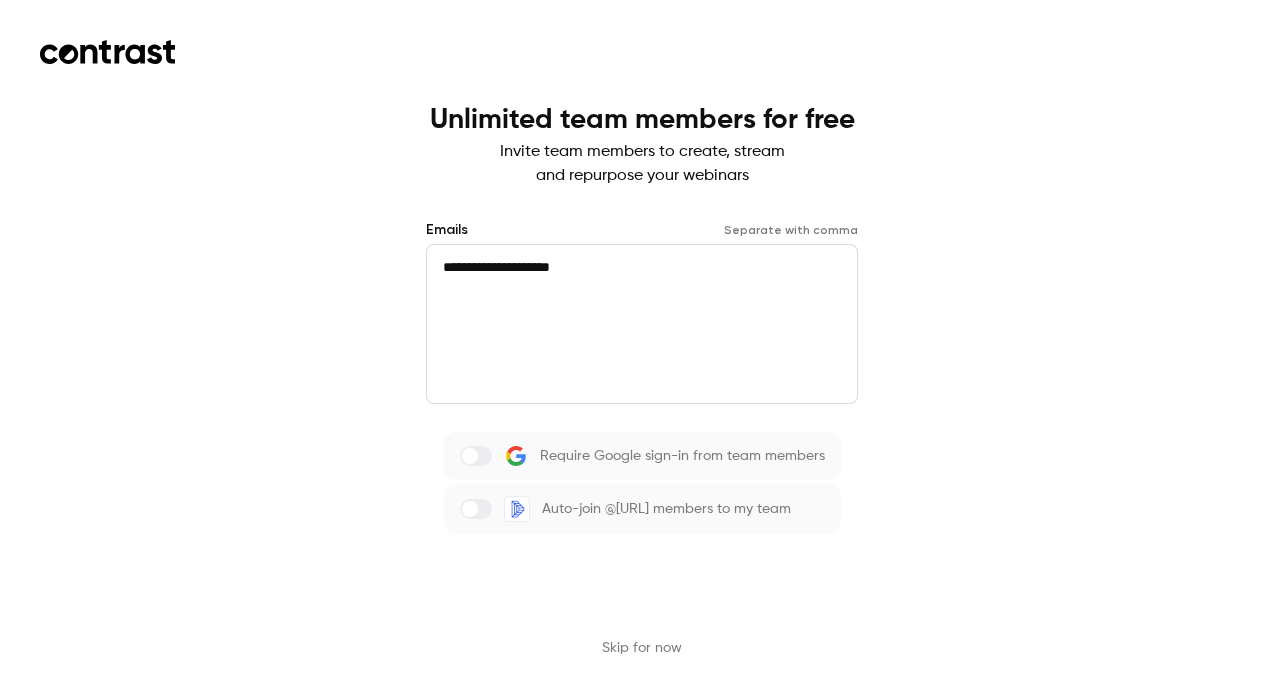type on "**********" 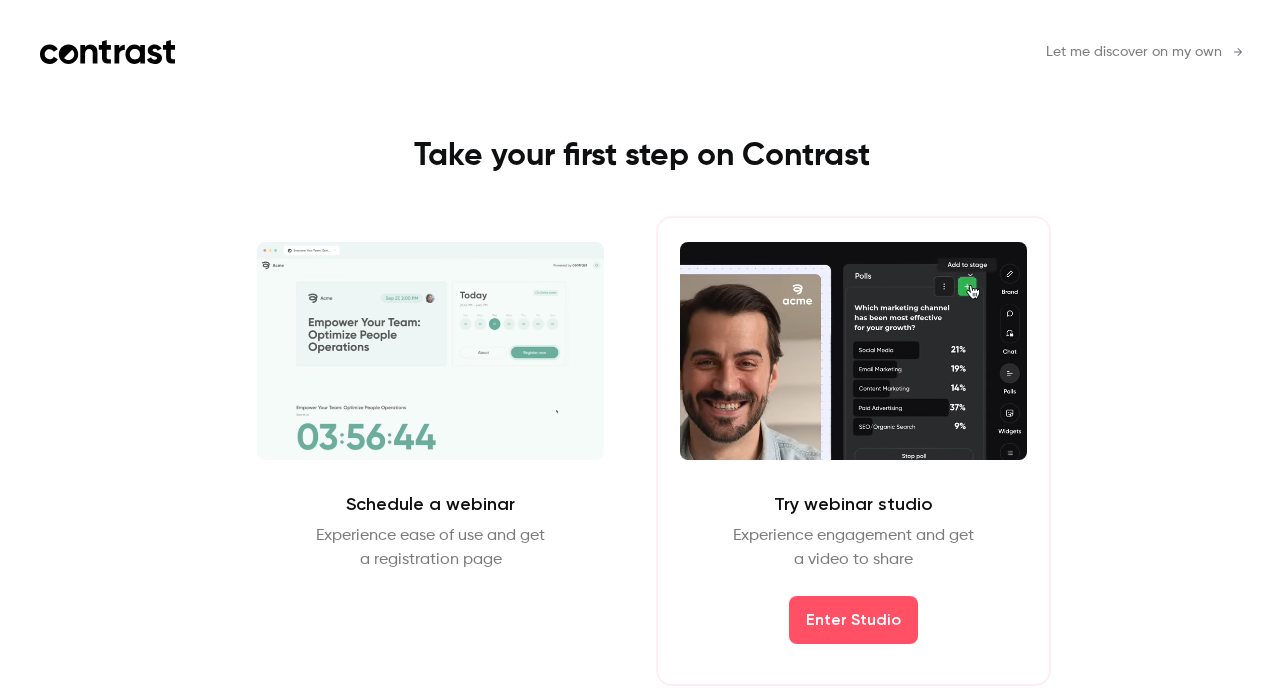 click on "Let me discover on my own" at bounding box center (1134, 52) 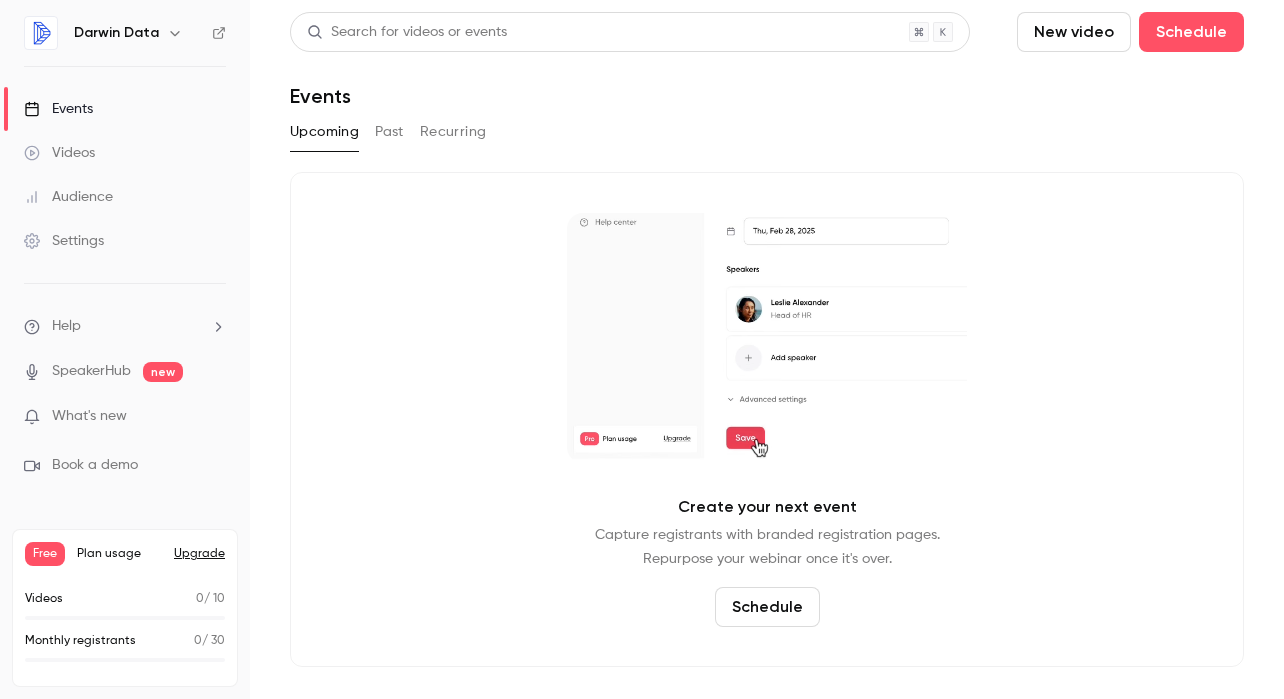 click on "Settings" at bounding box center (64, 241) 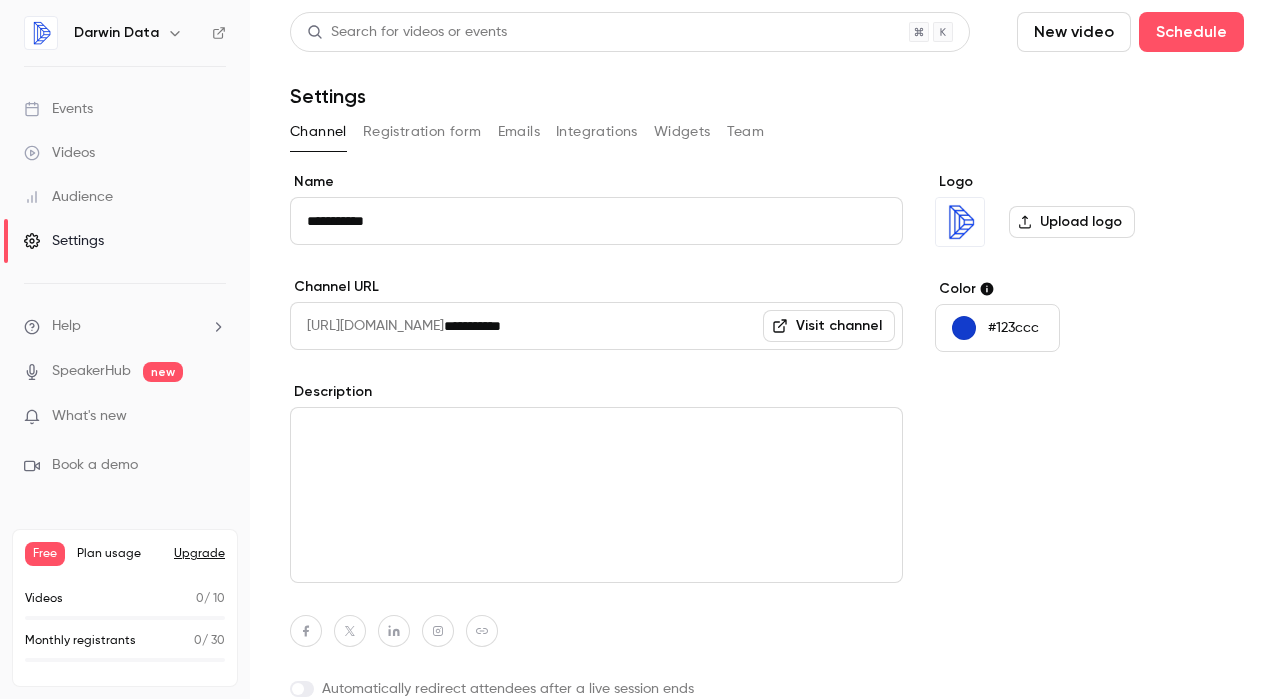 click on "#123ccc" at bounding box center [1013, 328] 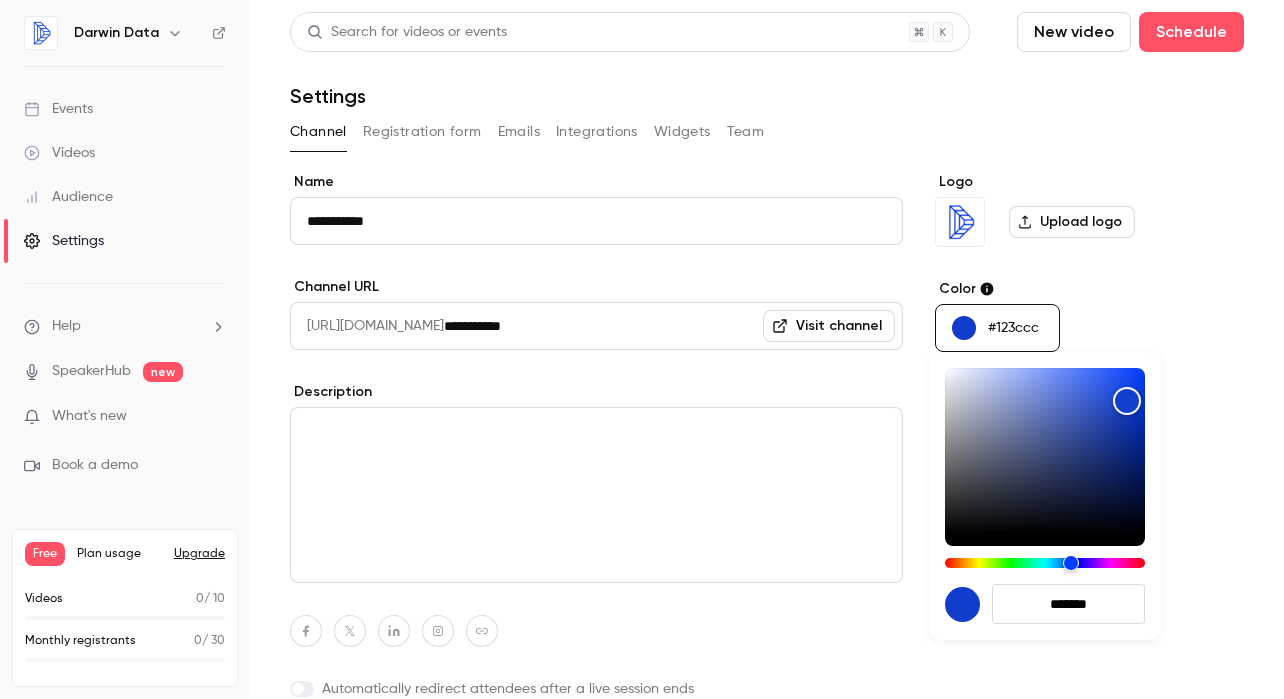 click on "*******" at bounding box center (1068, 604) 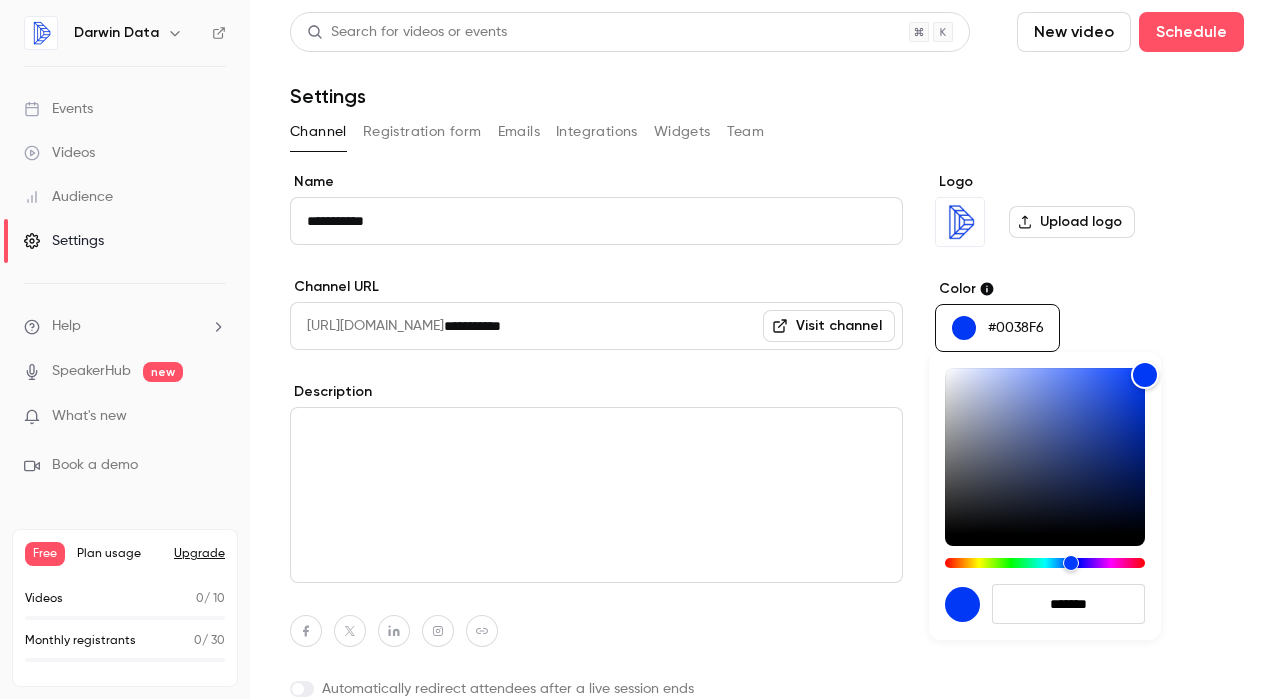 type on "*******" 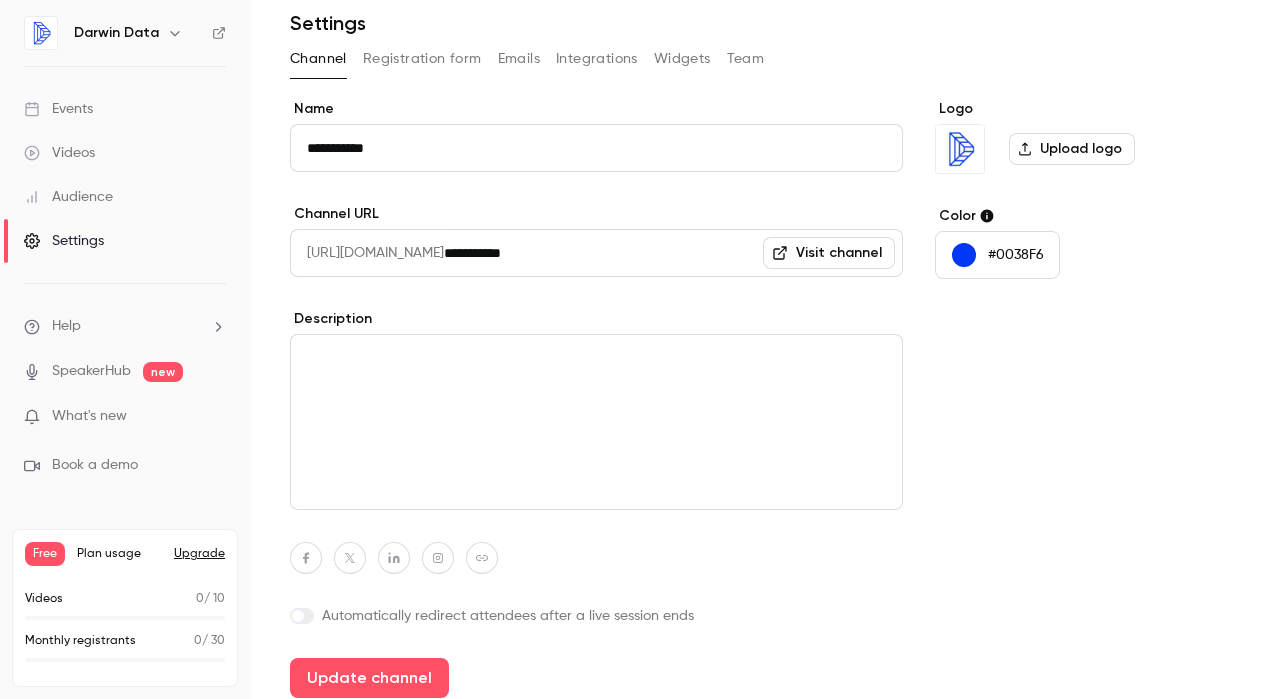 scroll, scrollTop: 84, scrollLeft: 0, axis: vertical 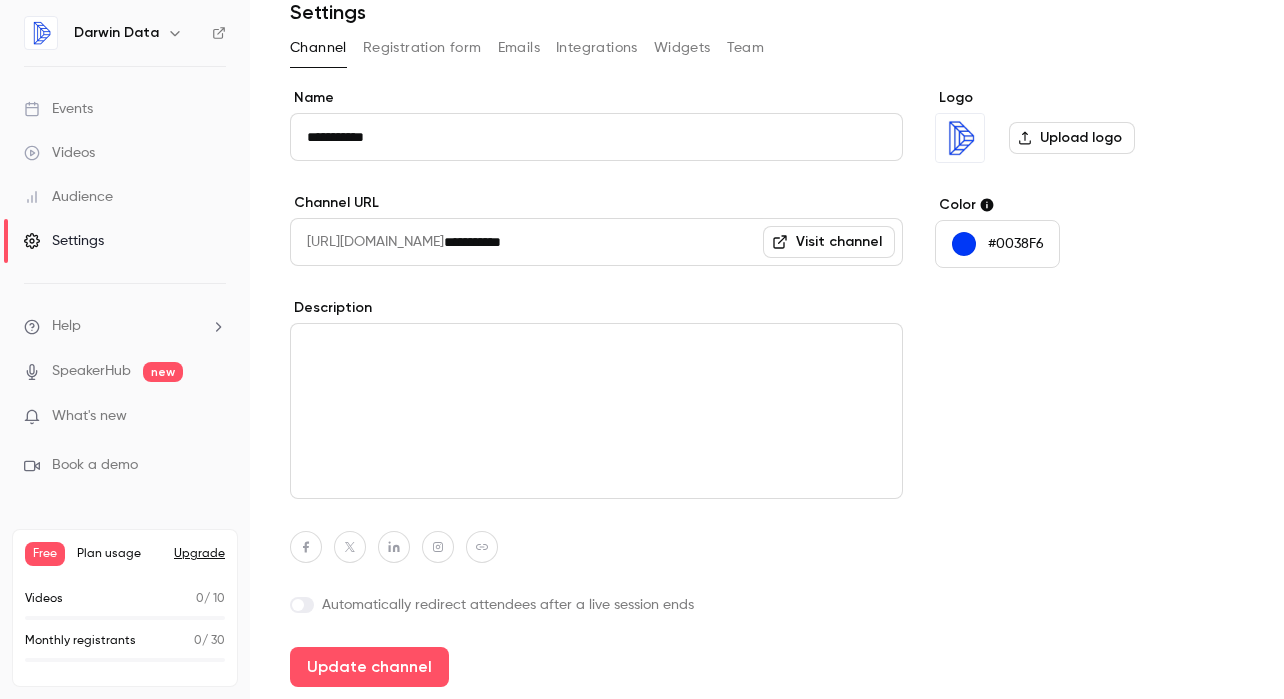 click on "Registration form" at bounding box center [422, 48] 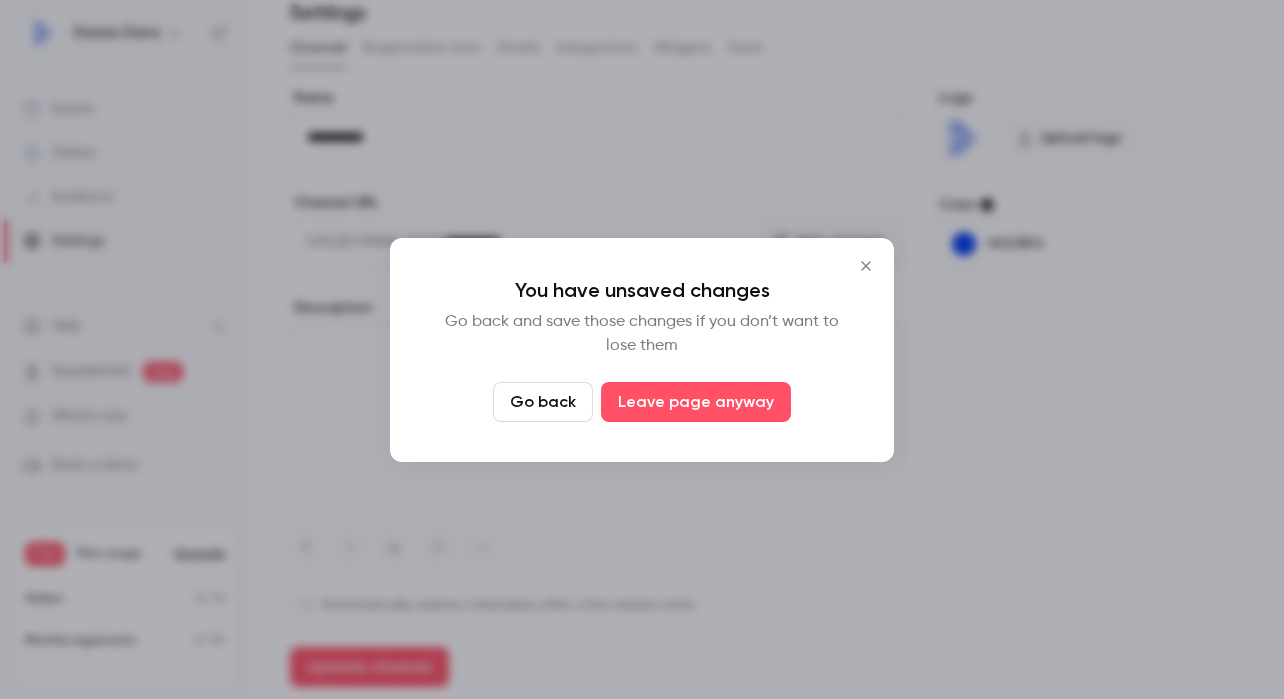 click 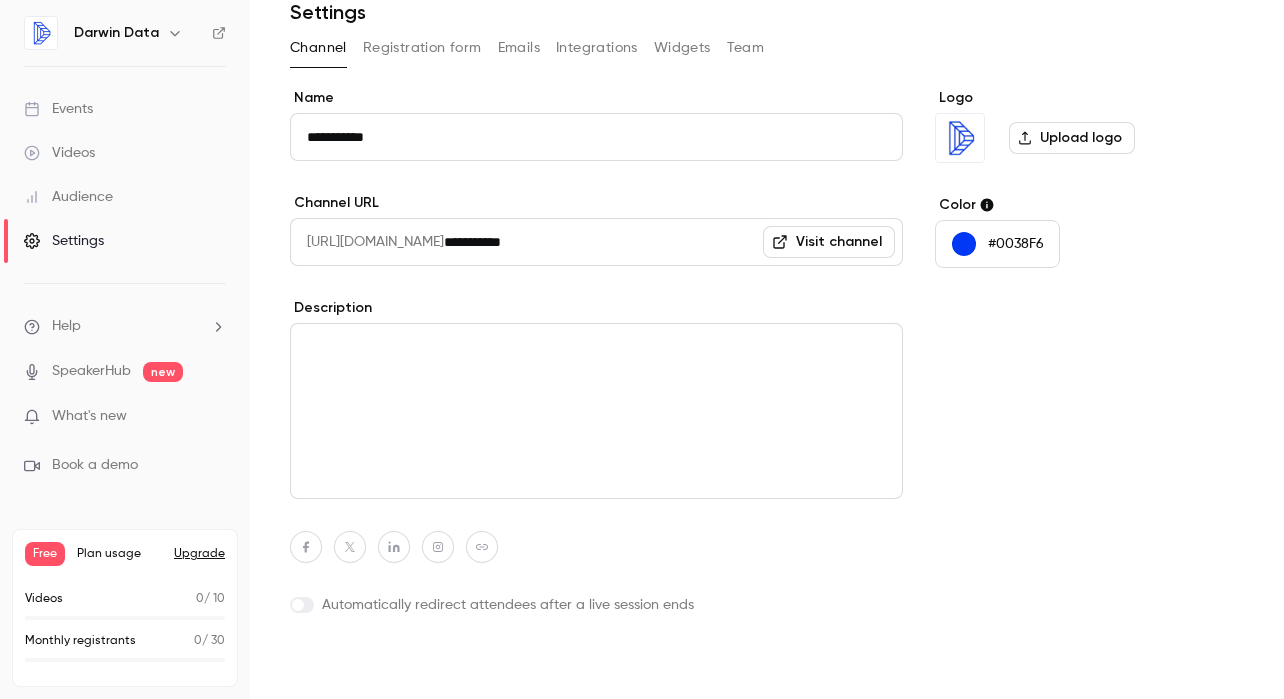 click on "Update channel" at bounding box center (369, 667) 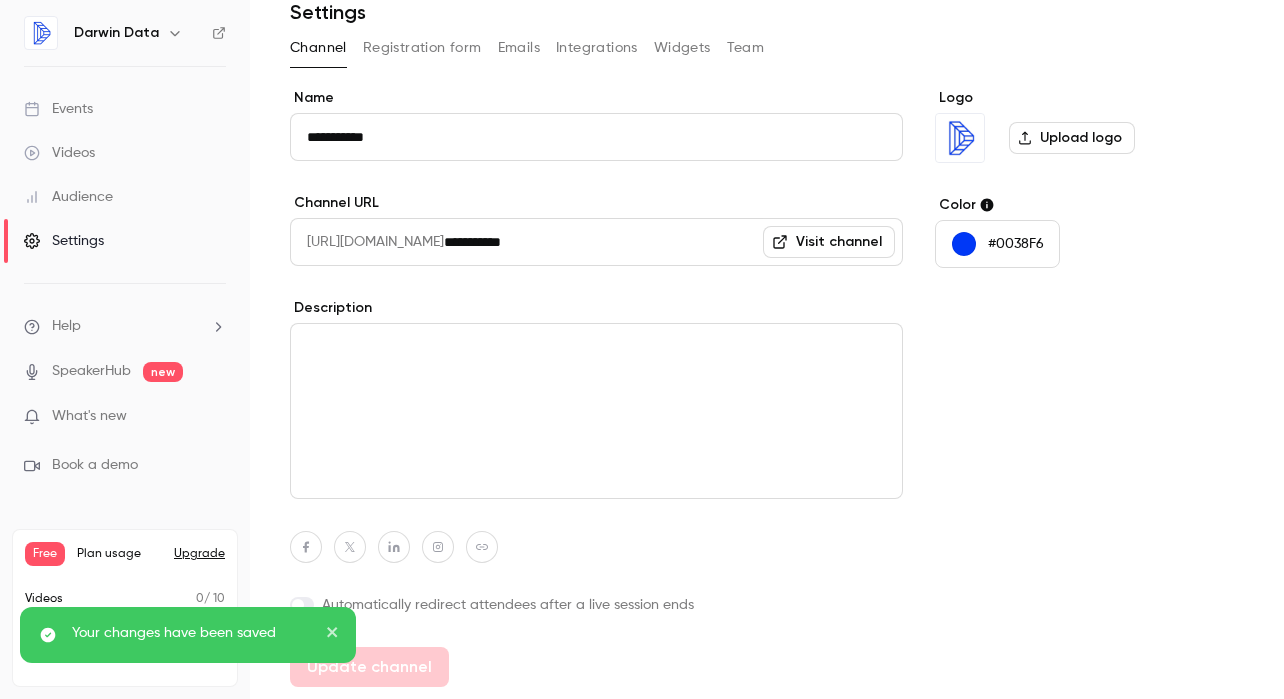 click on "Registration form" at bounding box center (422, 48) 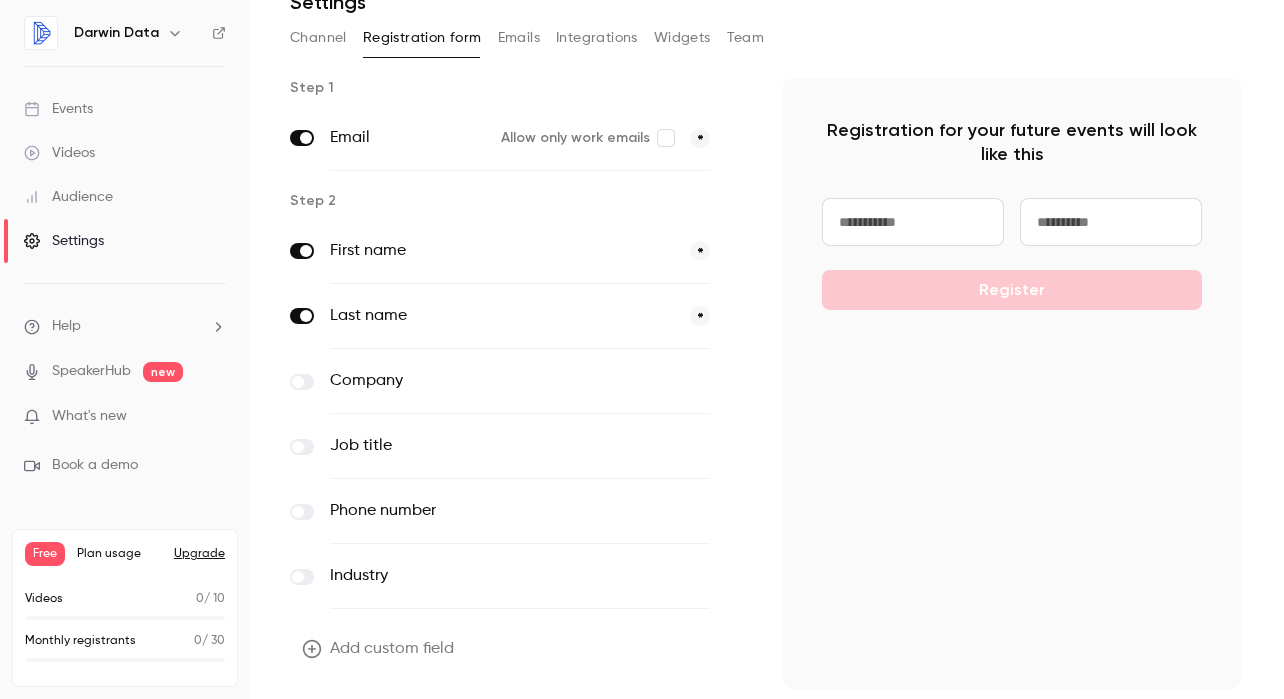 scroll, scrollTop: 120, scrollLeft: 0, axis: vertical 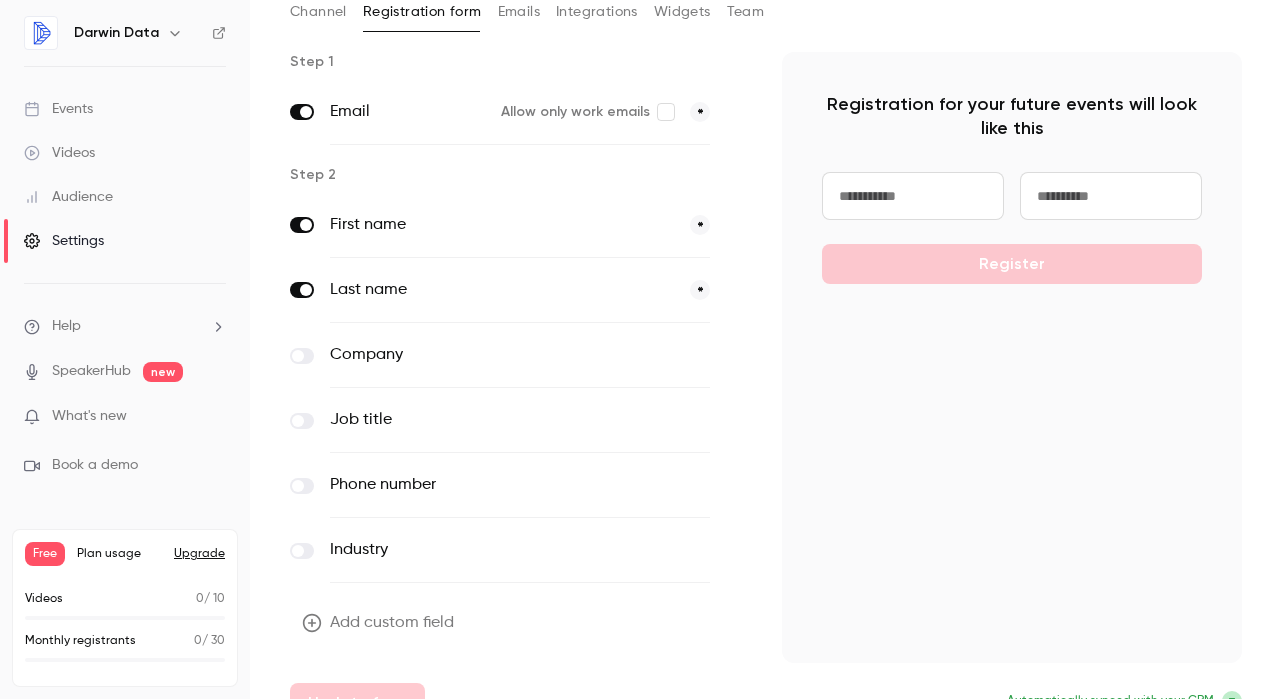 click at bounding box center [298, 356] 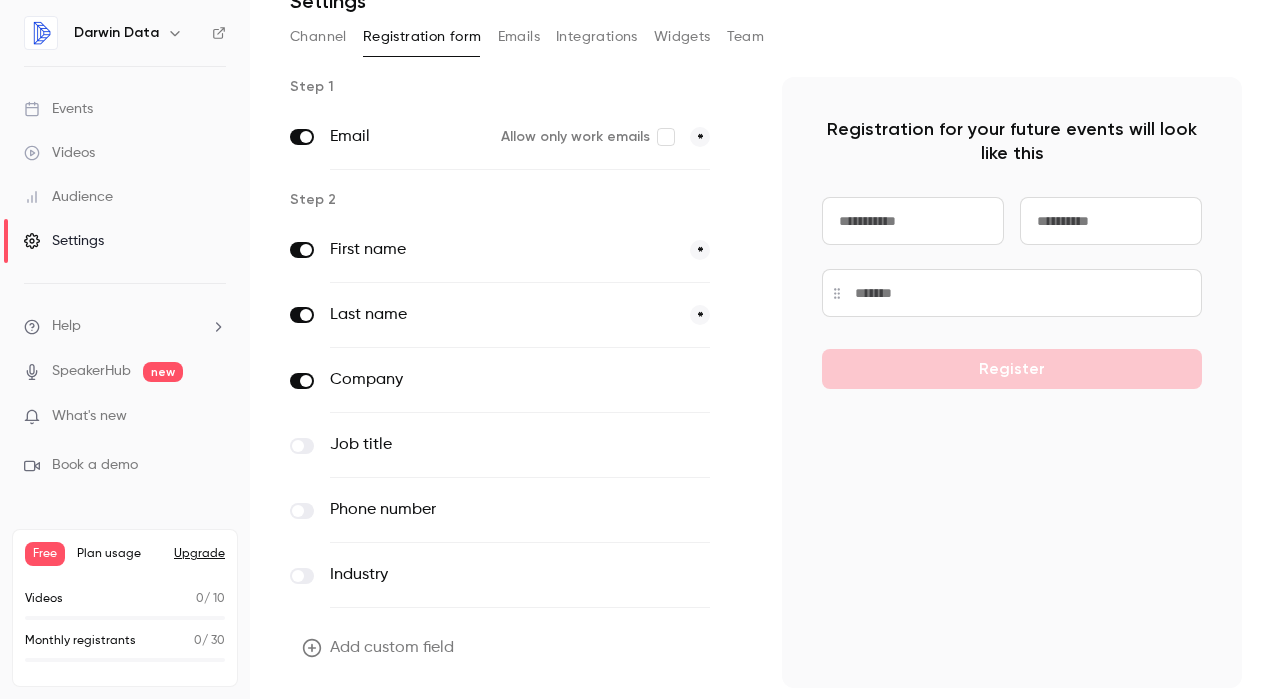 scroll, scrollTop: 156, scrollLeft: 0, axis: vertical 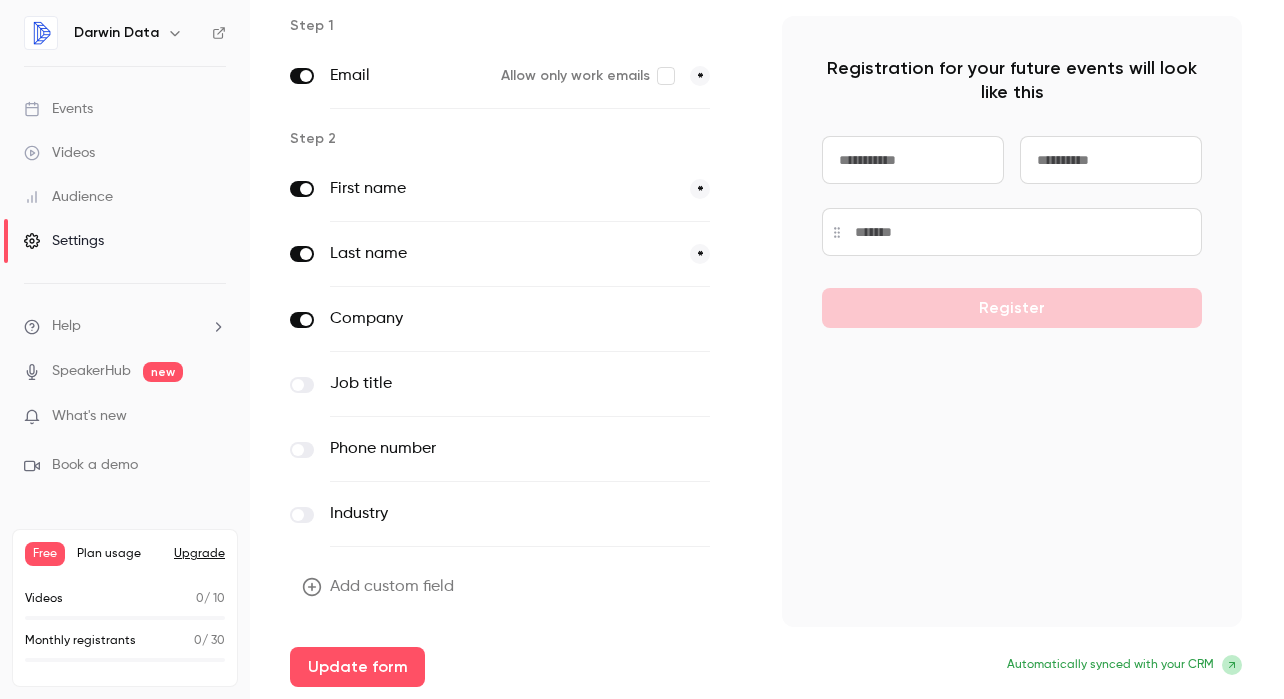 click at bounding box center [302, 385] 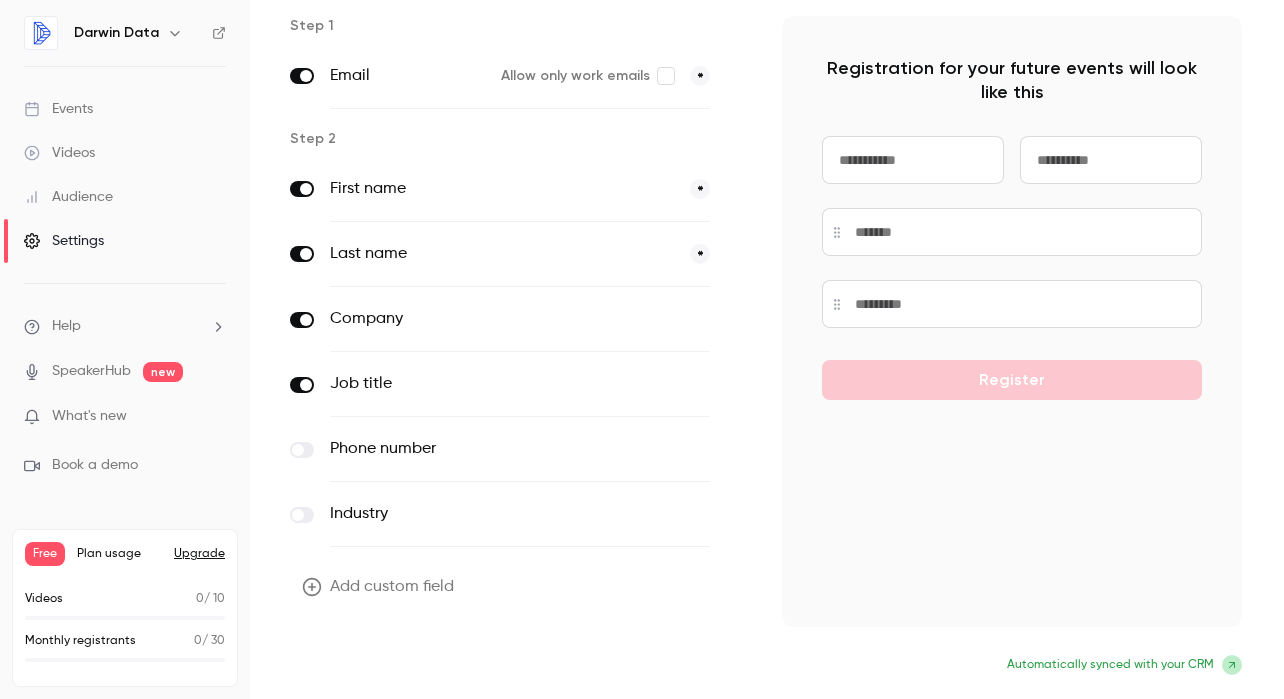 click on "Update form" at bounding box center [357, 667] 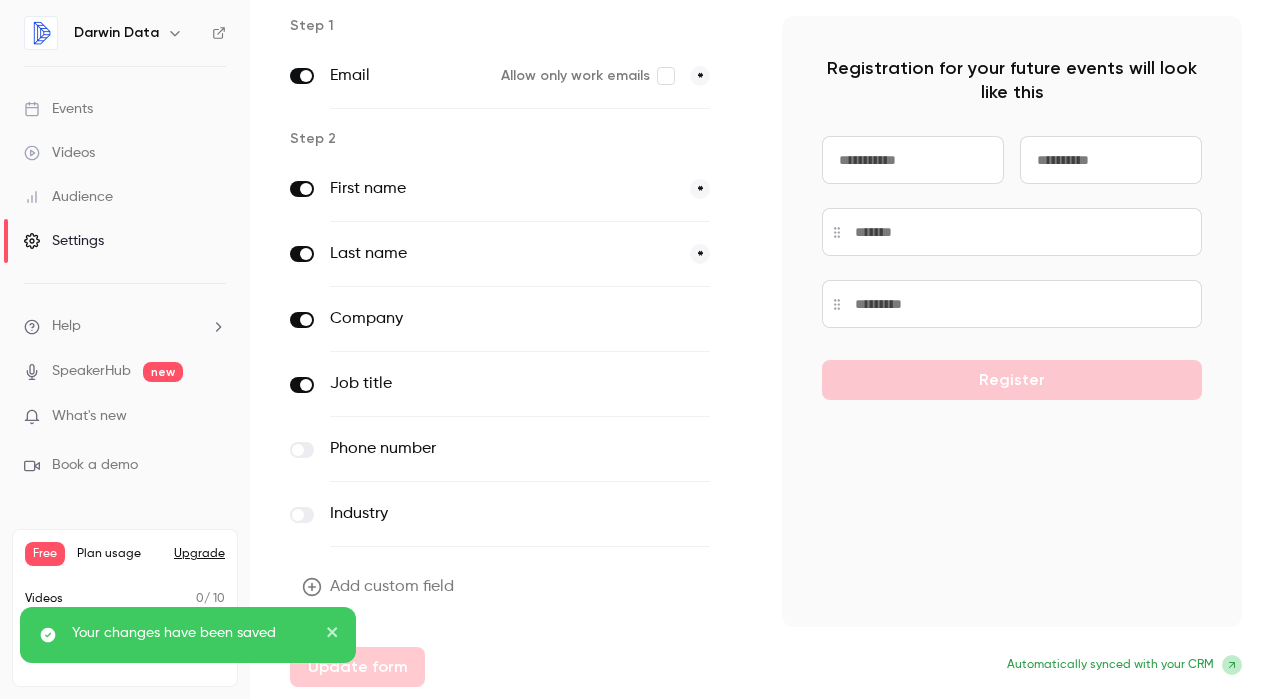 scroll, scrollTop: 0, scrollLeft: 0, axis: both 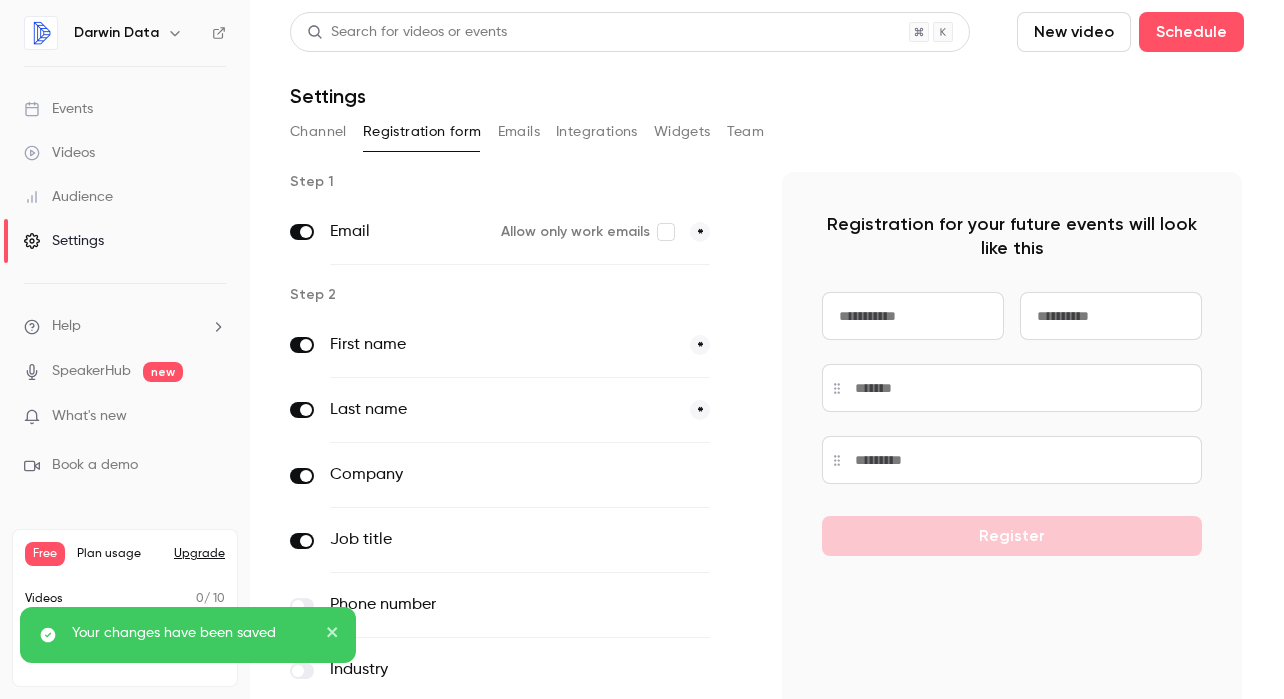click on "Emails" at bounding box center [519, 132] 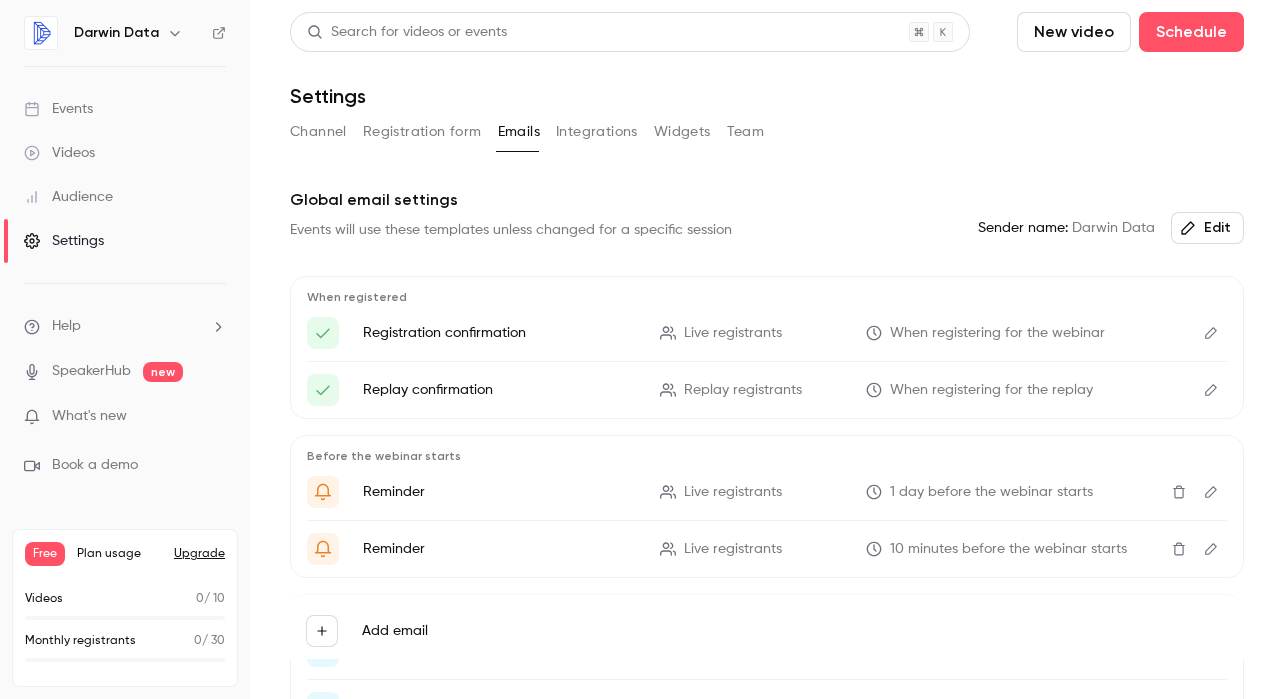 click on "Integrations" at bounding box center (597, 132) 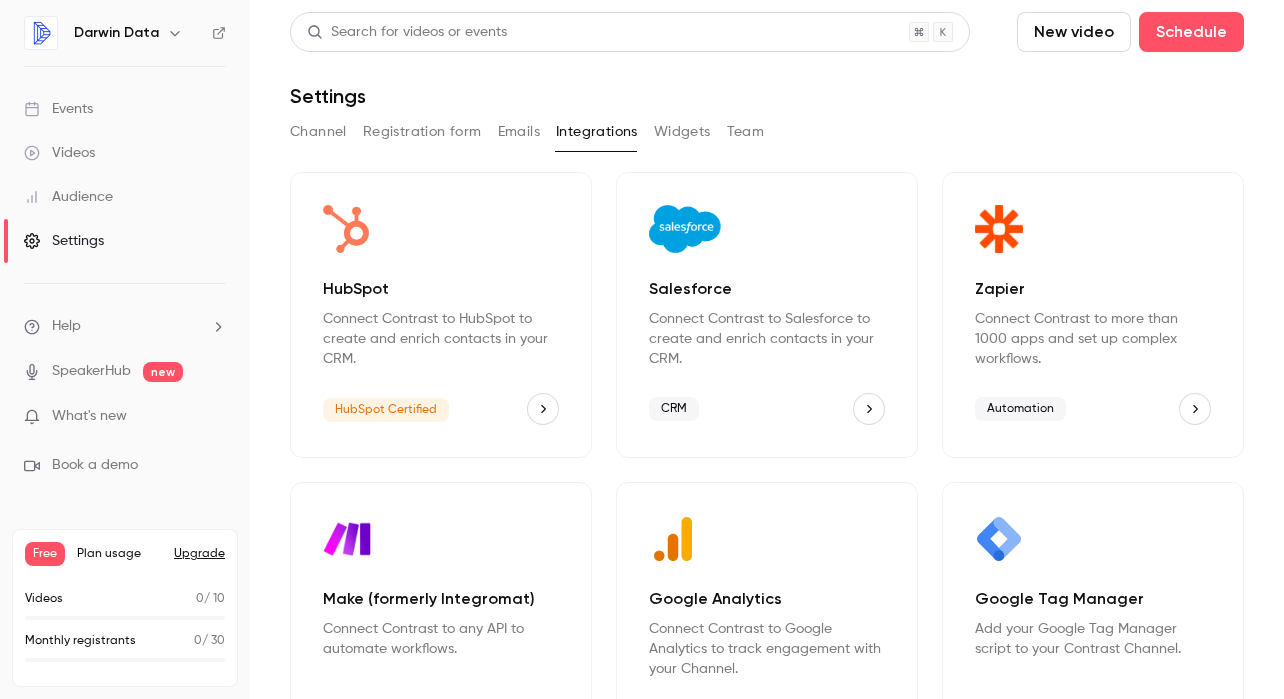 click on "Widgets" at bounding box center [682, 132] 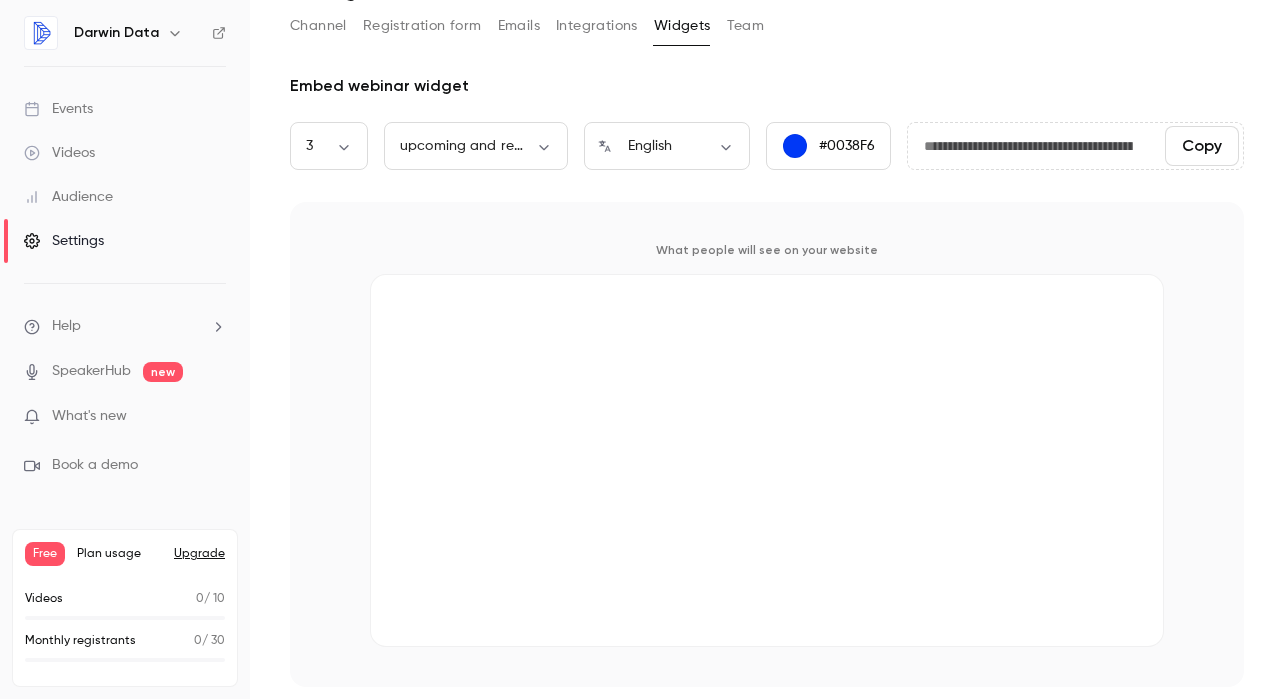 scroll, scrollTop: 0, scrollLeft: 0, axis: both 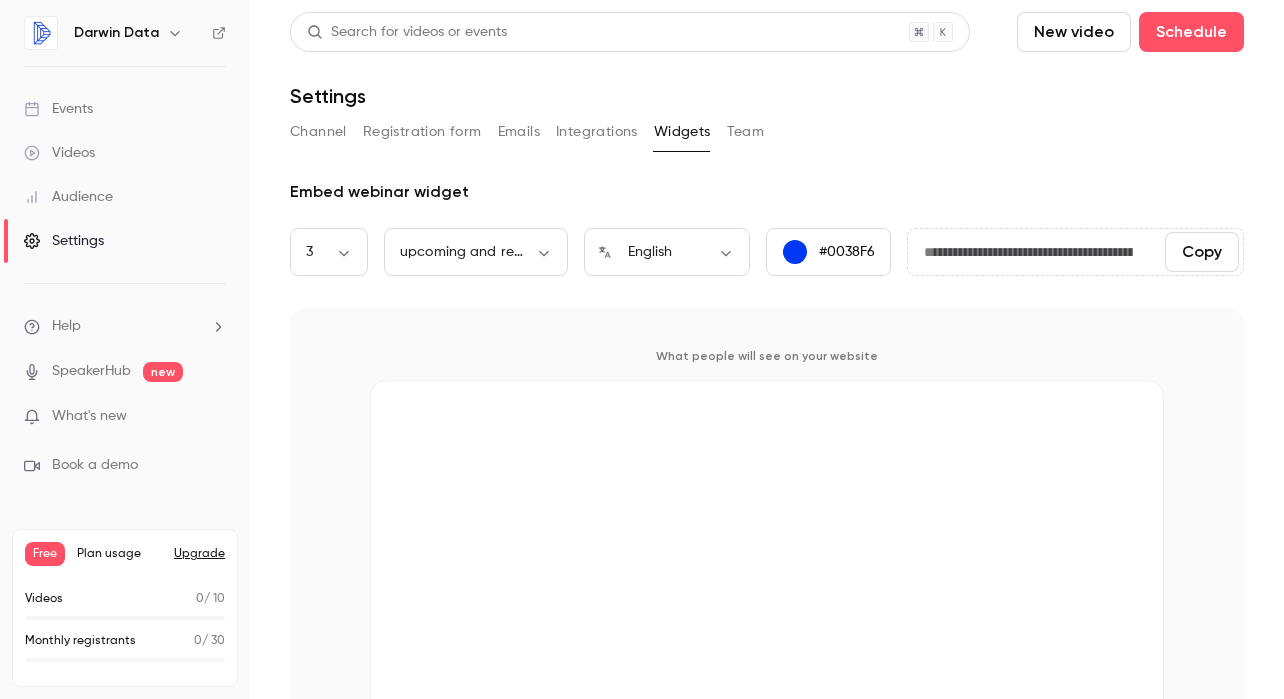 click on "Team" at bounding box center (746, 132) 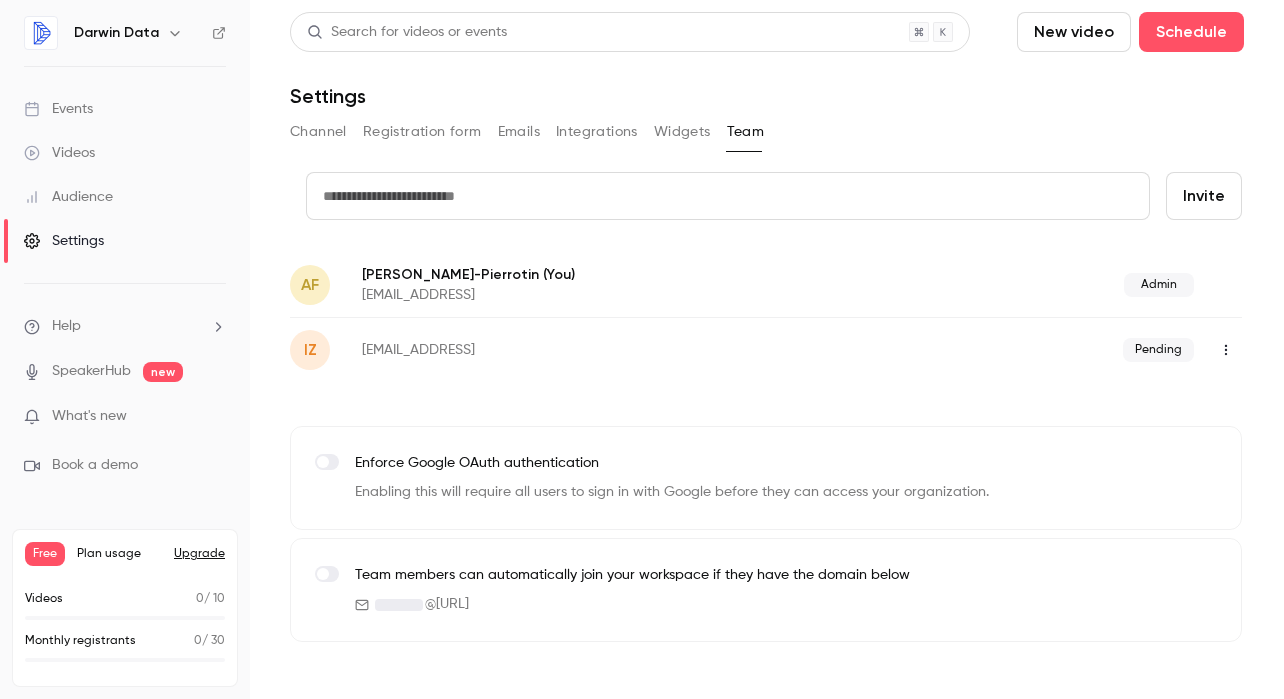 click on "SpeakerHub" at bounding box center (91, 371) 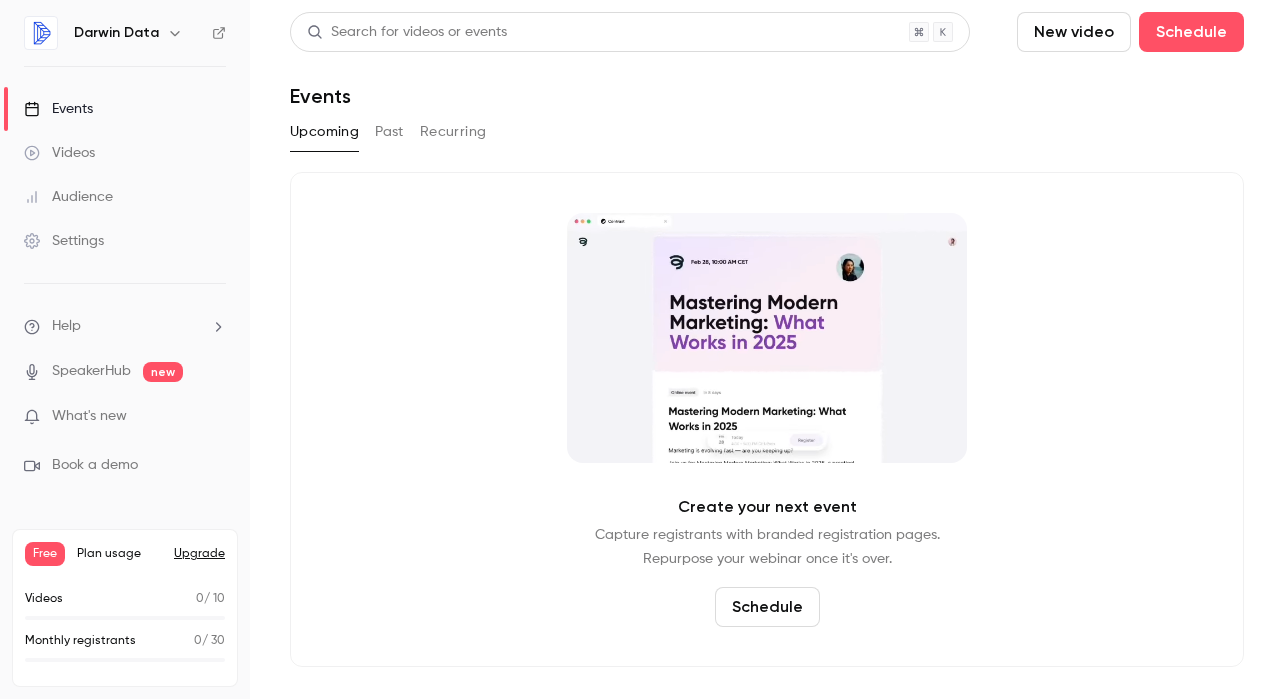 click on "Videos" at bounding box center (59, 153) 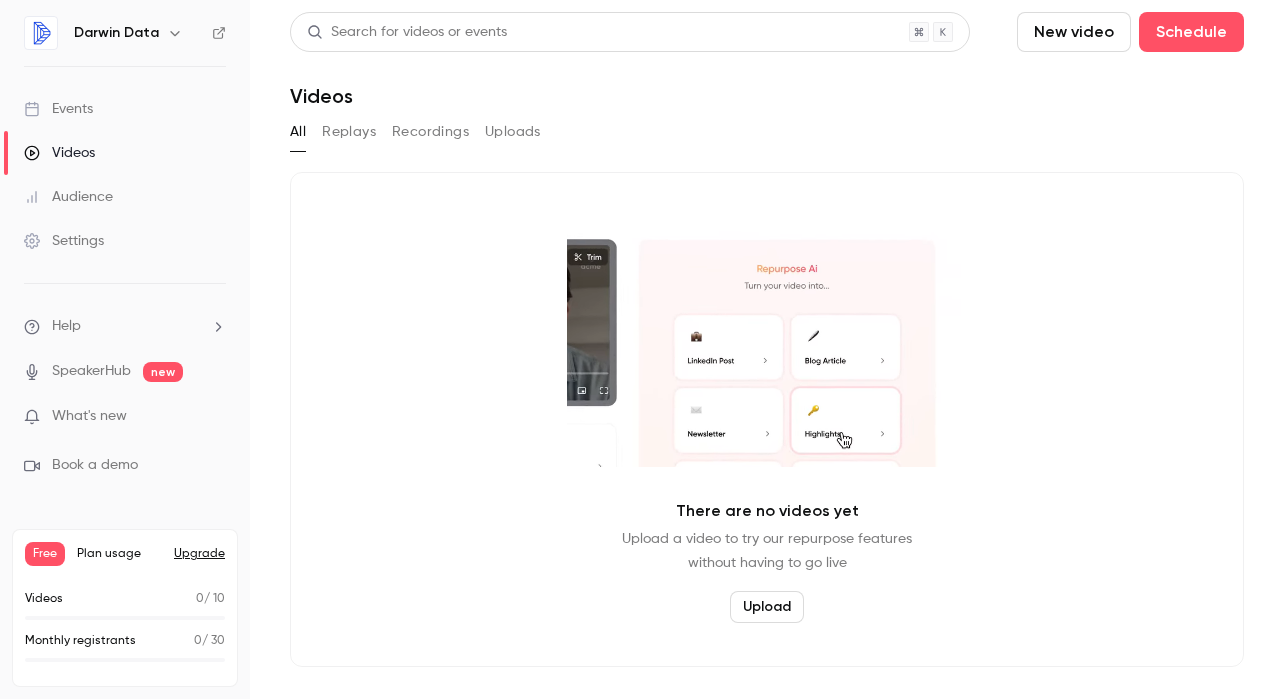 click on "Events" at bounding box center (58, 109) 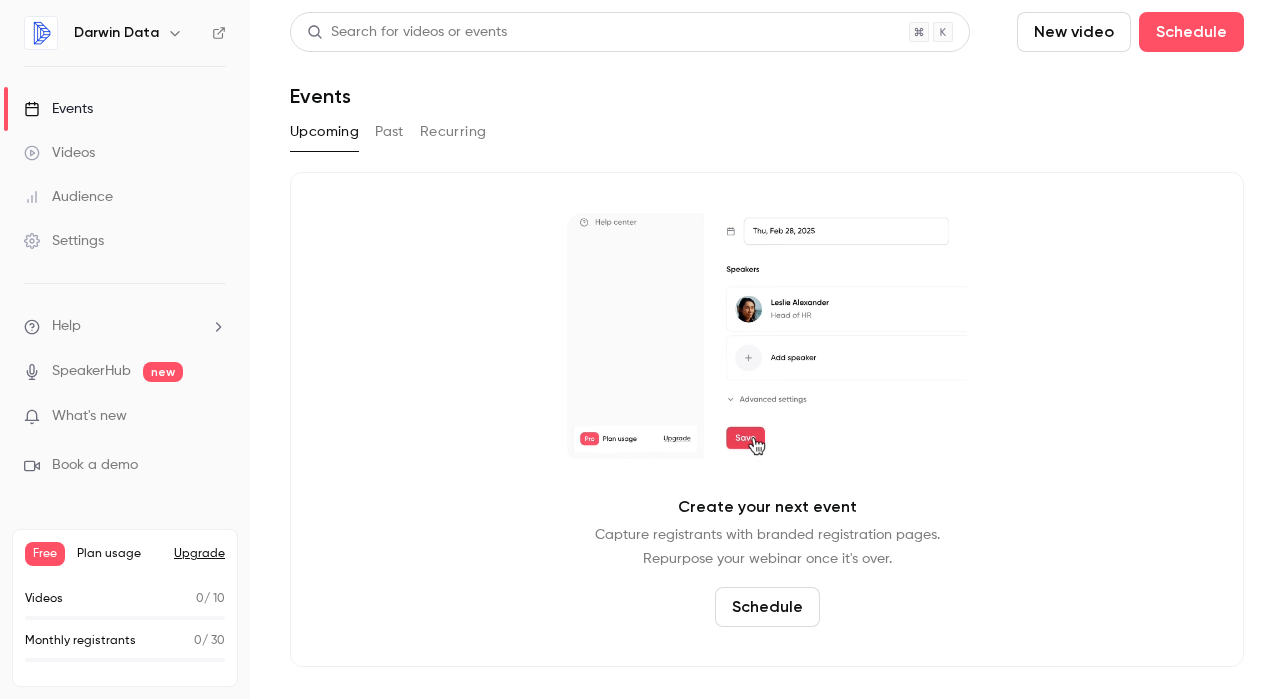 click on "Settings" at bounding box center [64, 241] 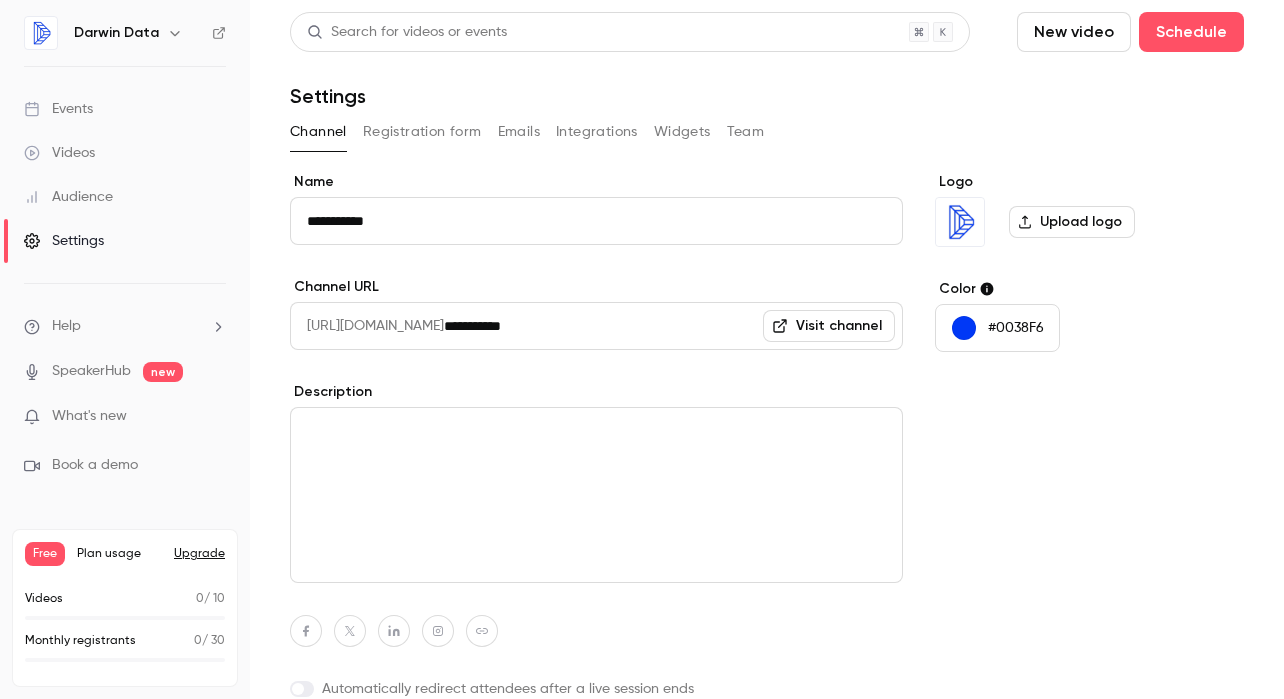 click on "Events" at bounding box center (58, 109) 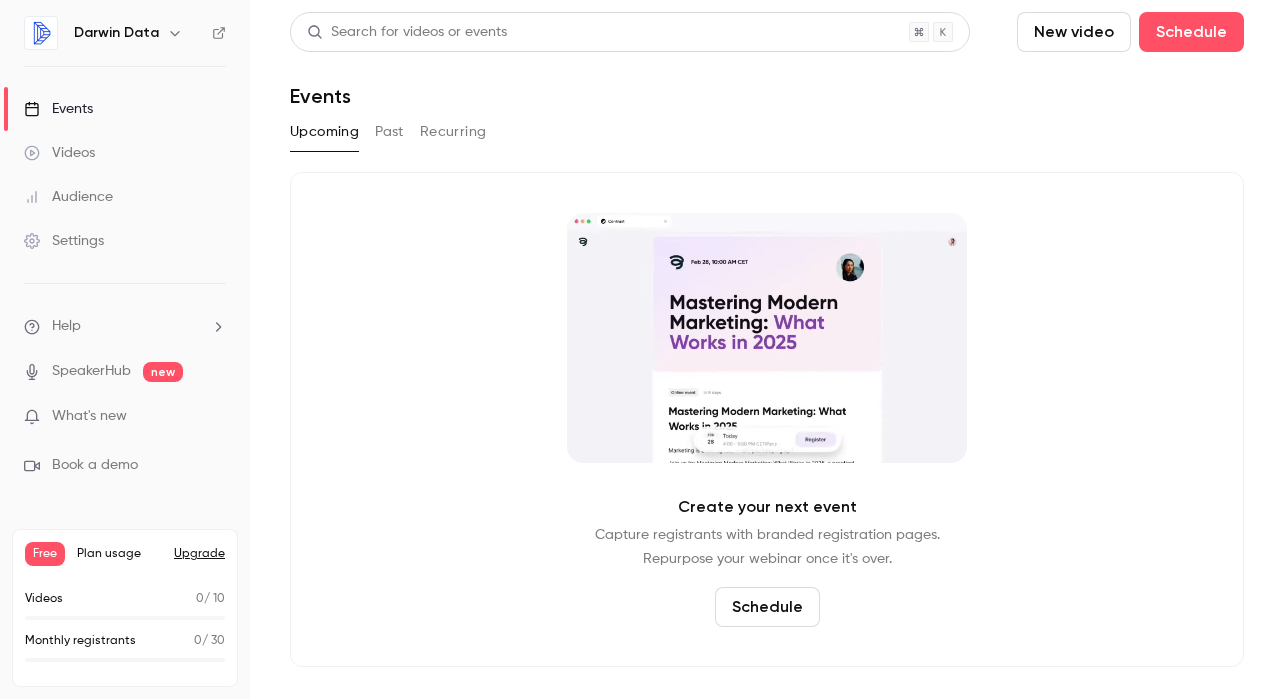 click on "What's new" at bounding box center (89, 416) 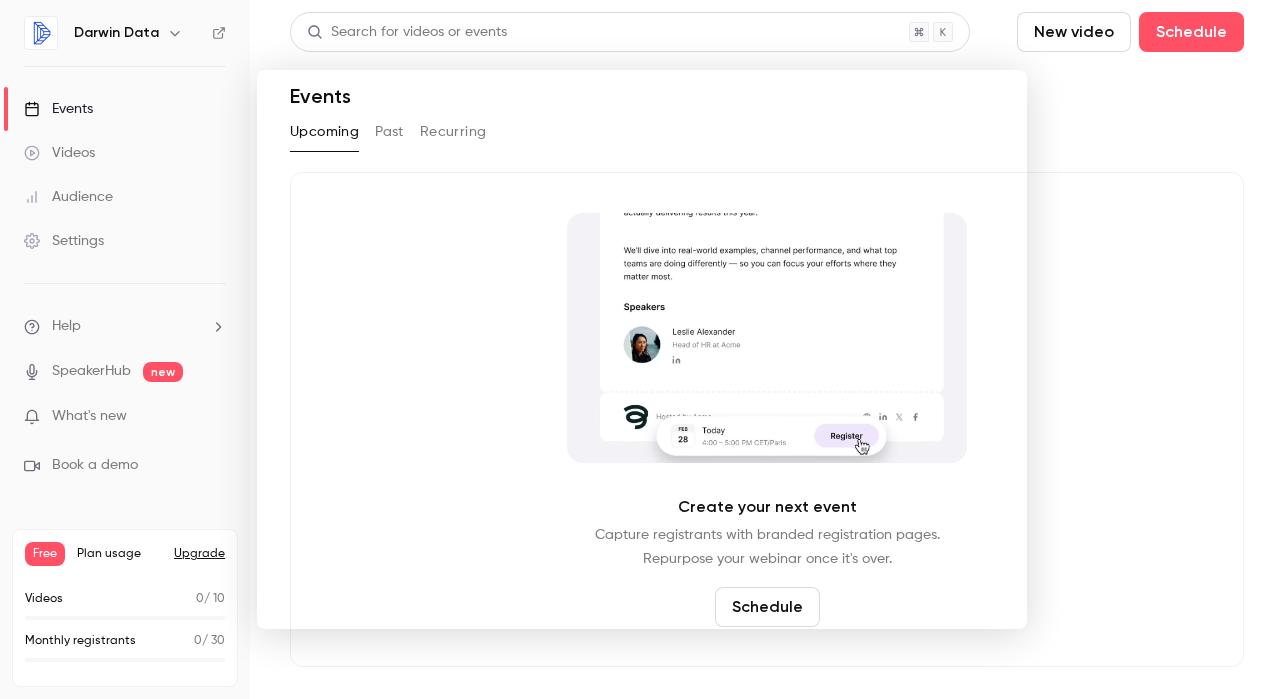 click at bounding box center [642, 349] 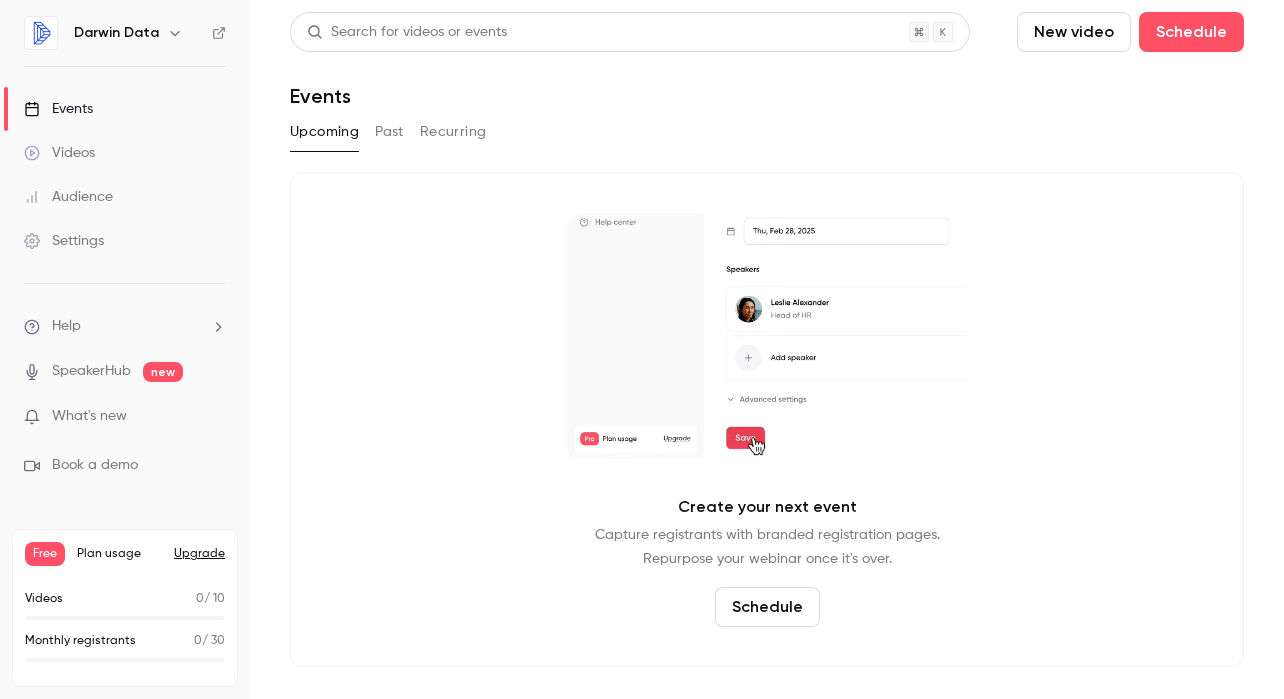 click on "Schedule" at bounding box center [767, 607] 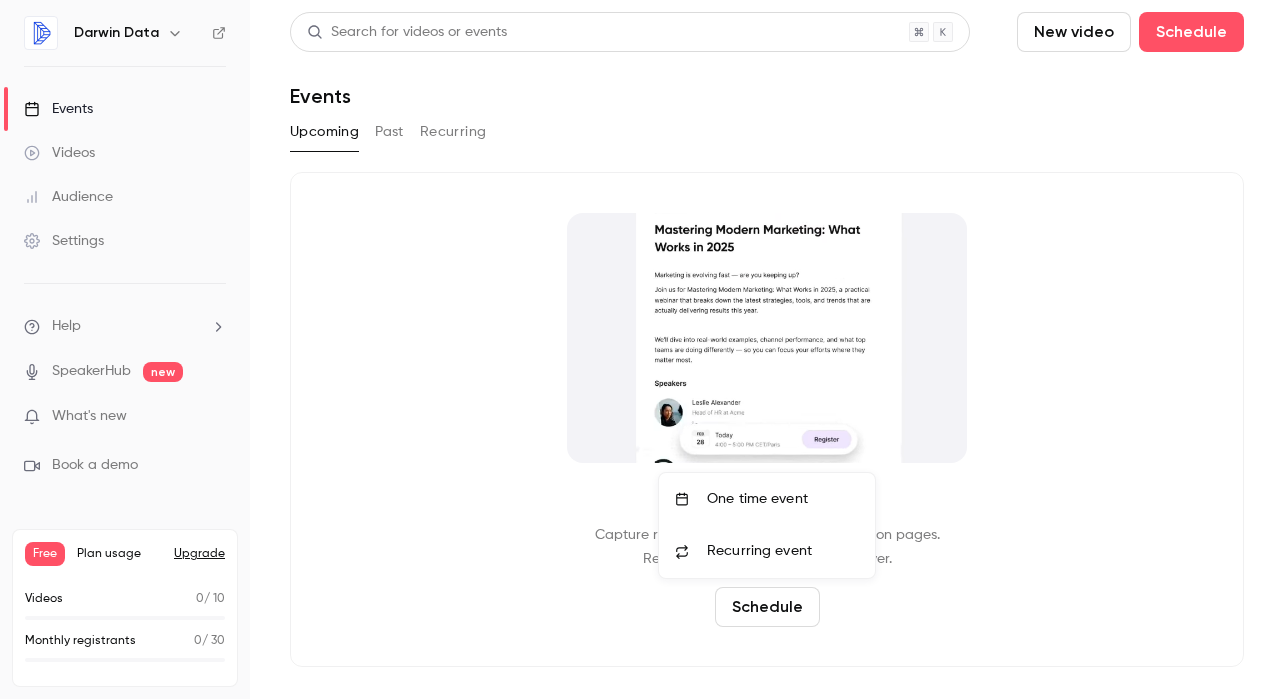 click on "One time event" at bounding box center (783, 499) 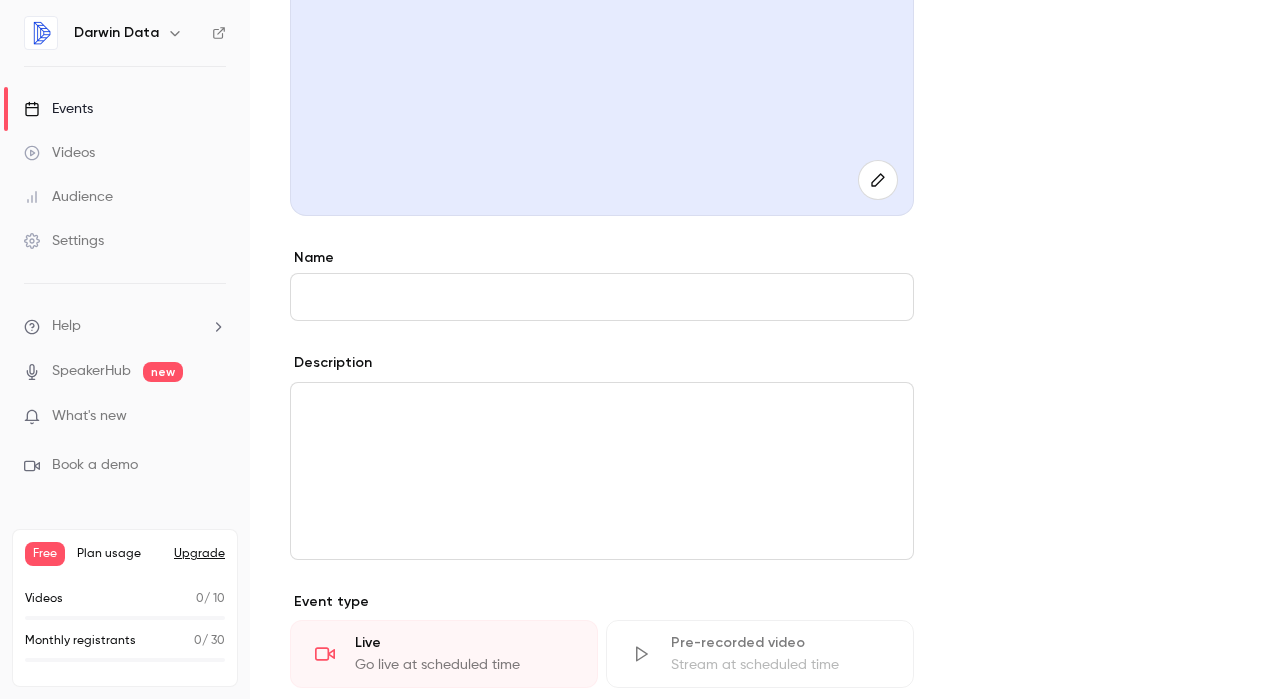 scroll, scrollTop: 348, scrollLeft: 0, axis: vertical 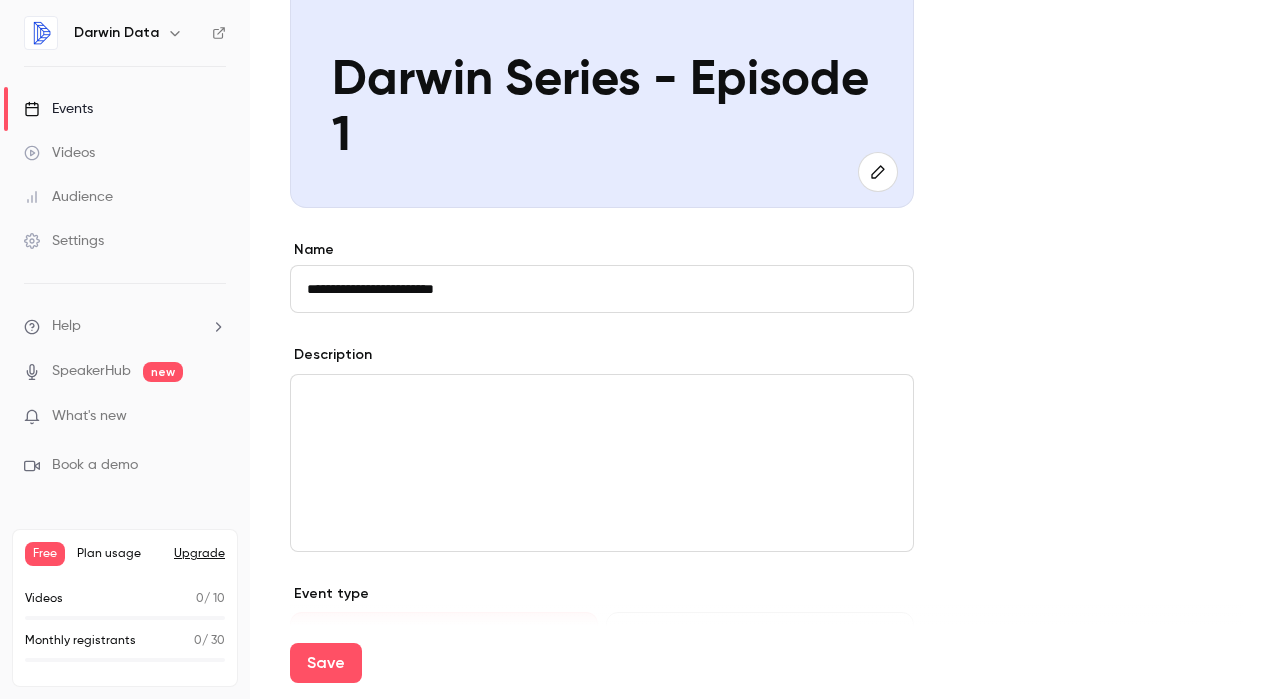 click on "**********" at bounding box center [602, 289] 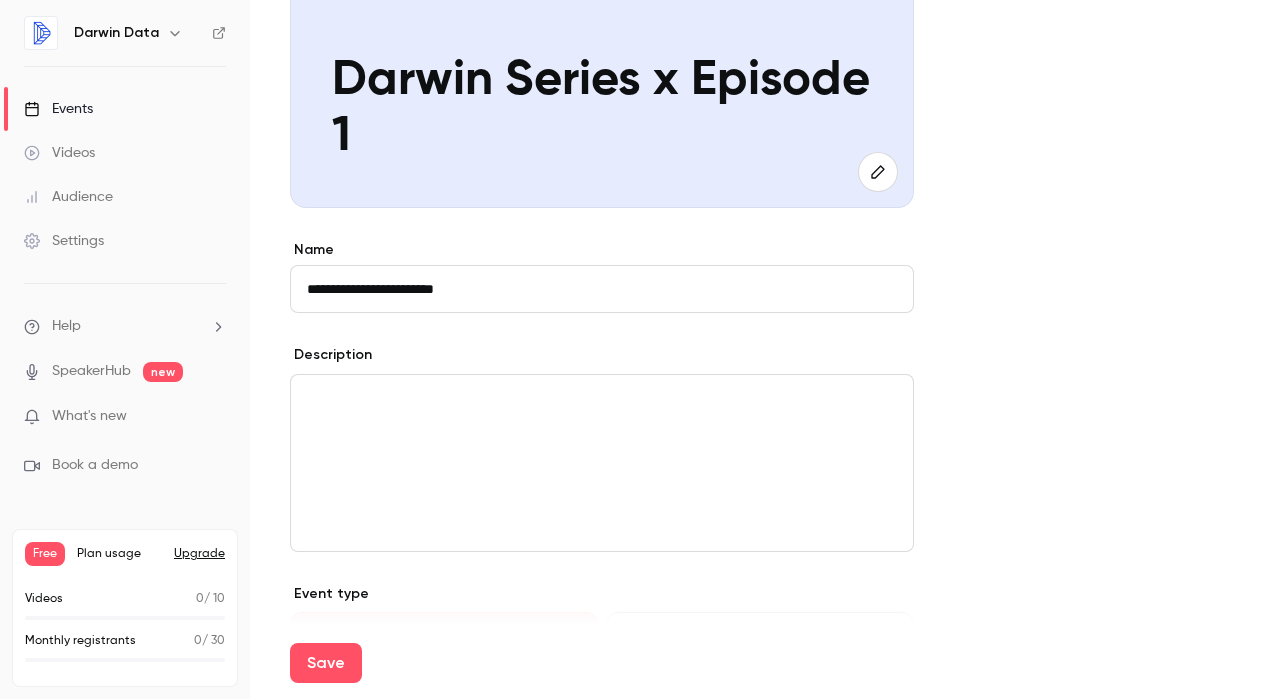 click on "**********" at bounding box center (602, 289) 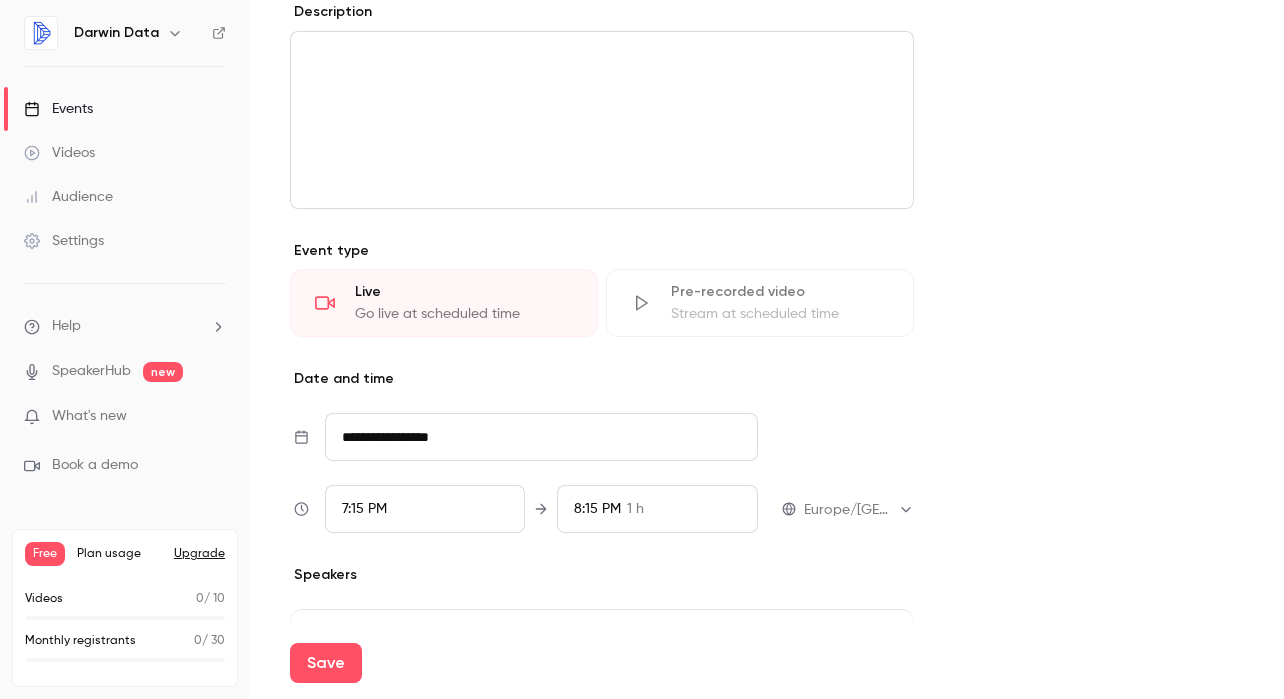 scroll, scrollTop: 694, scrollLeft: 0, axis: vertical 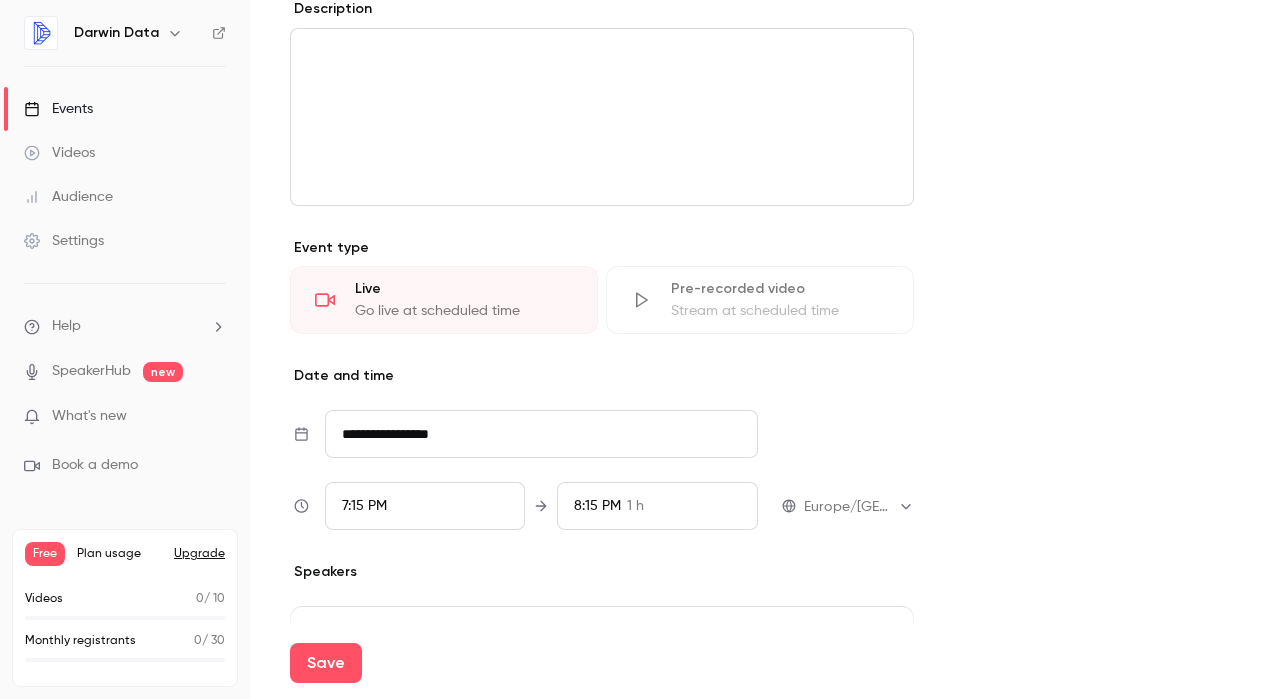 type on "**********" 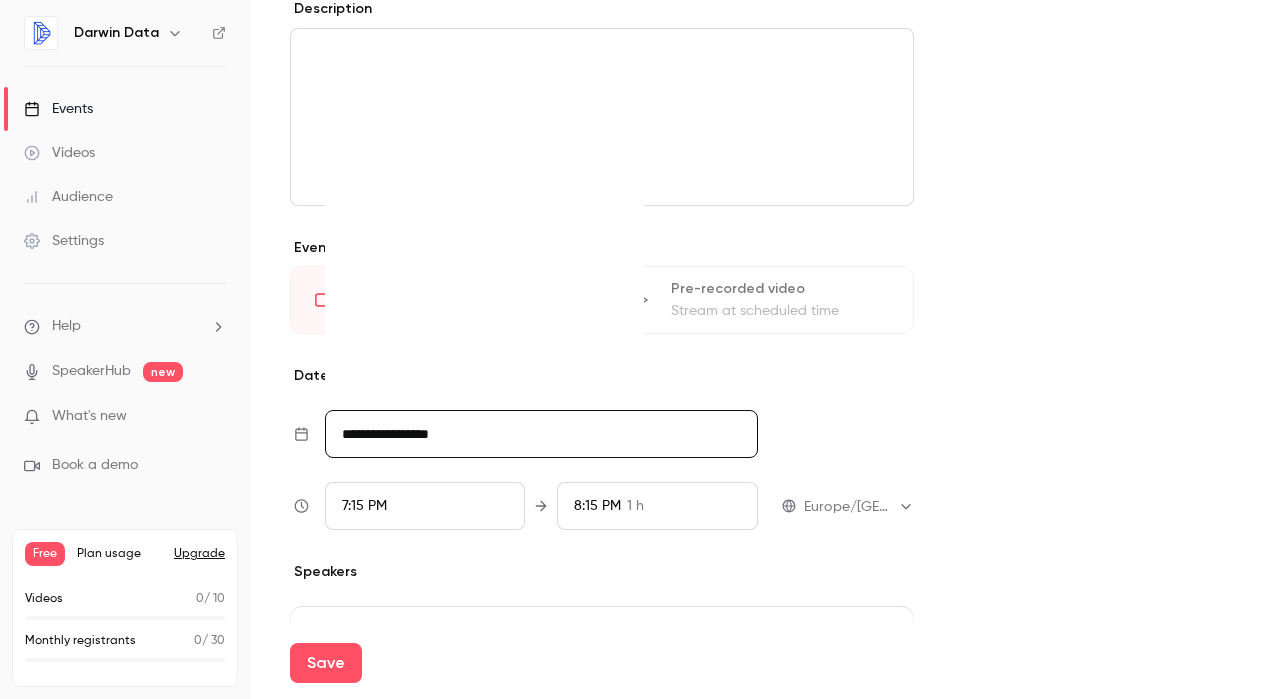 click on "**********" at bounding box center [541, 434] 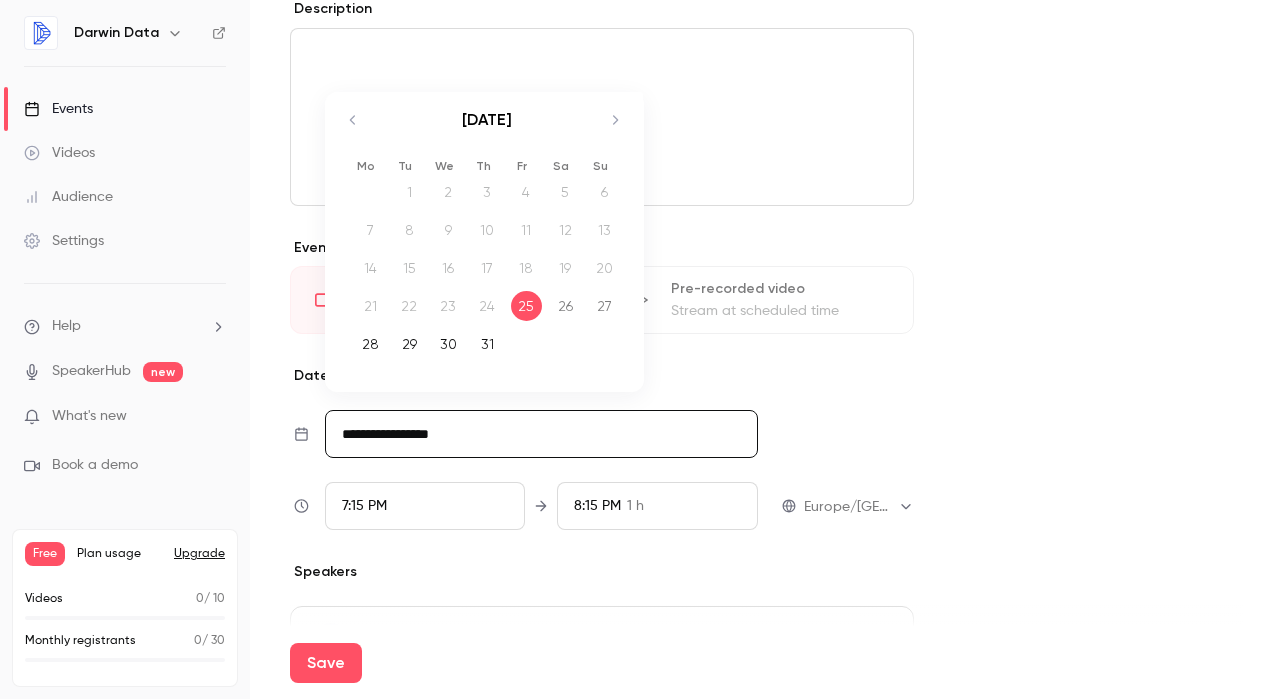 click 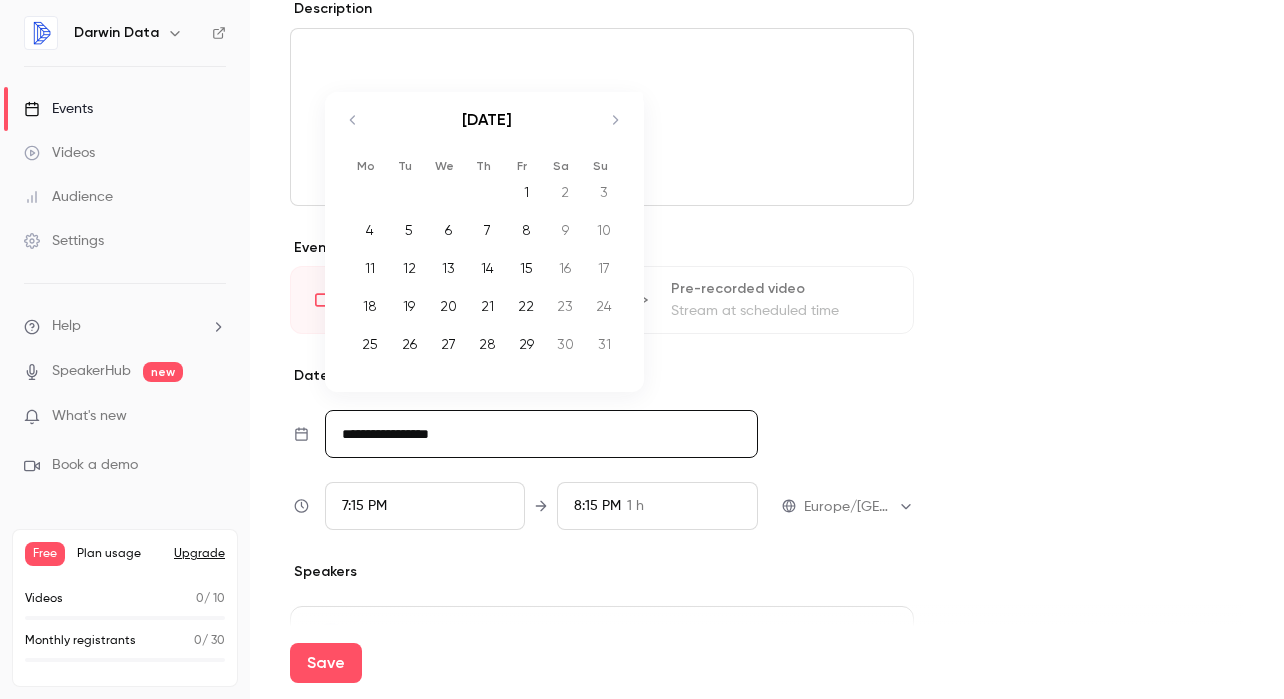 click 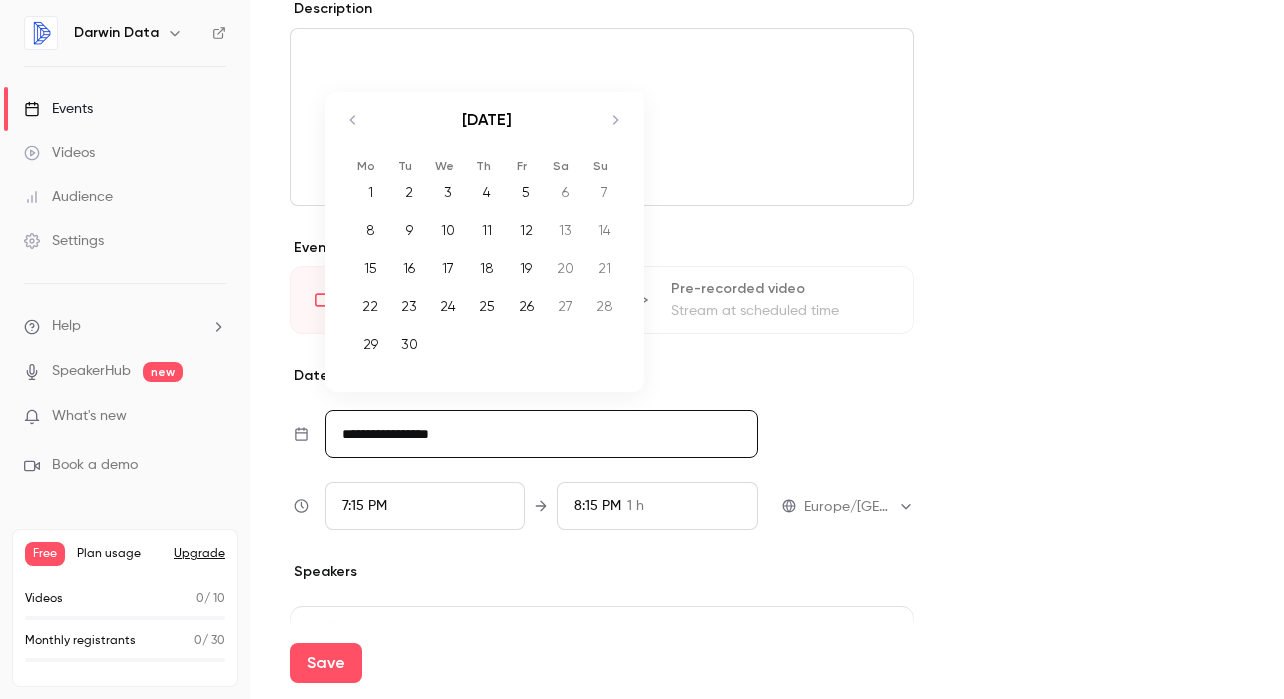 click on "12" at bounding box center (526, 230) 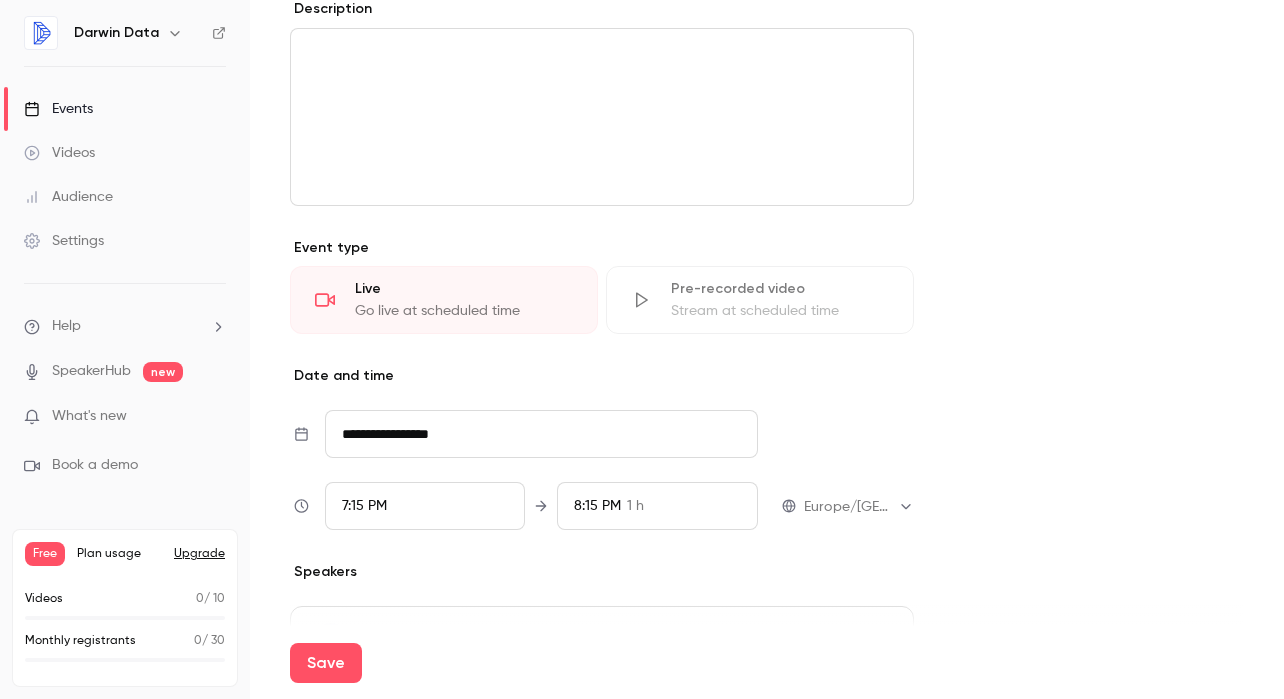 click on "7:15 PM" at bounding box center (364, 506) 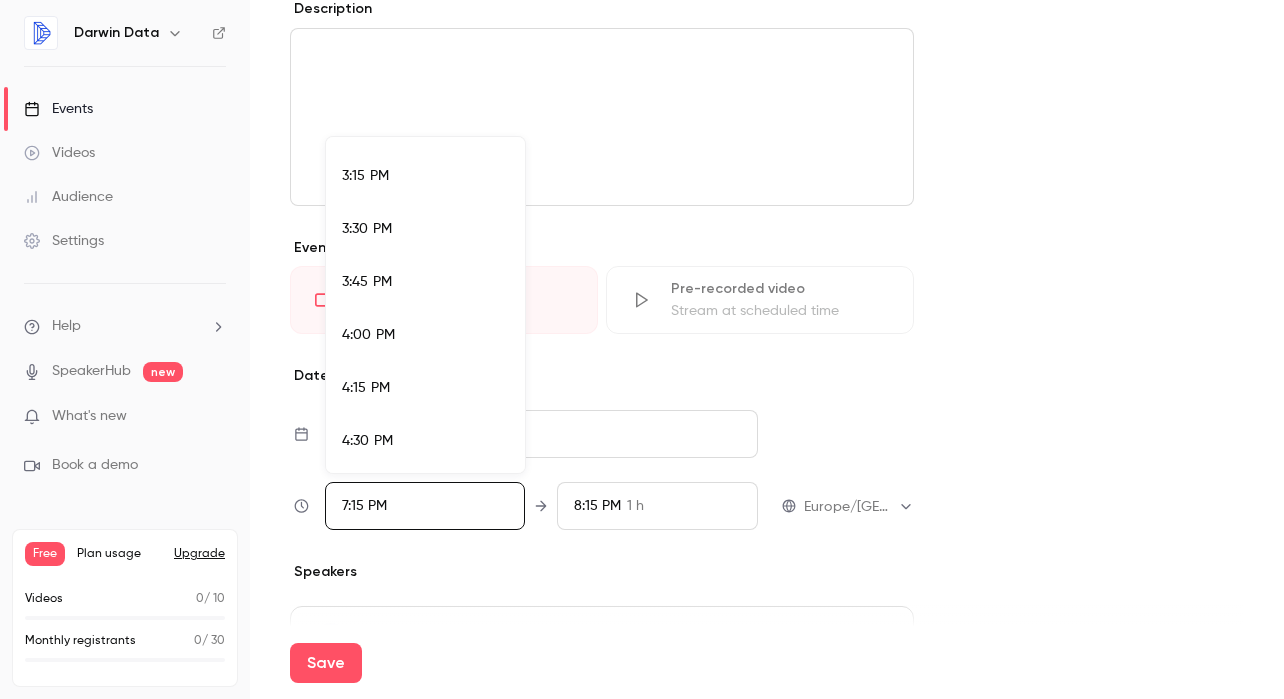 scroll, scrollTop: 3209, scrollLeft: 0, axis: vertical 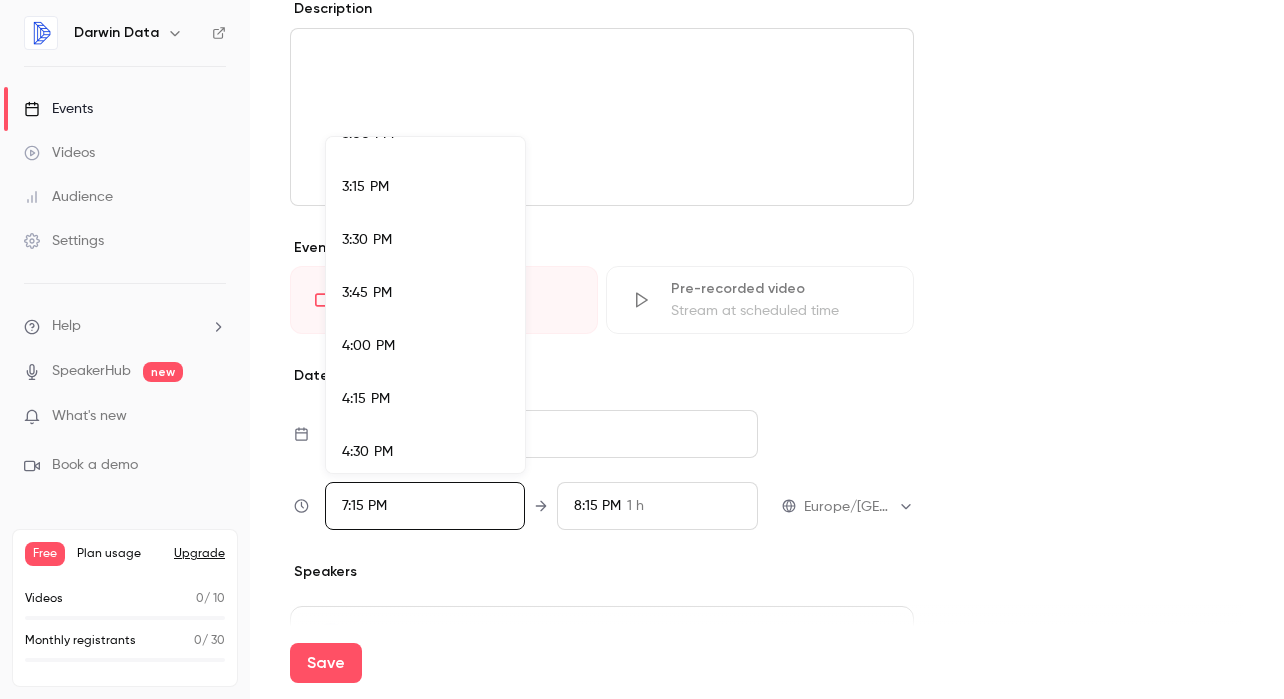 click on "3:30 PM" at bounding box center [425, 240] 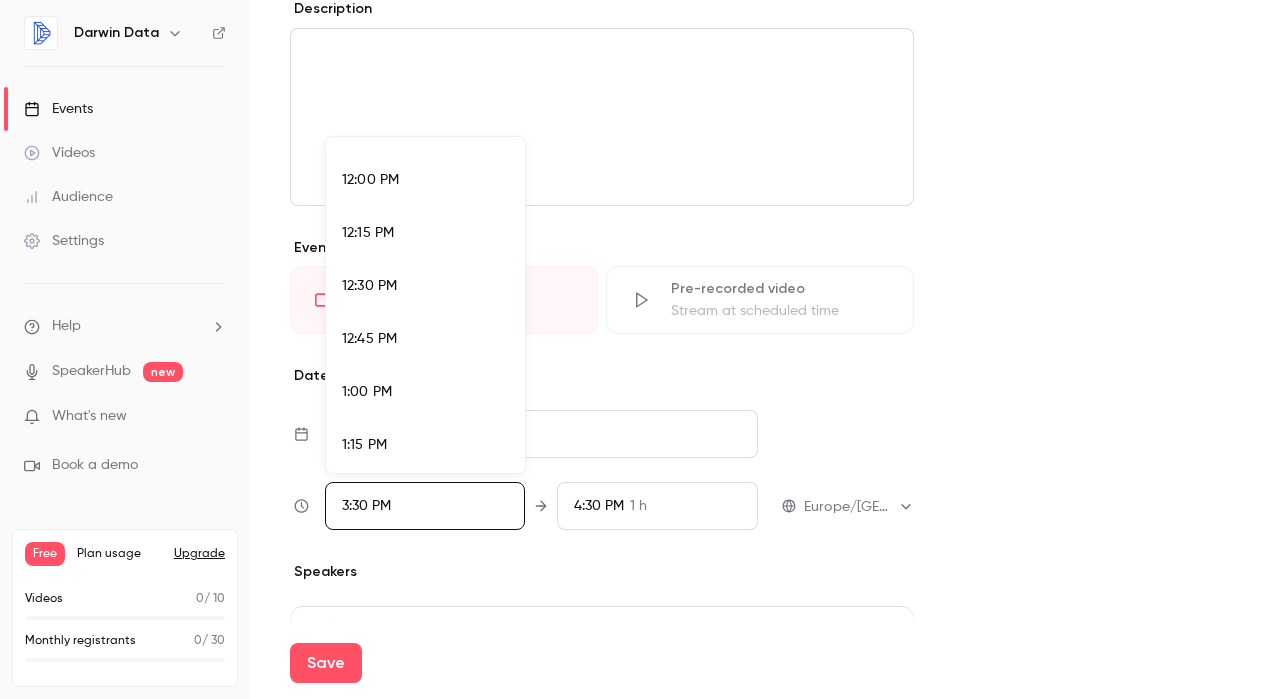 scroll, scrollTop: 2514, scrollLeft: 0, axis: vertical 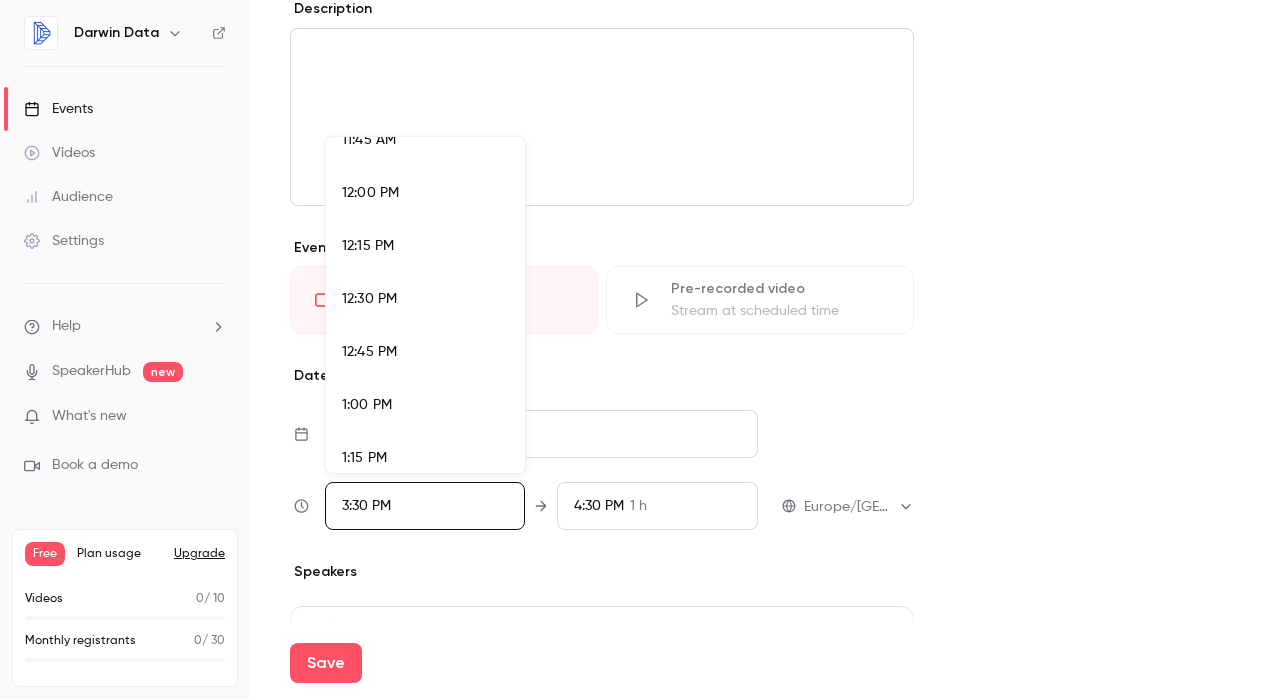 click on "12:00 PM" at bounding box center [425, 193] 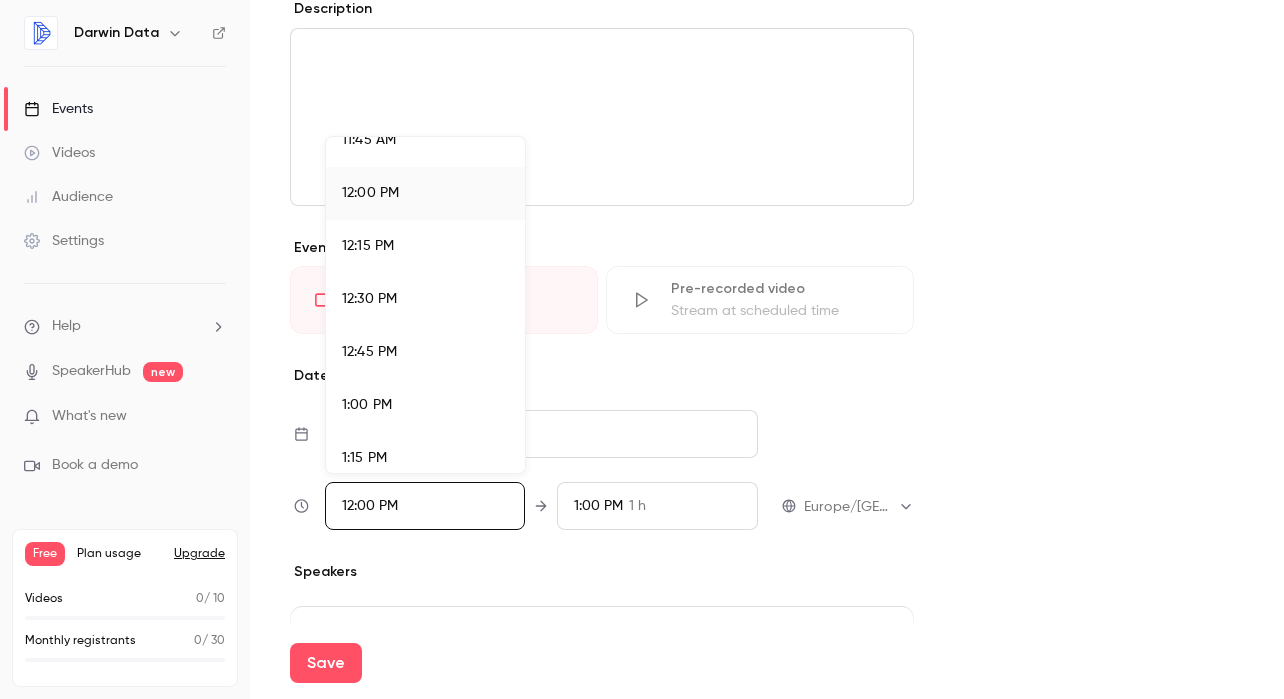 click at bounding box center [642, 349] 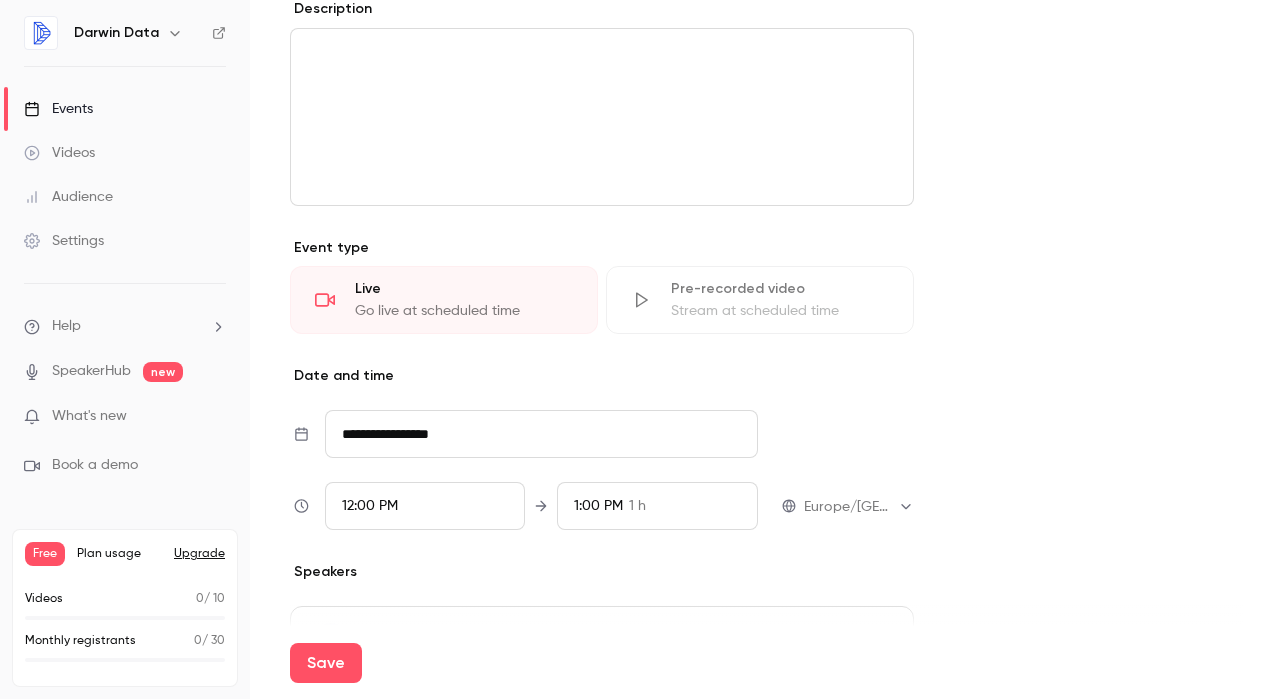 scroll, scrollTop: 3939, scrollLeft: 0, axis: vertical 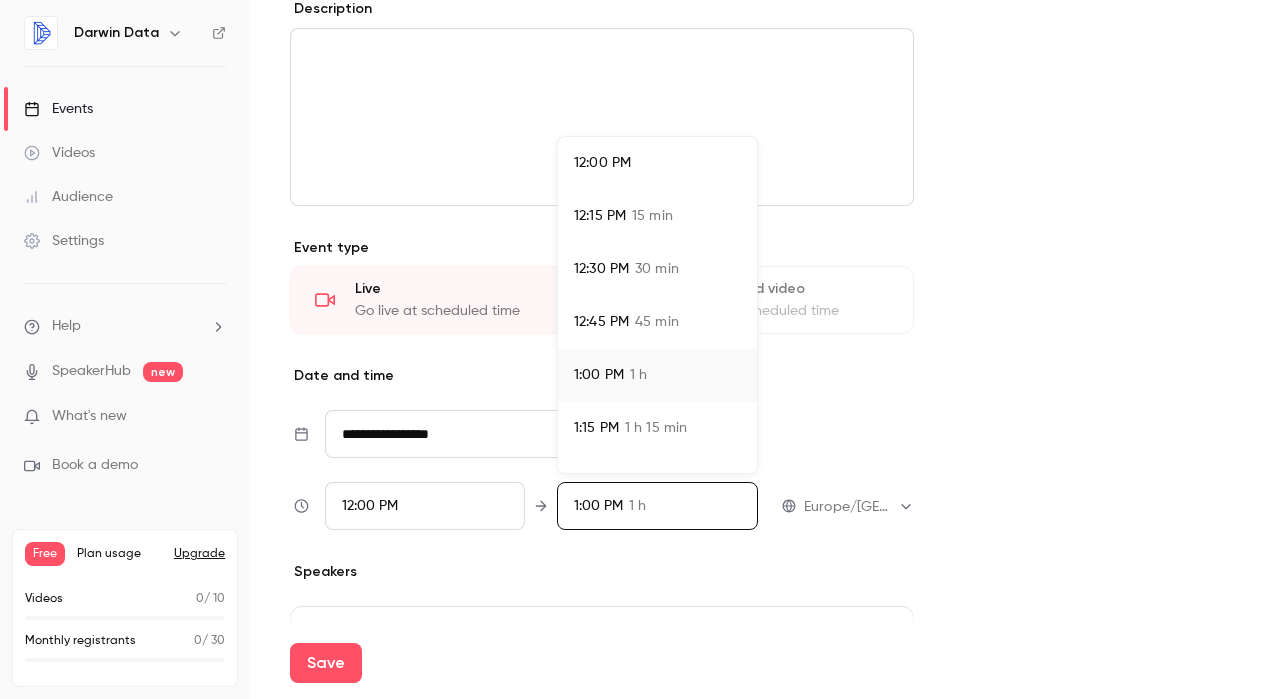 click on "12:30 PM 30 min" at bounding box center [657, 269] 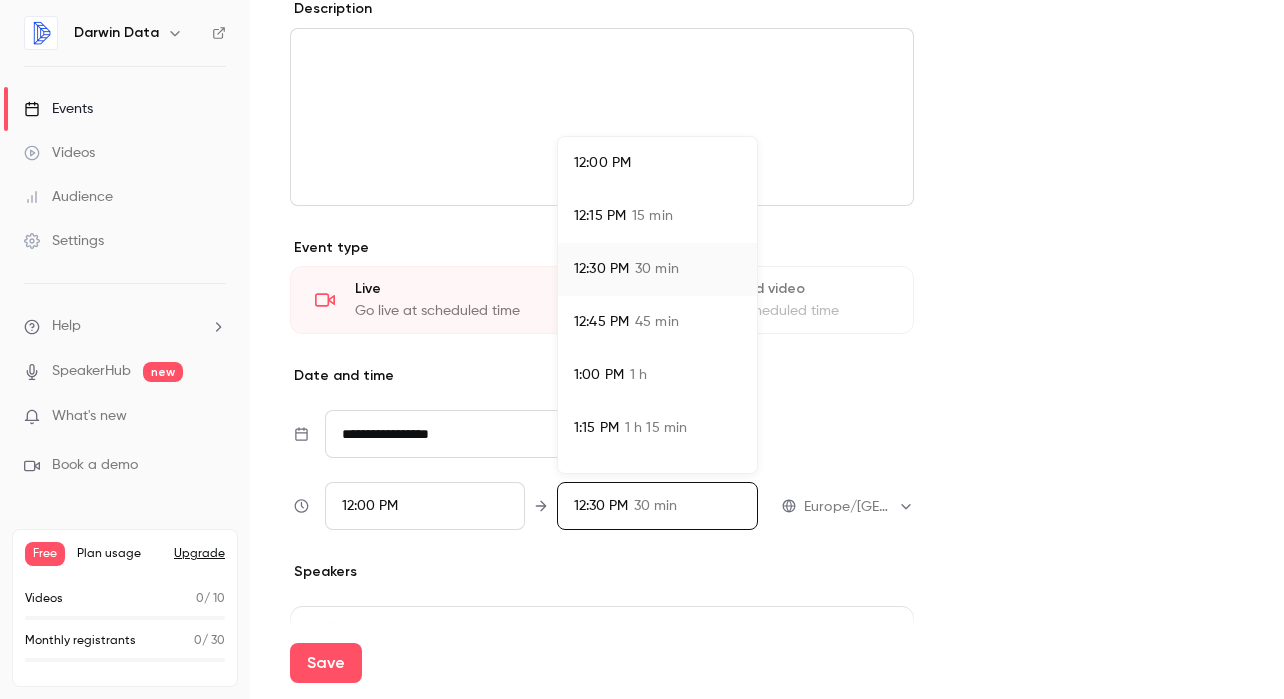 click at bounding box center [642, 349] 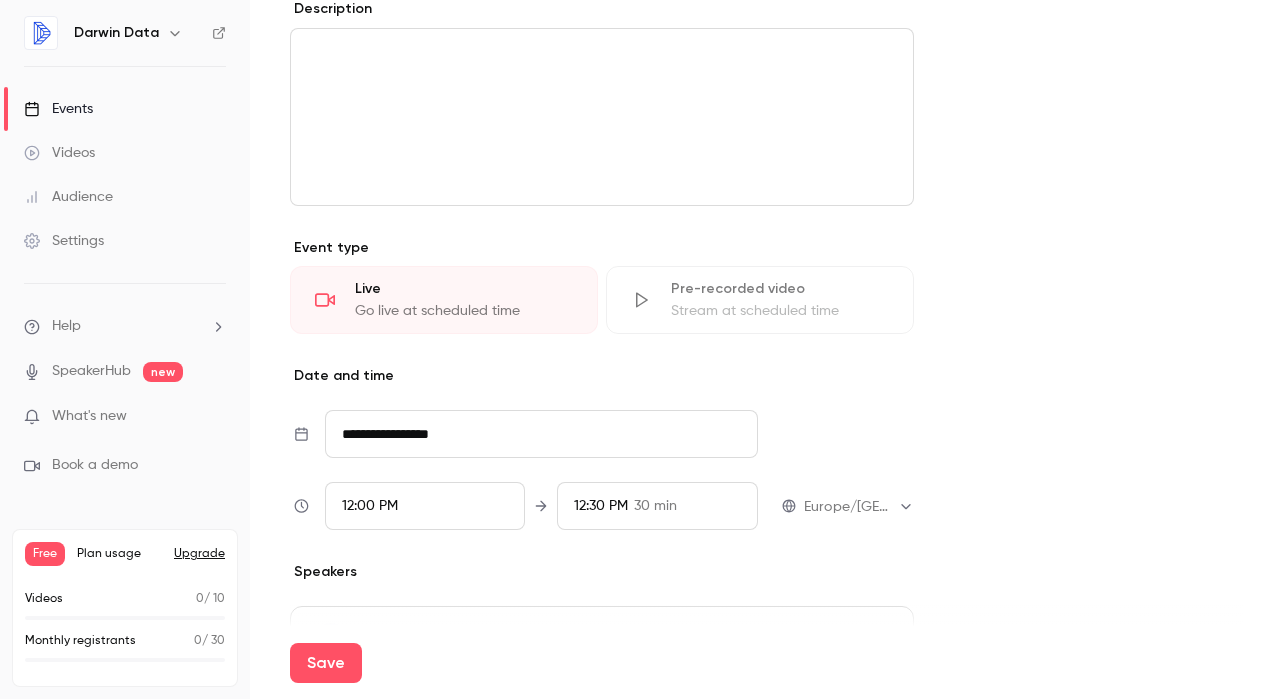 scroll, scrollTop: 843, scrollLeft: 0, axis: vertical 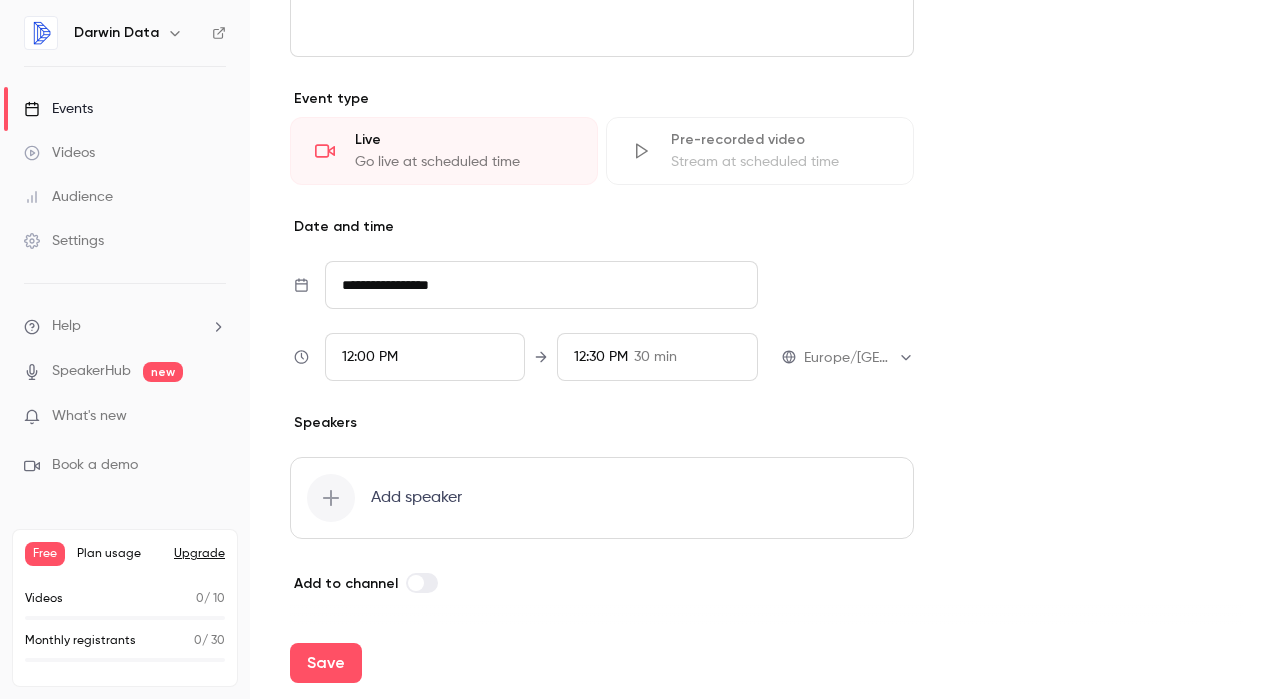 click 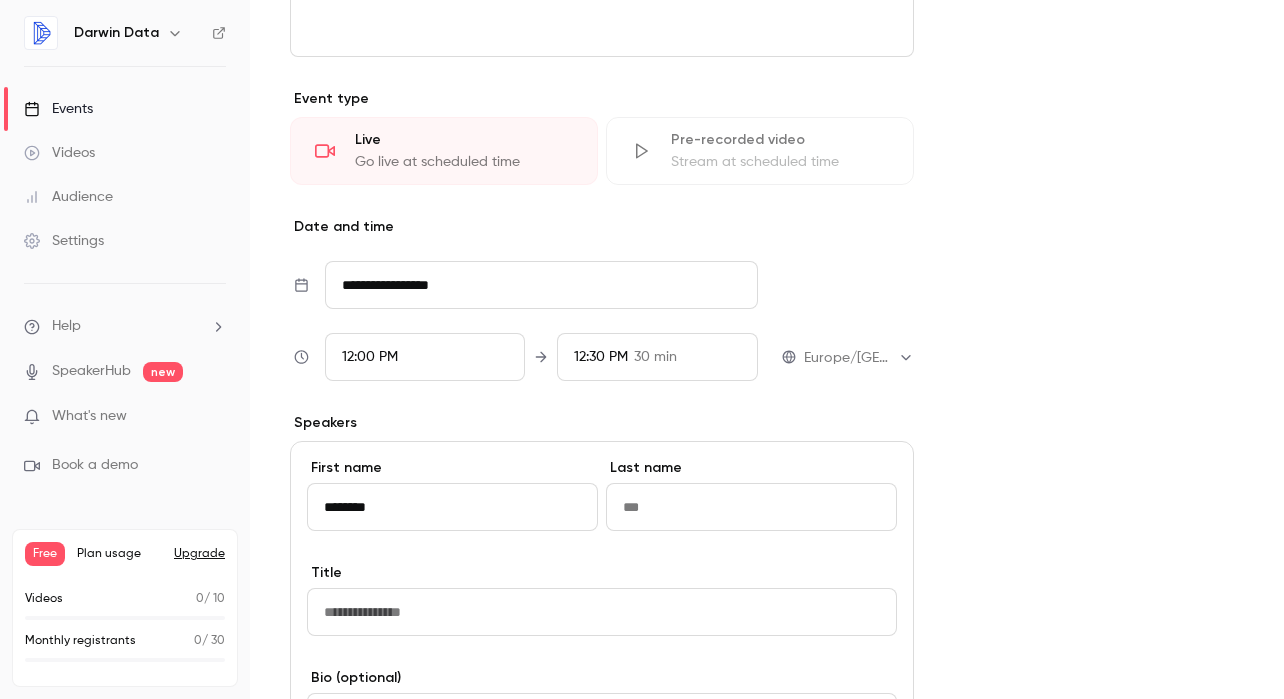 type on "*******" 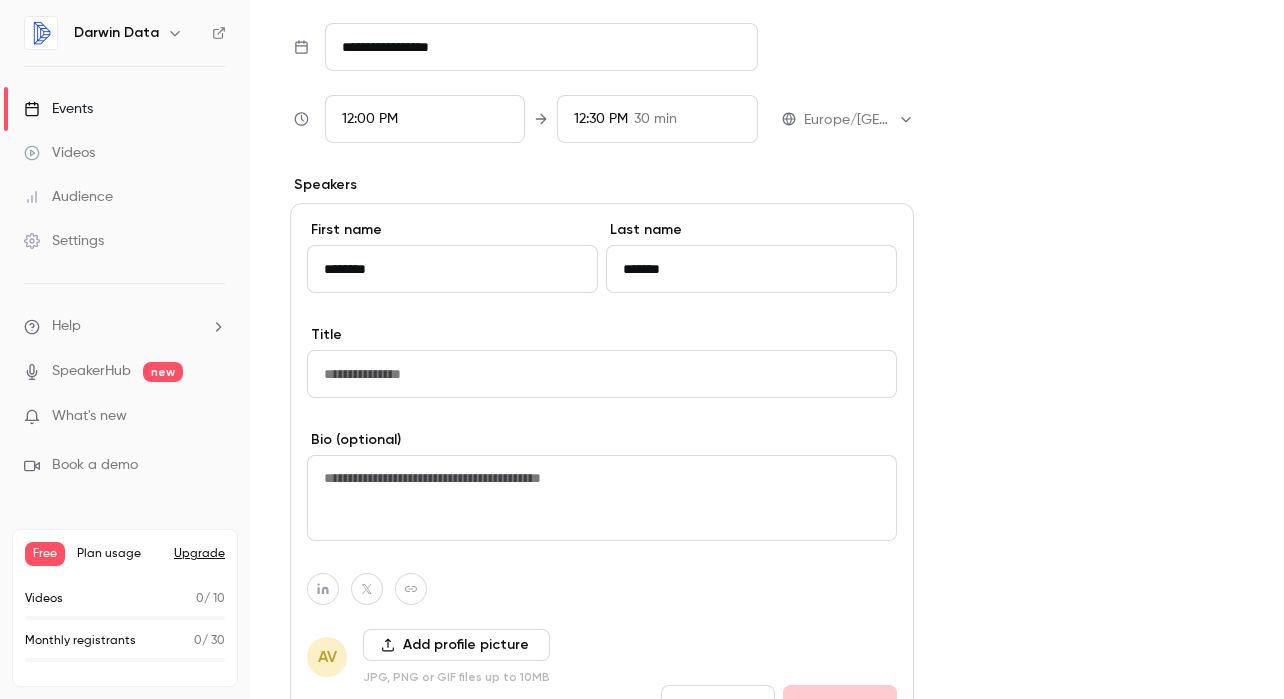 scroll, scrollTop: 1100, scrollLeft: 0, axis: vertical 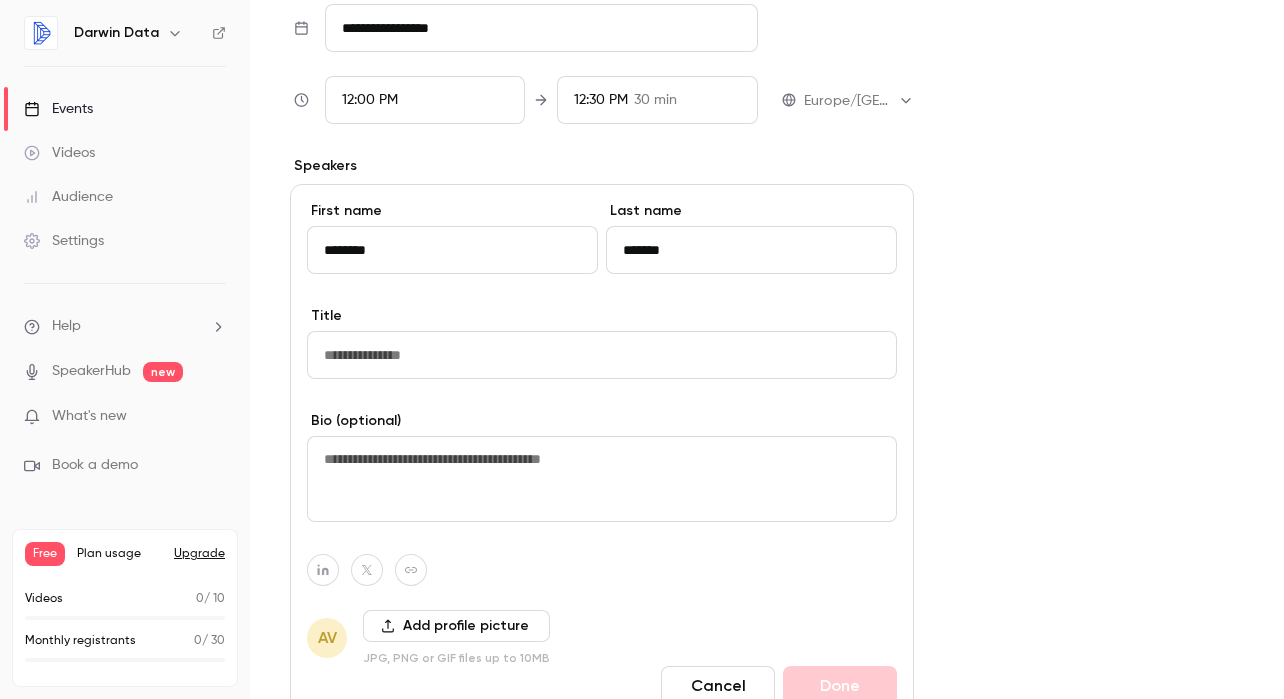 type on "*******" 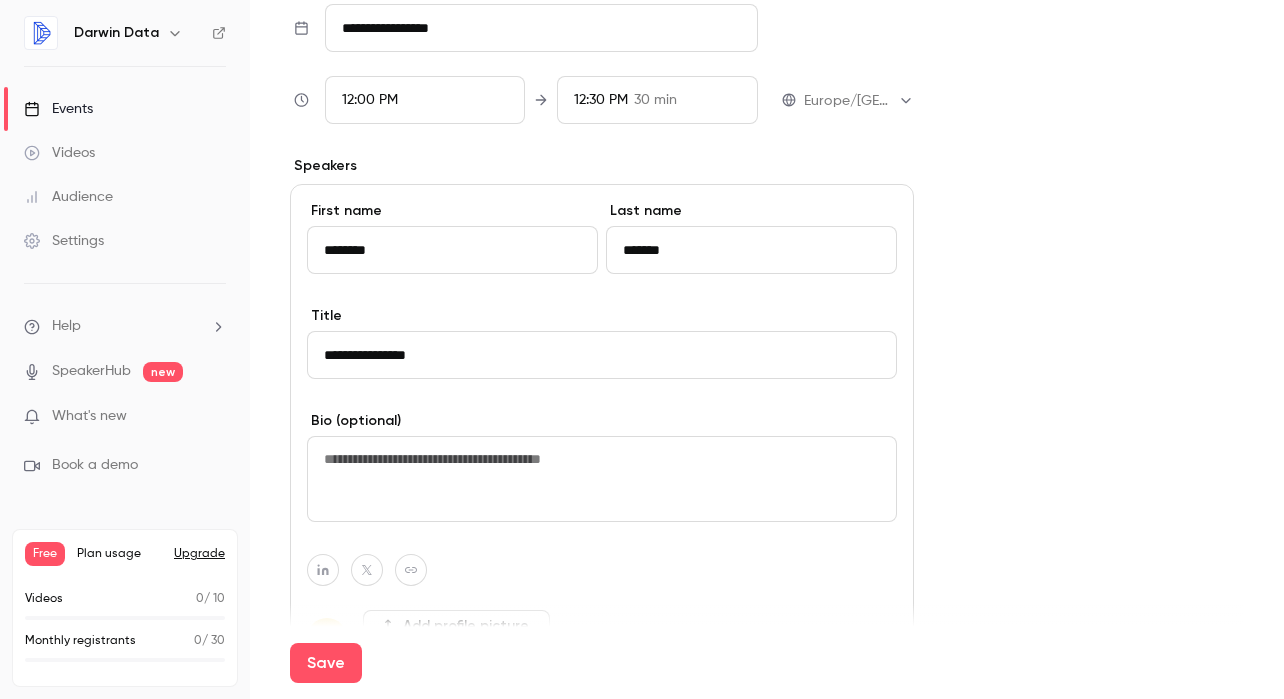 click on "**********" at bounding box center [602, 355] 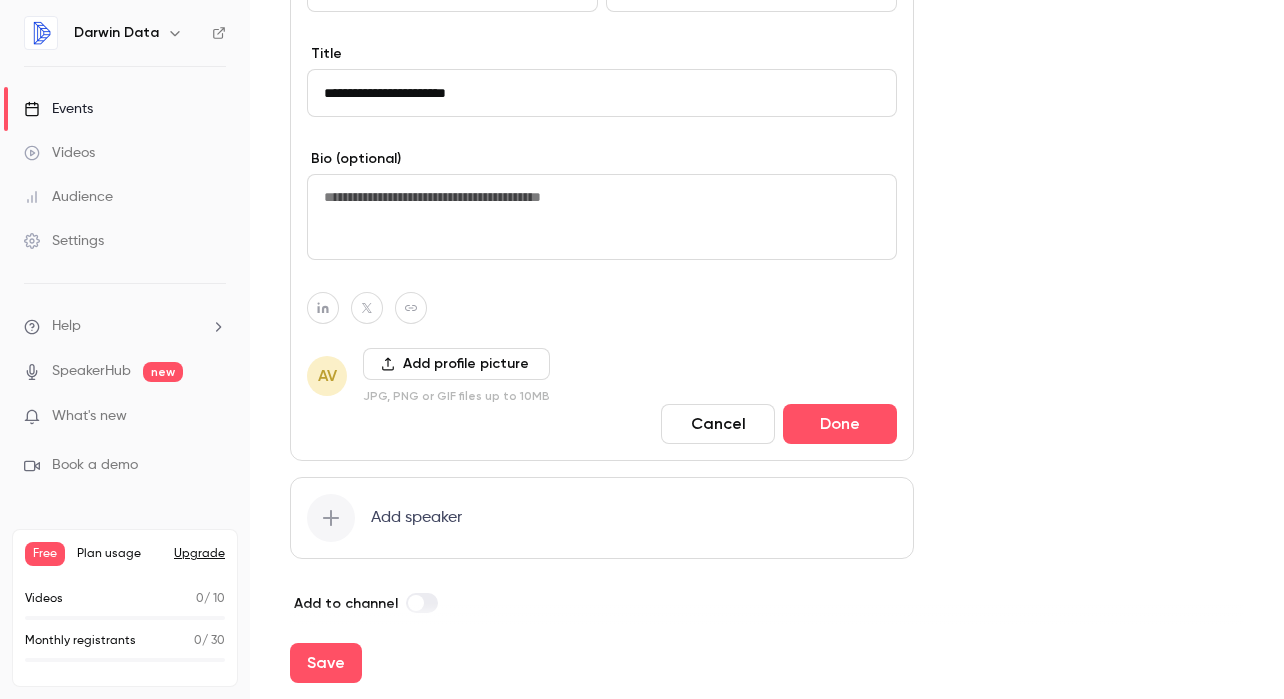 scroll, scrollTop: 1382, scrollLeft: 0, axis: vertical 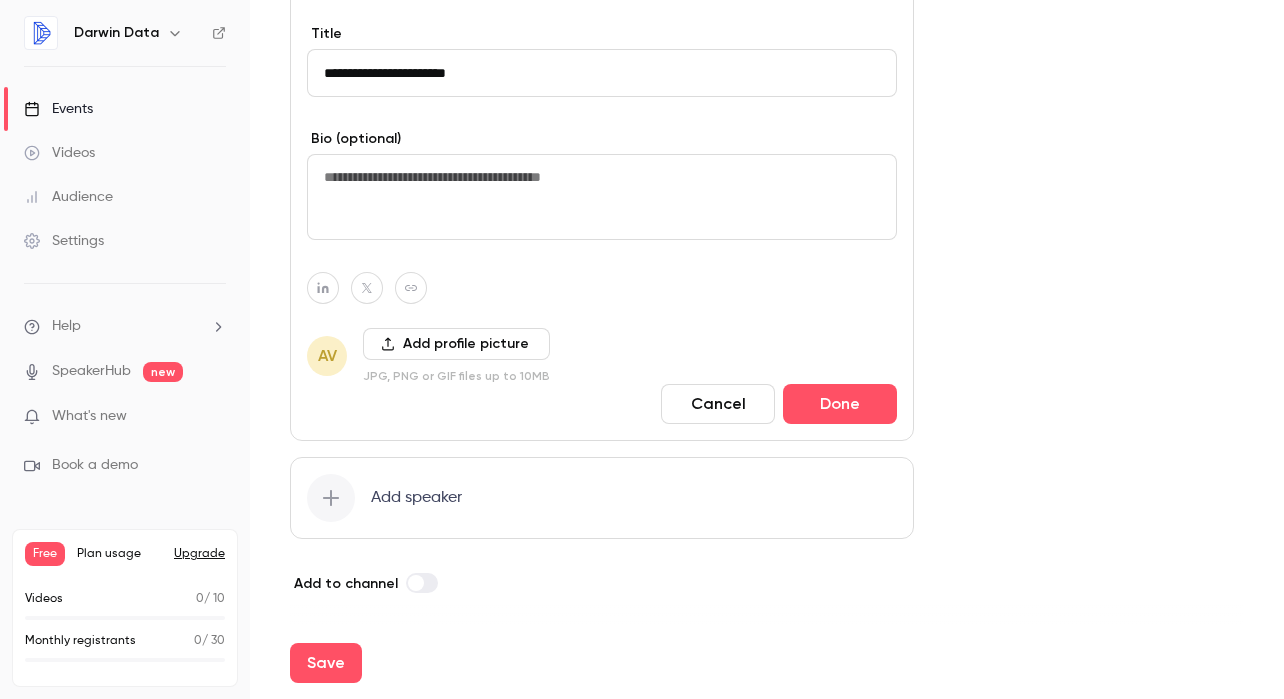 type on "**********" 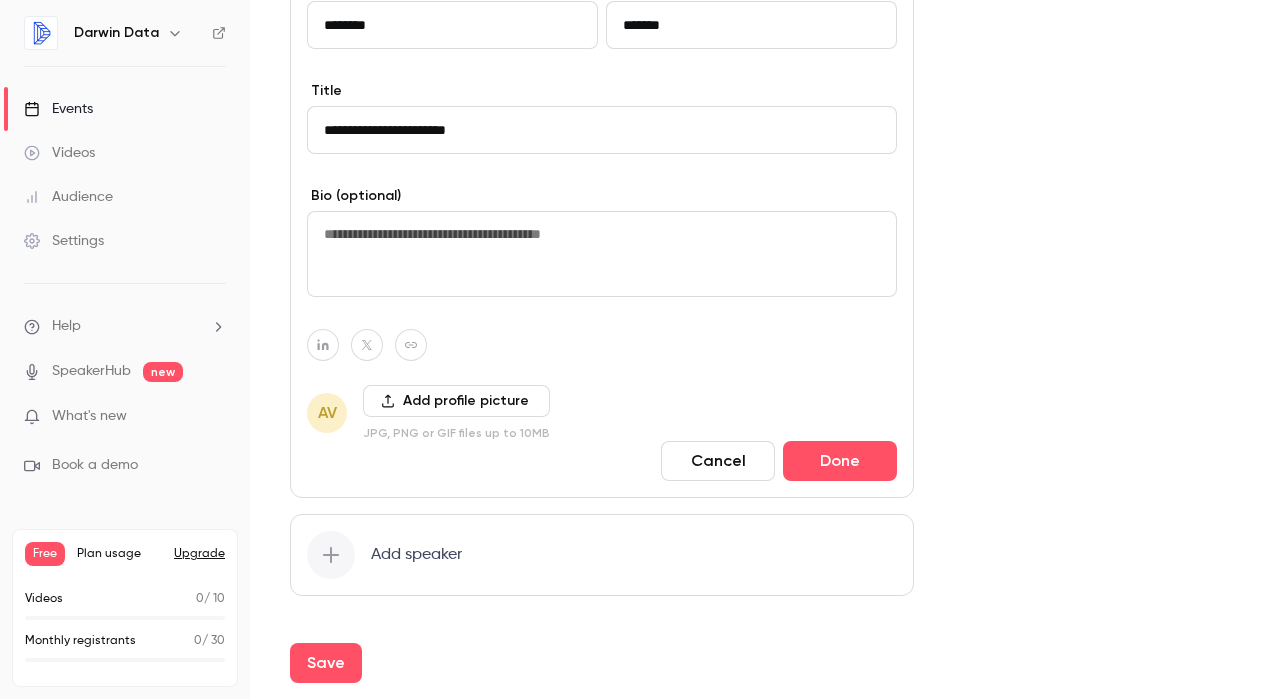 scroll, scrollTop: 1382, scrollLeft: 0, axis: vertical 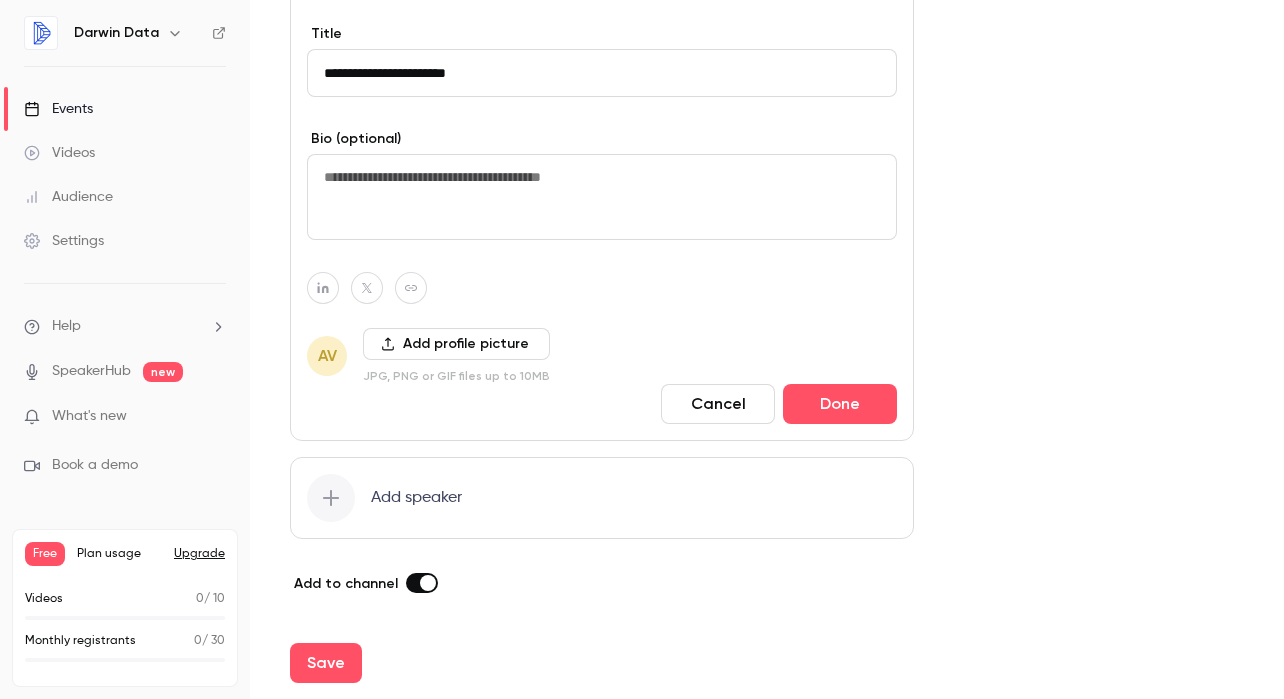 click on "Add speaker" at bounding box center (416, 498) 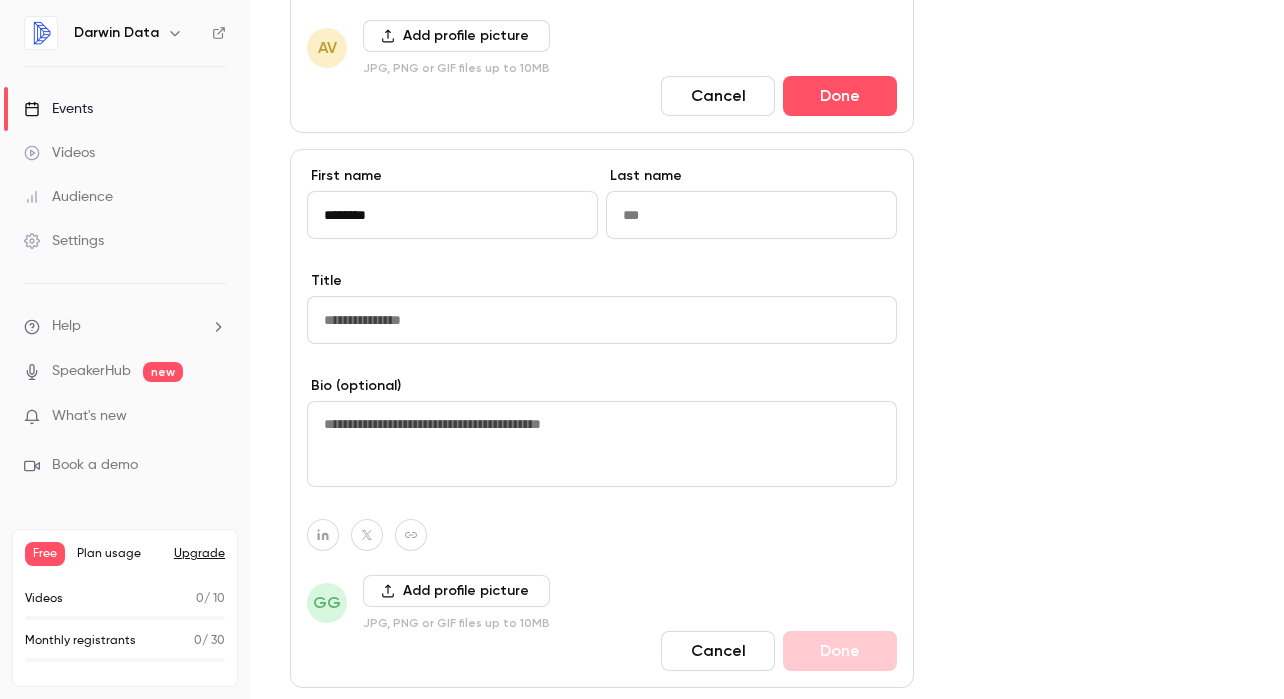scroll, scrollTop: 1721, scrollLeft: 0, axis: vertical 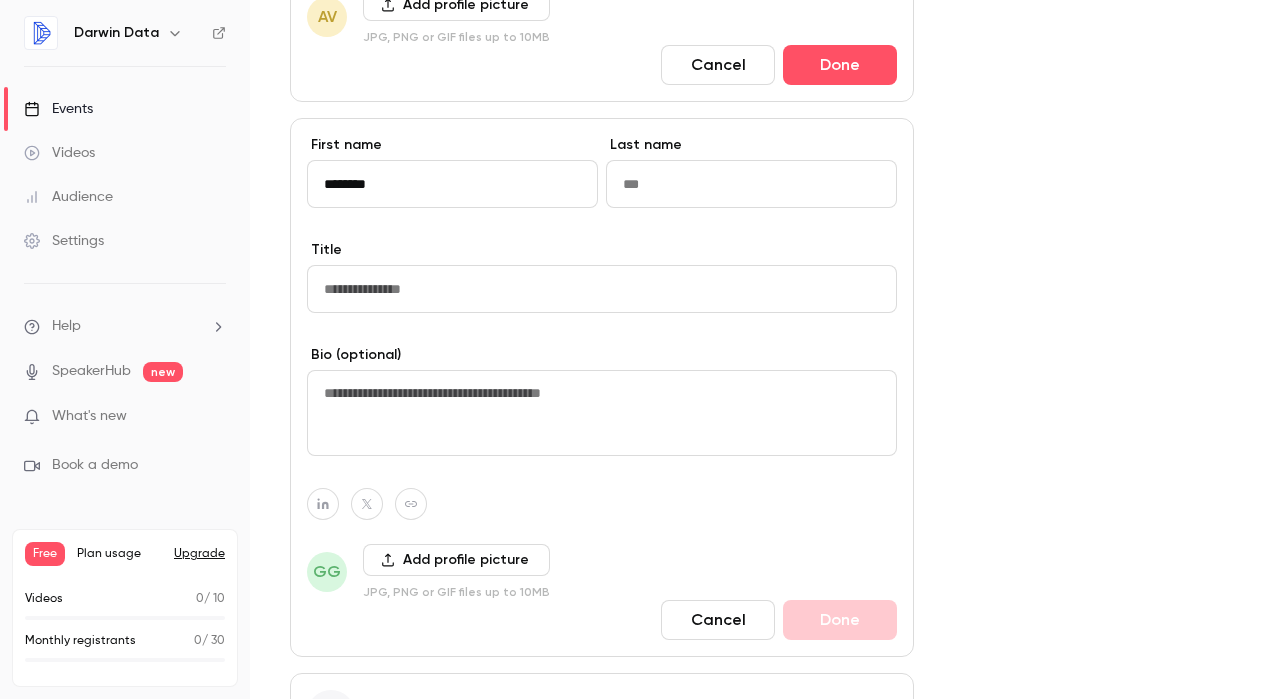 type on "********" 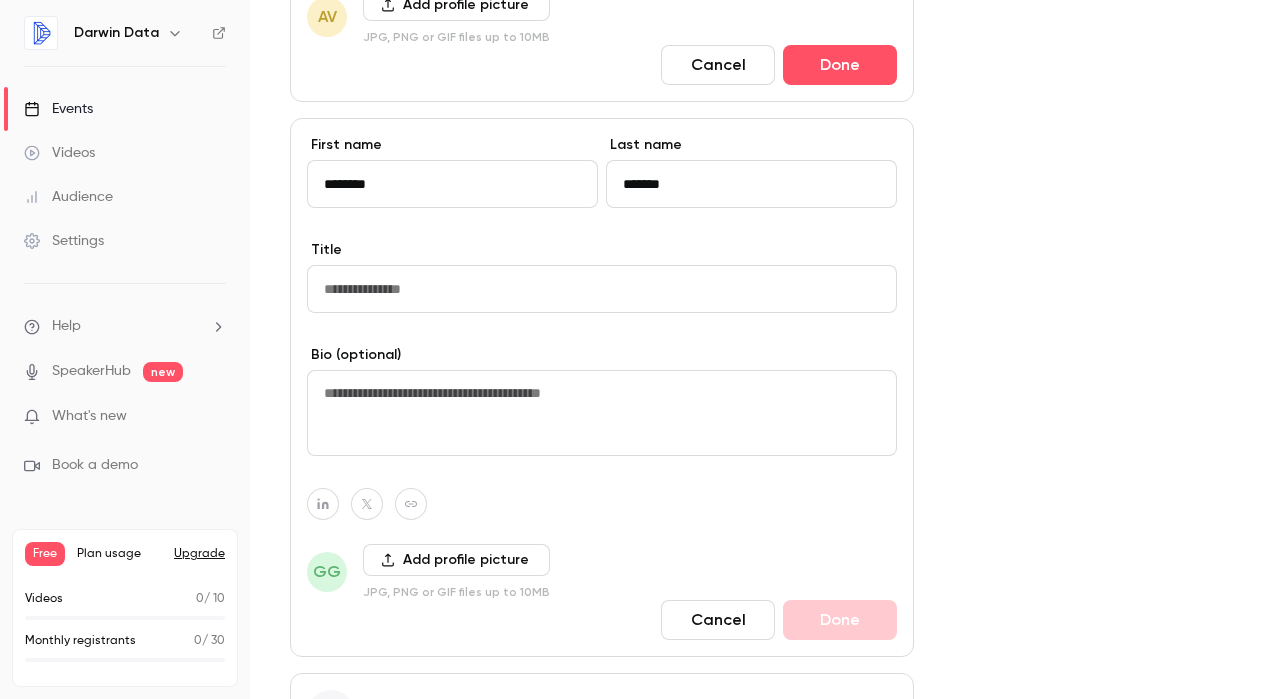 type on "*******" 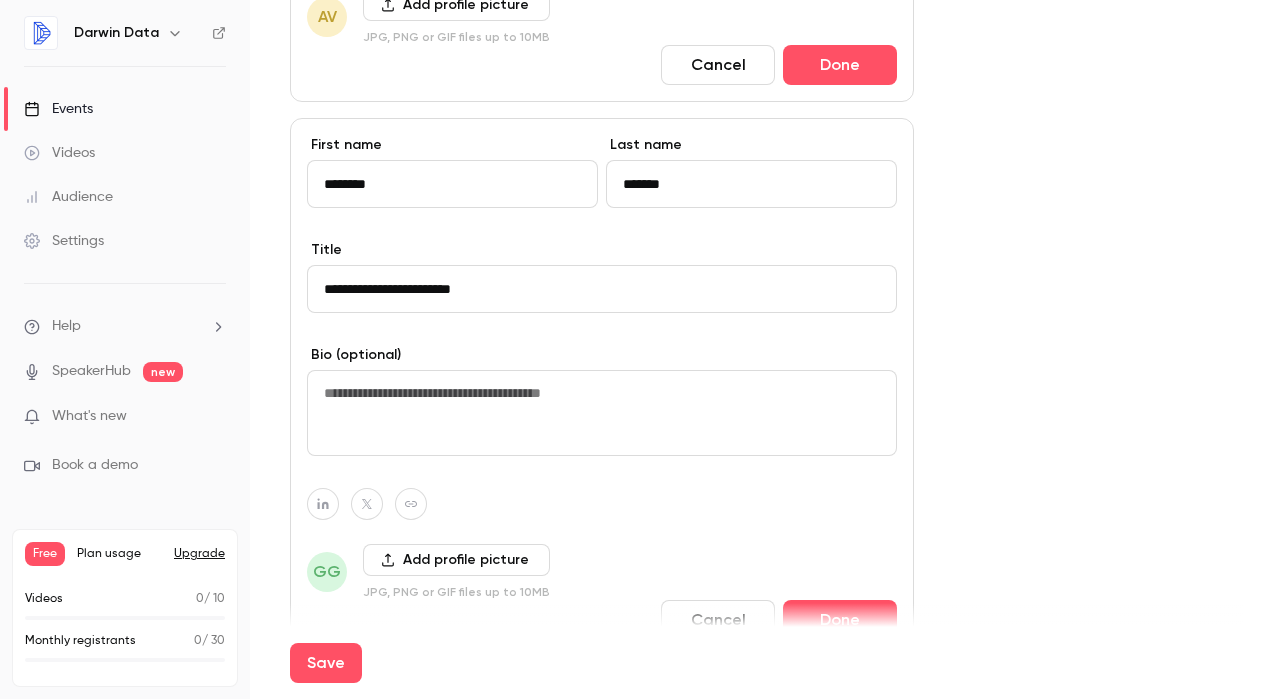 type on "**********" 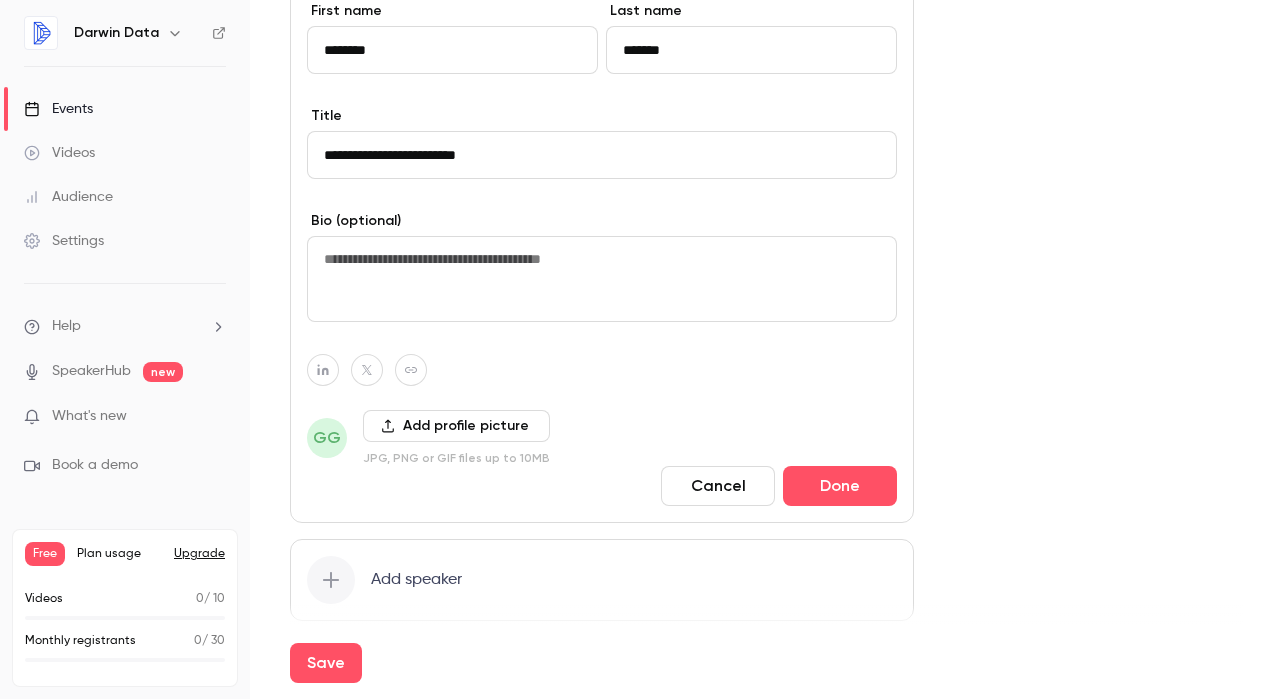 scroll, scrollTop: 1869, scrollLeft: 0, axis: vertical 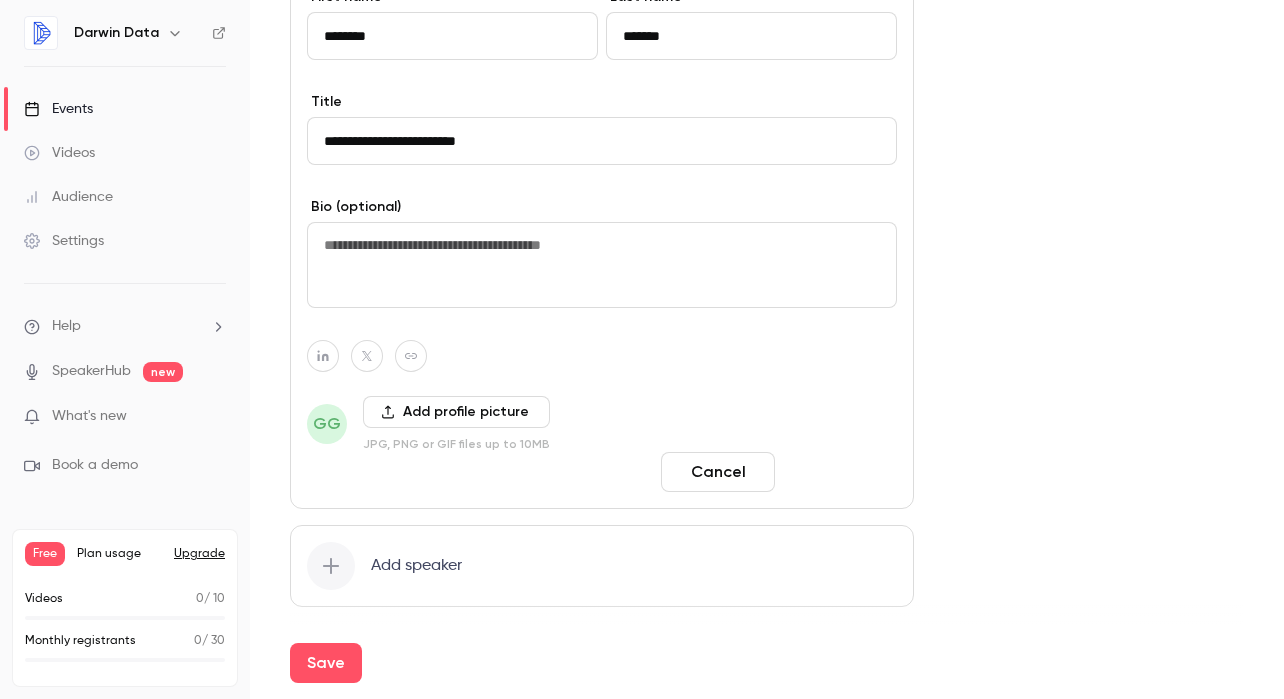 click on "Done" at bounding box center (840, 472) 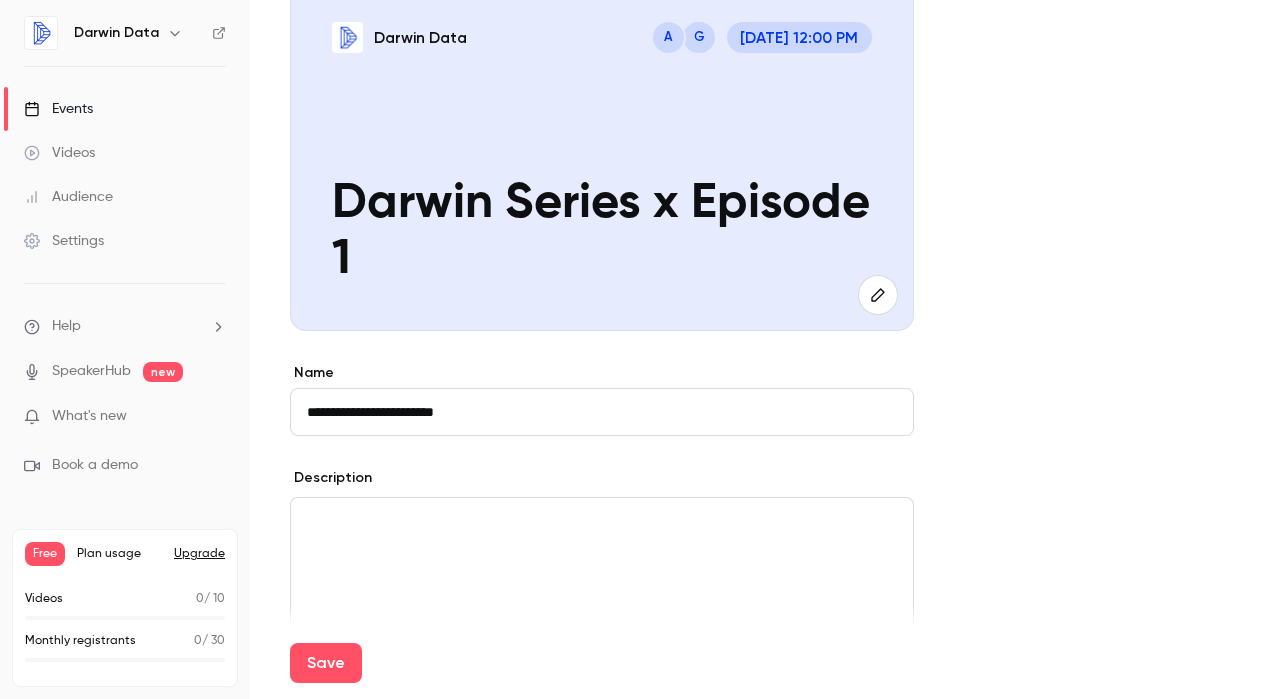 scroll, scrollTop: 216, scrollLeft: 0, axis: vertical 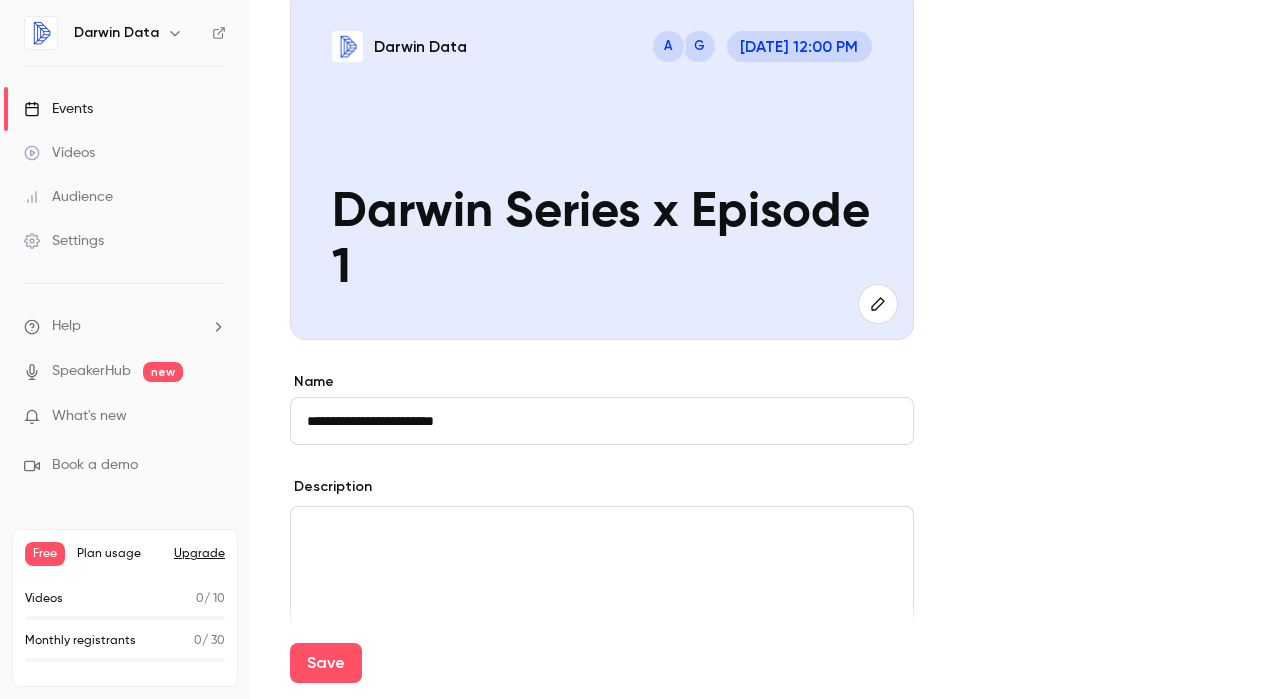 click at bounding box center (602, 595) 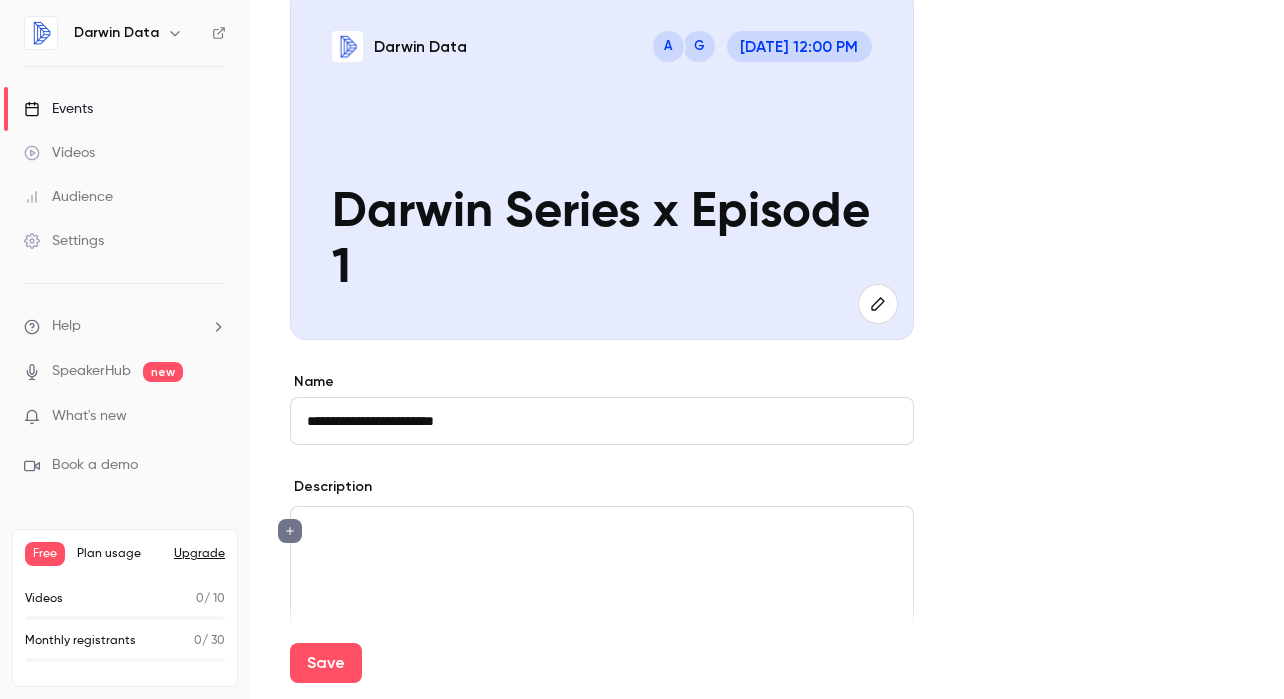 type 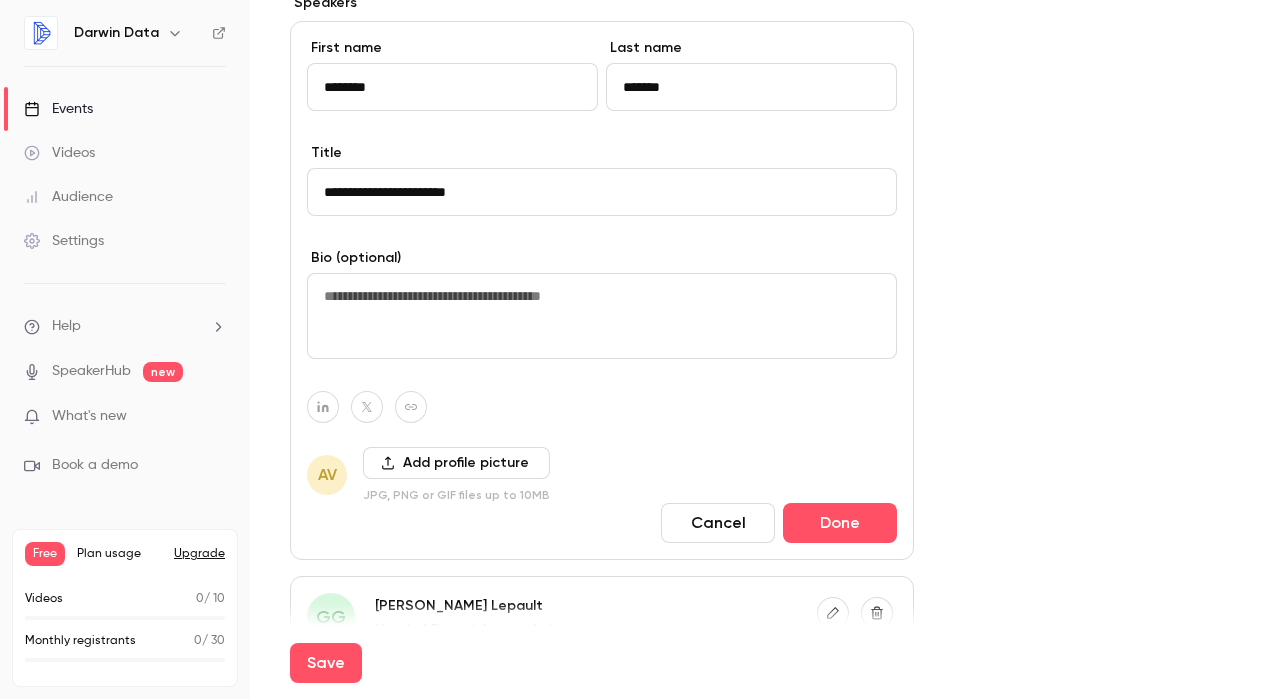 scroll, scrollTop: 1276, scrollLeft: 0, axis: vertical 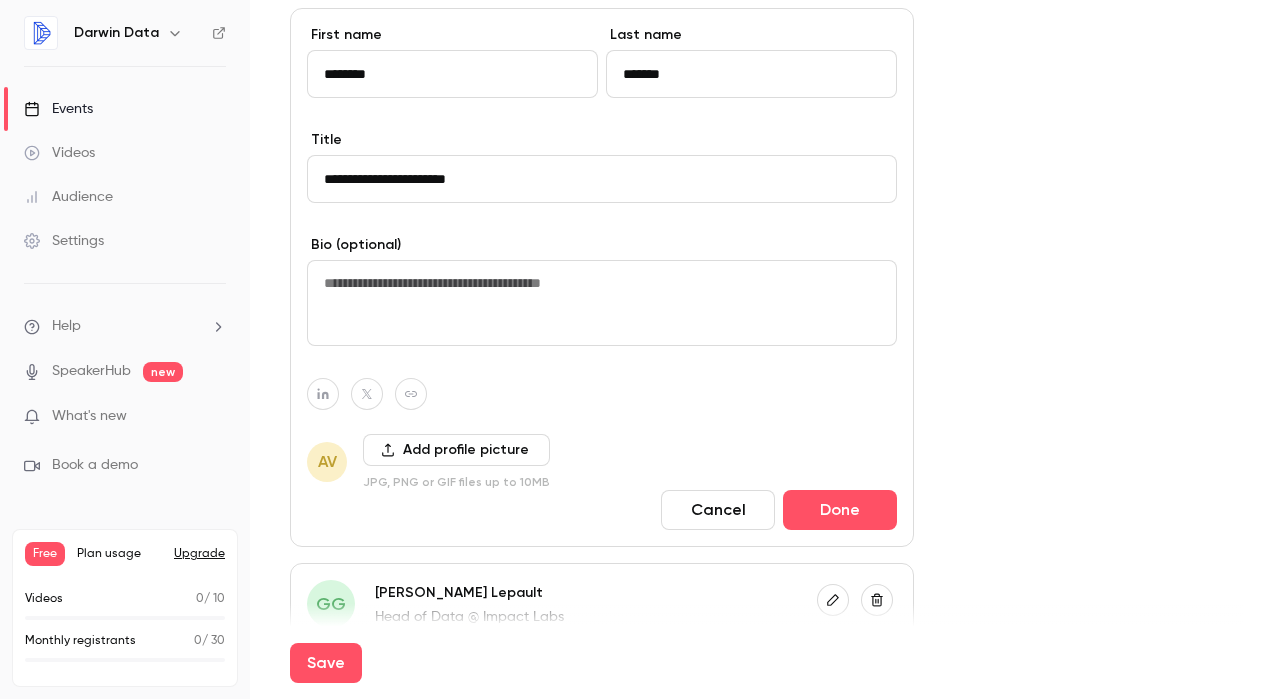click on "Add profile picture" at bounding box center (456, 450) 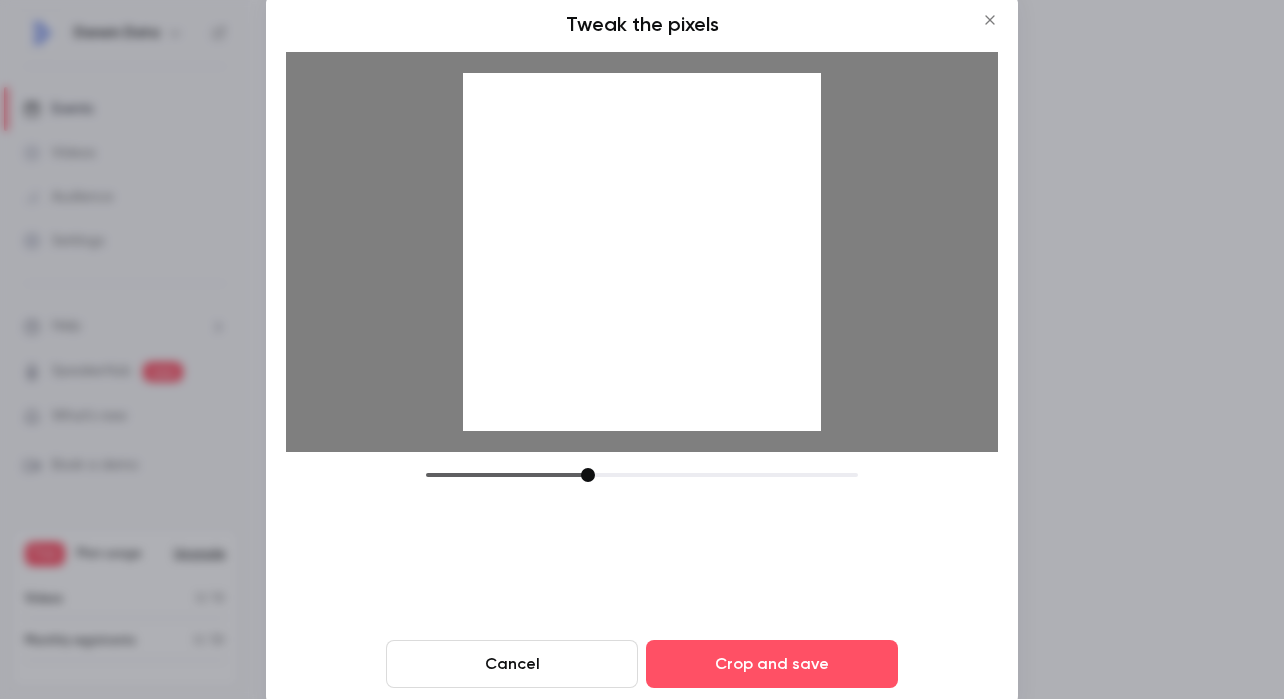 drag, startPoint x: 568, startPoint y: 473, endPoint x: 587, endPoint y: 476, distance: 19.235384 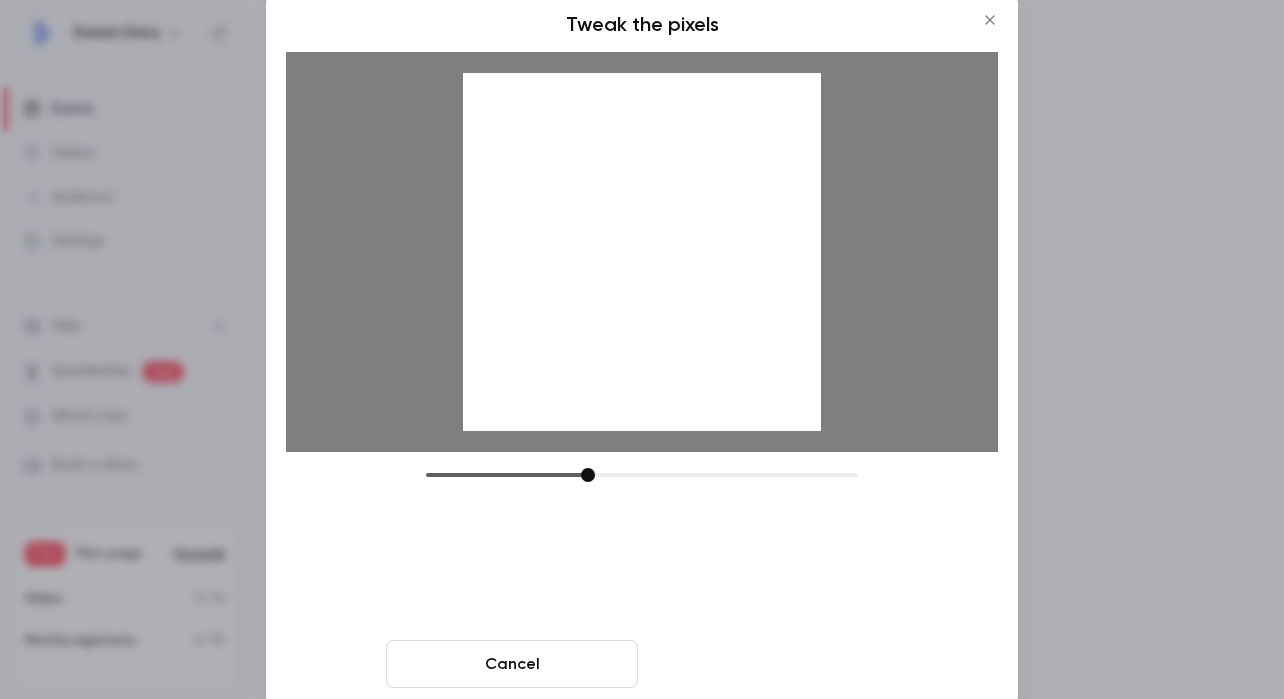 click on "Crop and save" at bounding box center (772, 664) 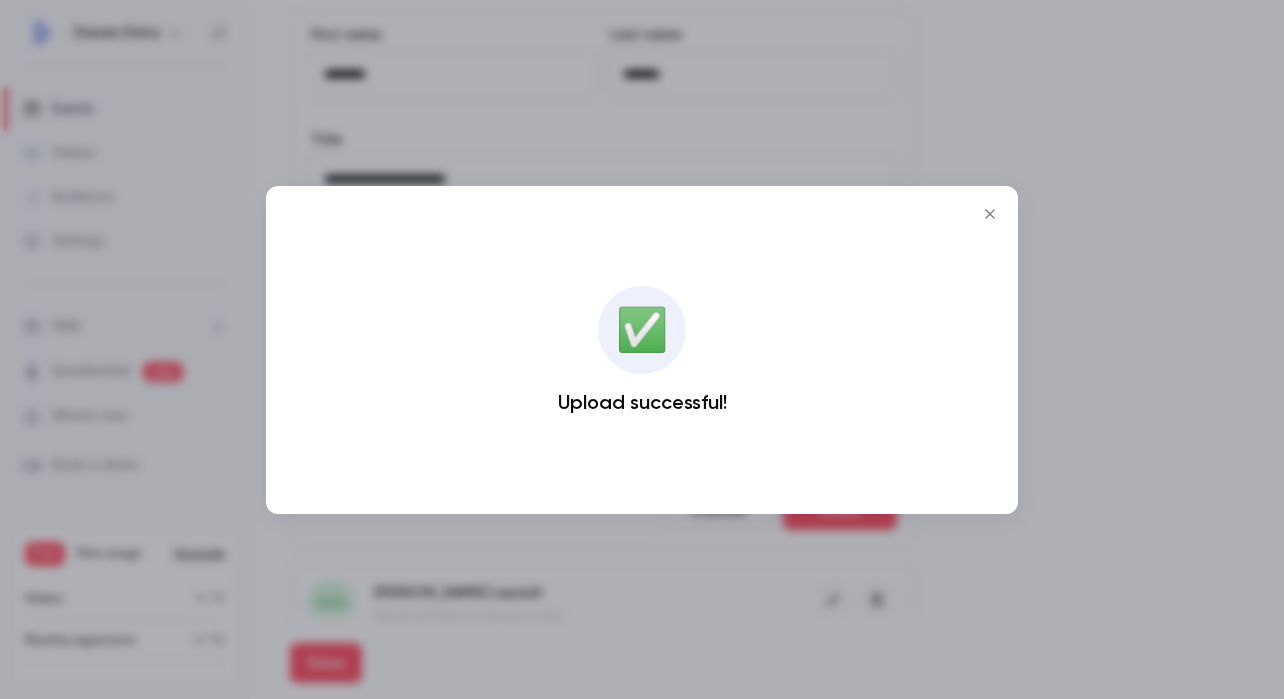 click 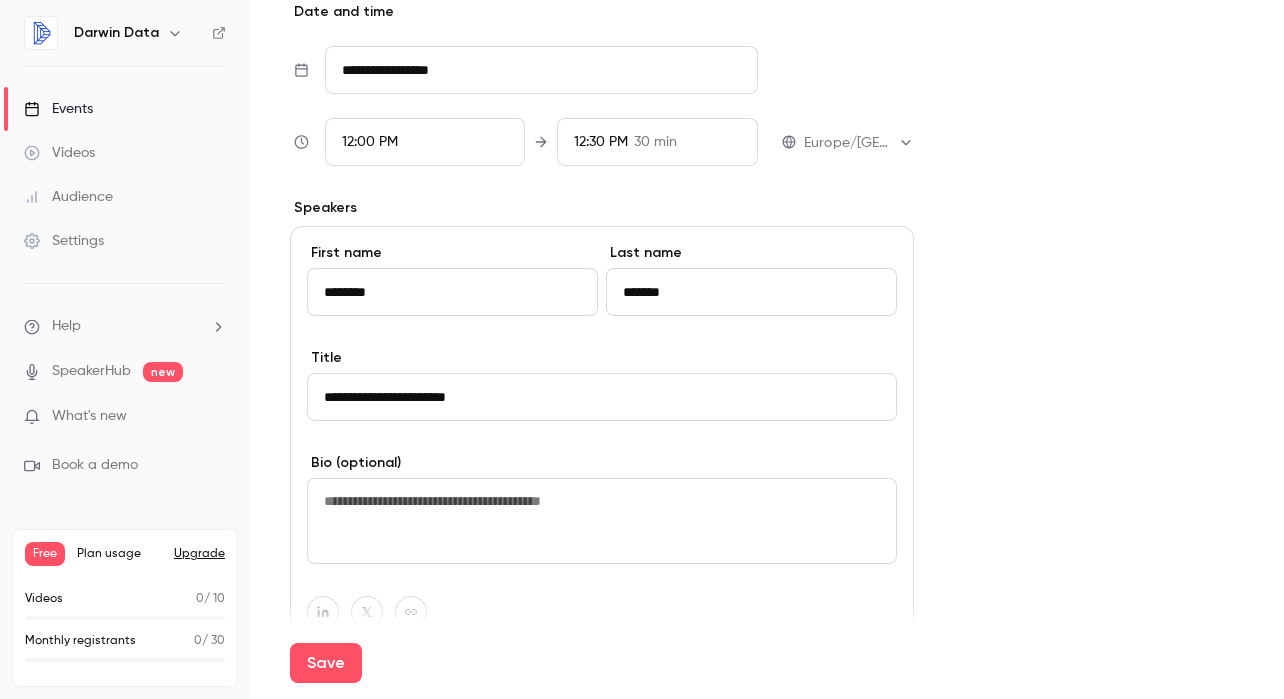 scroll, scrollTop: 1492, scrollLeft: 0, axis: vertical 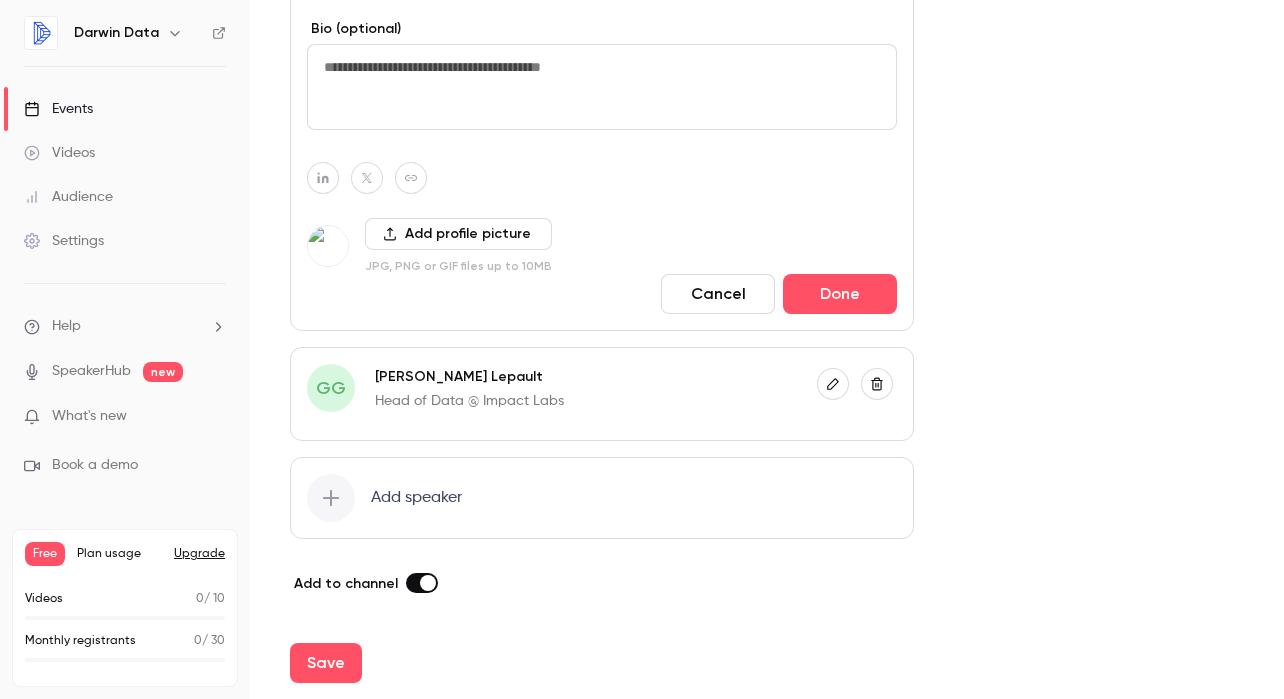 click 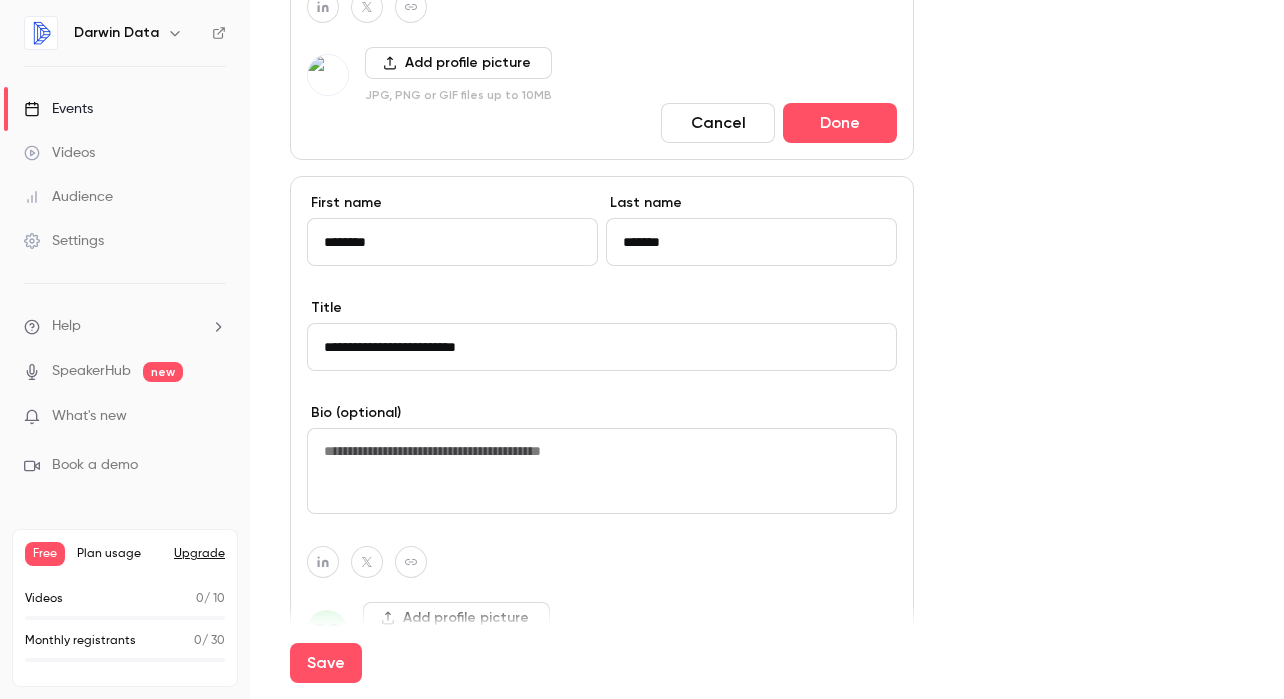 scroll, scrollTop: 1828, scrollLeft: 0, axis: vertical 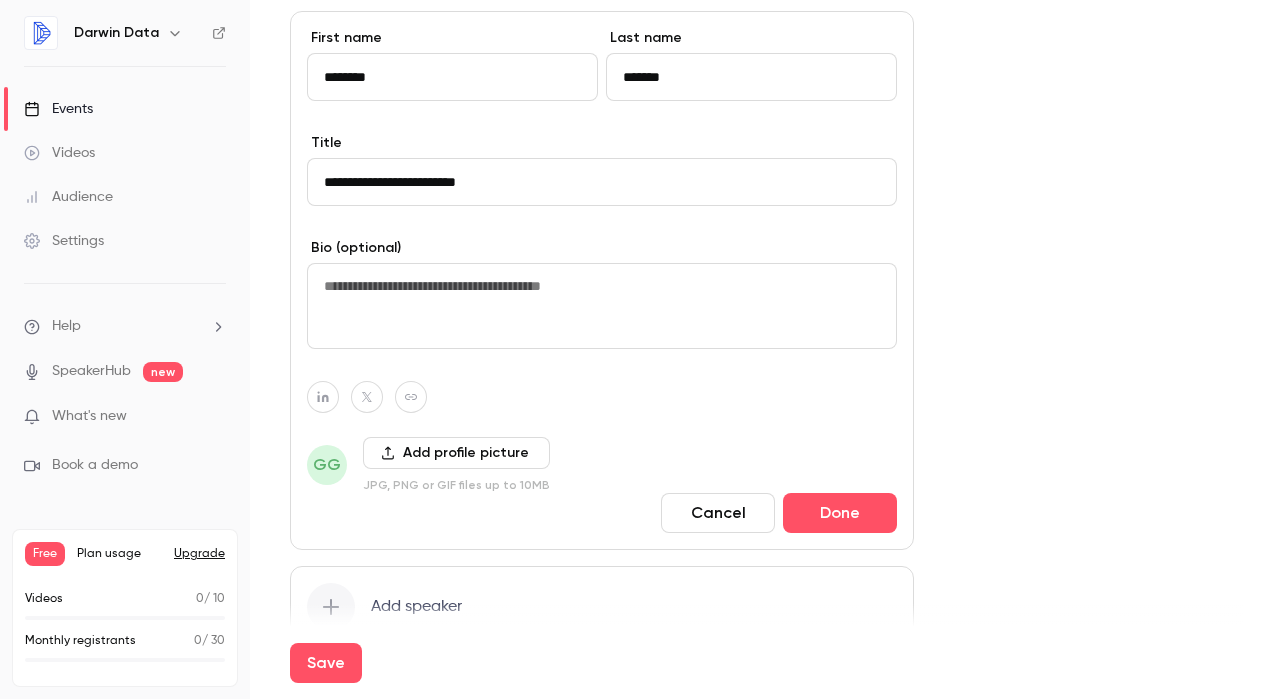 click on "Add profile picture" at bounding box center [456, 453] 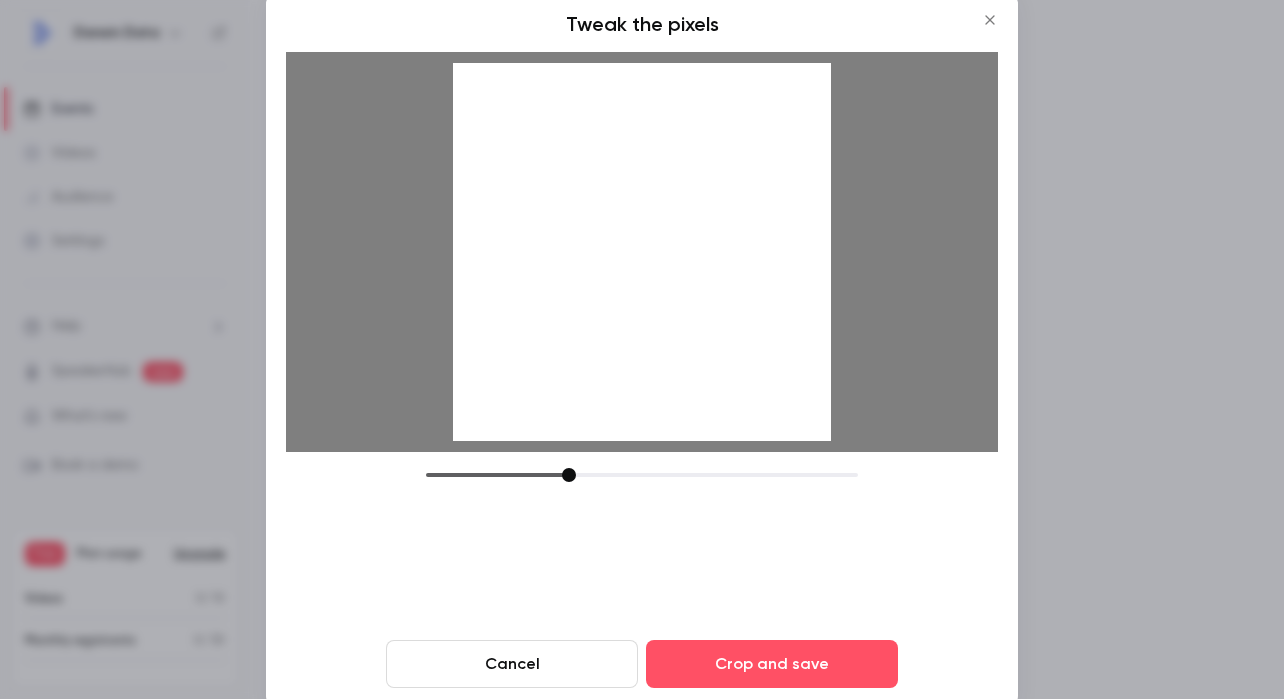 click at bounding box center (642, 252) 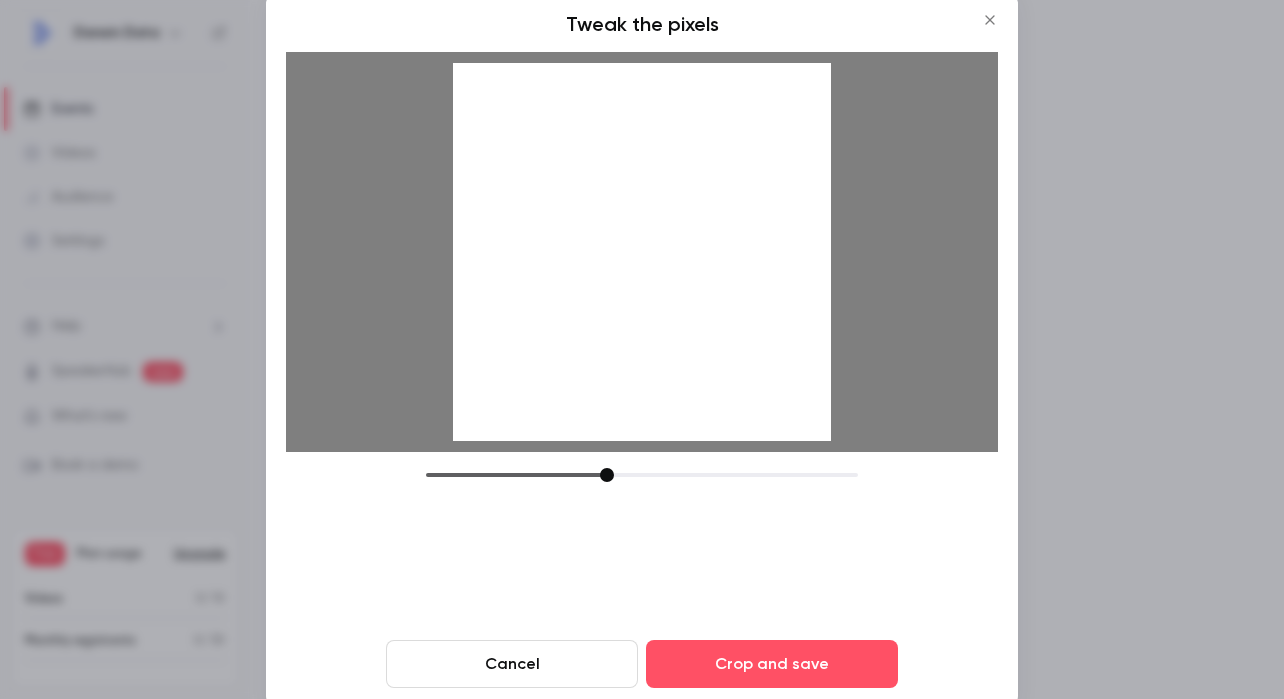 drag, startPoint x: 567, startPoint y: 472, endPoint x: 605, endPoint y: 481, distance: 39.051247 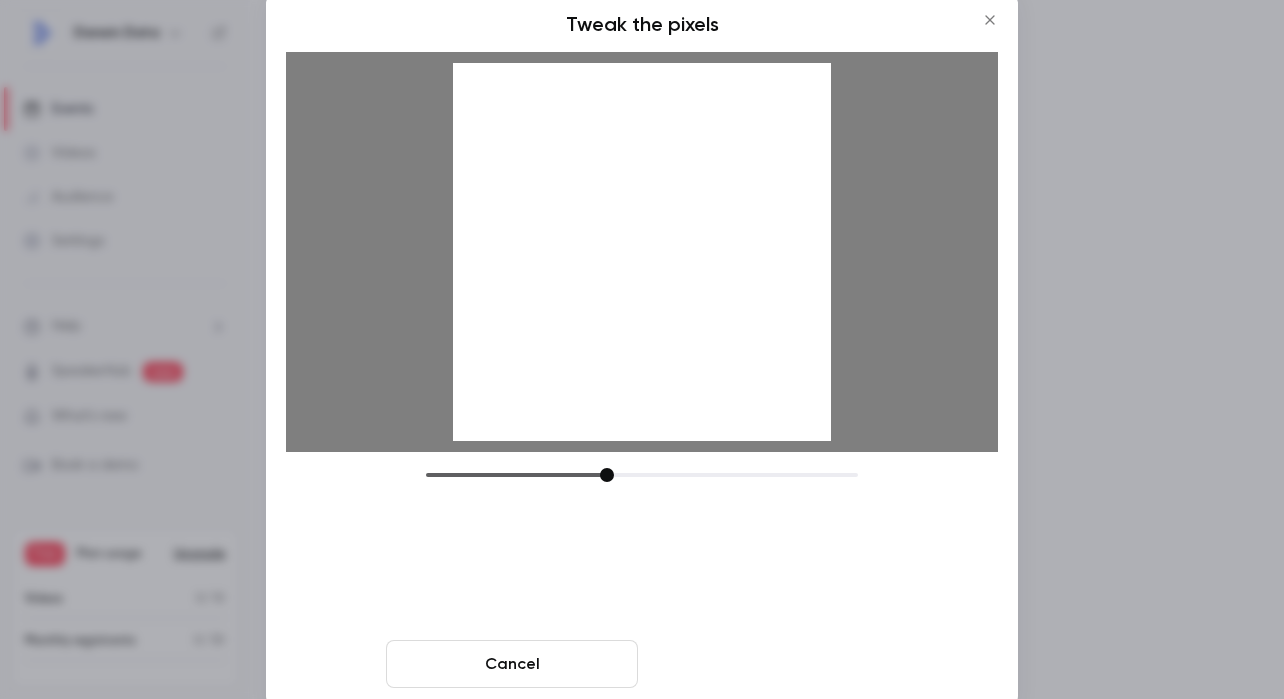 click on "Crop and save" at bounding box center (772, 664) 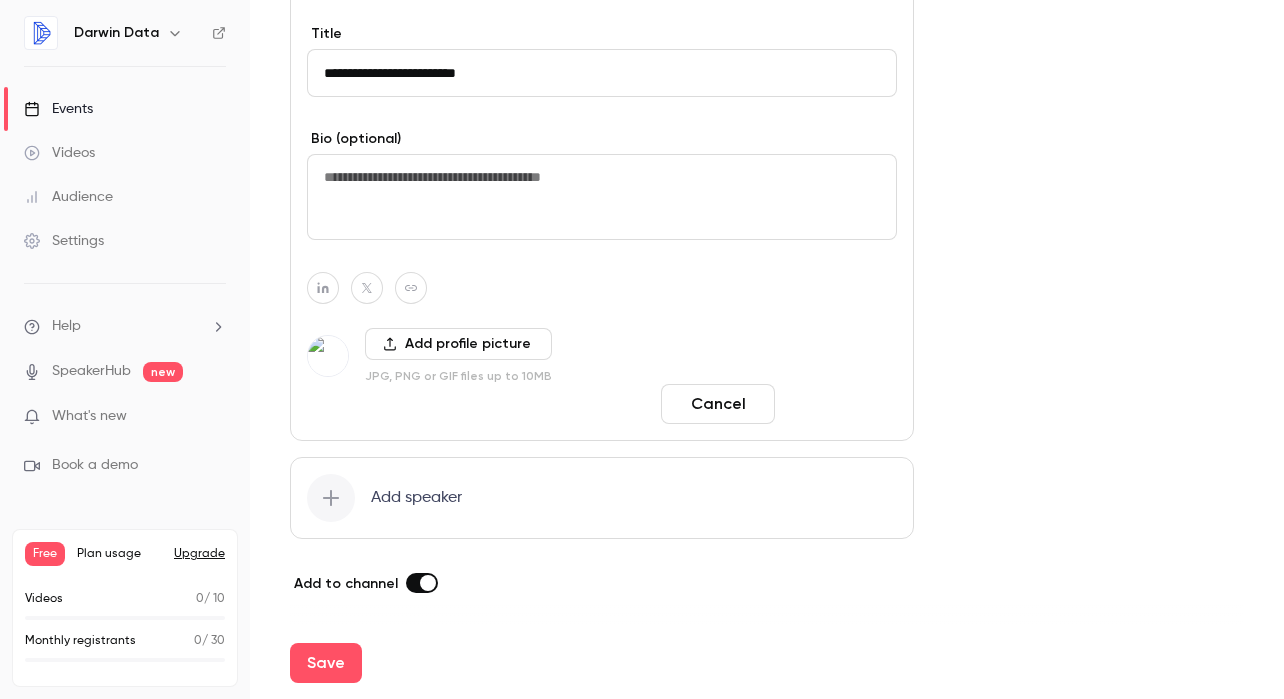 click on "Done" at bounding box center (840, 404) 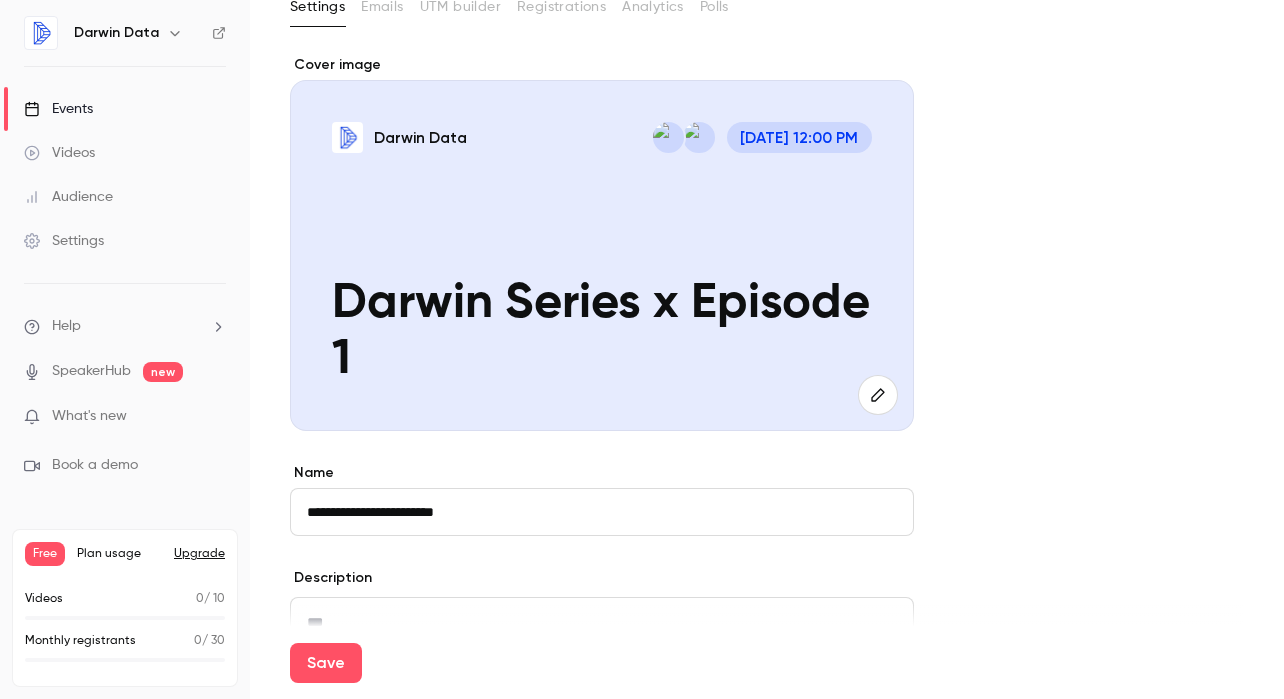 scroll, scrollTop: 151, scrollLeft: 0, axis: vertical 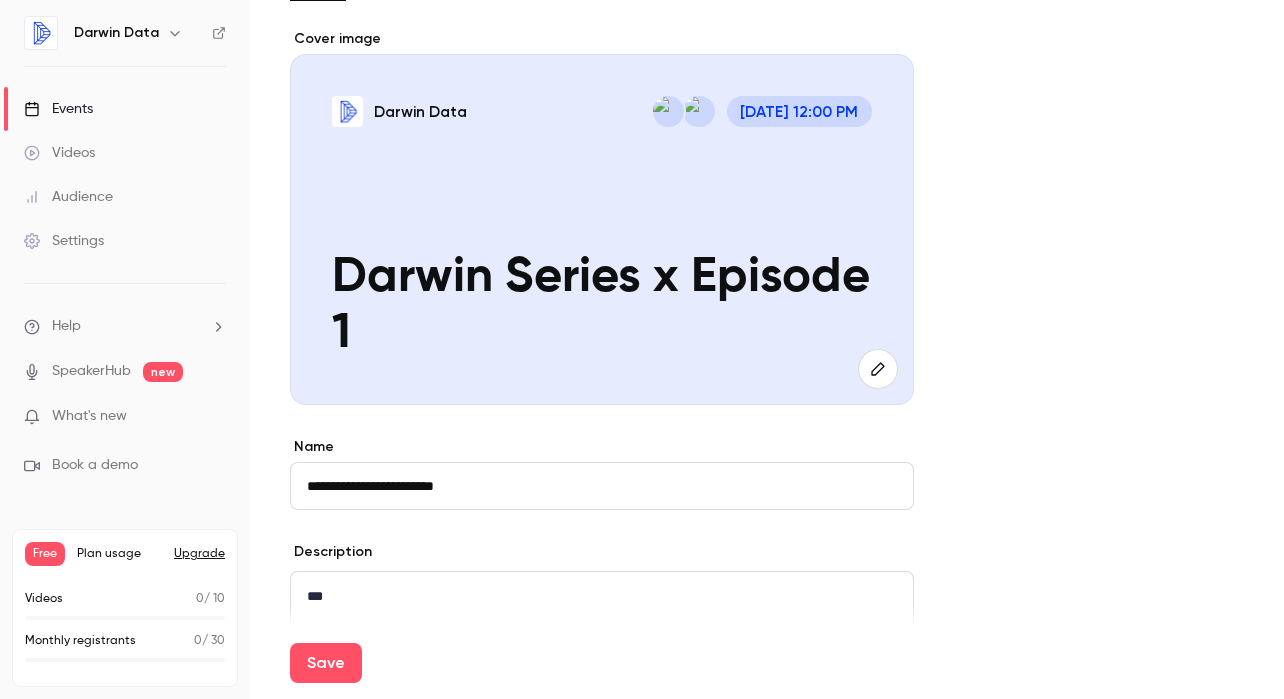 click on "**********" at bounding box center [602, 486] 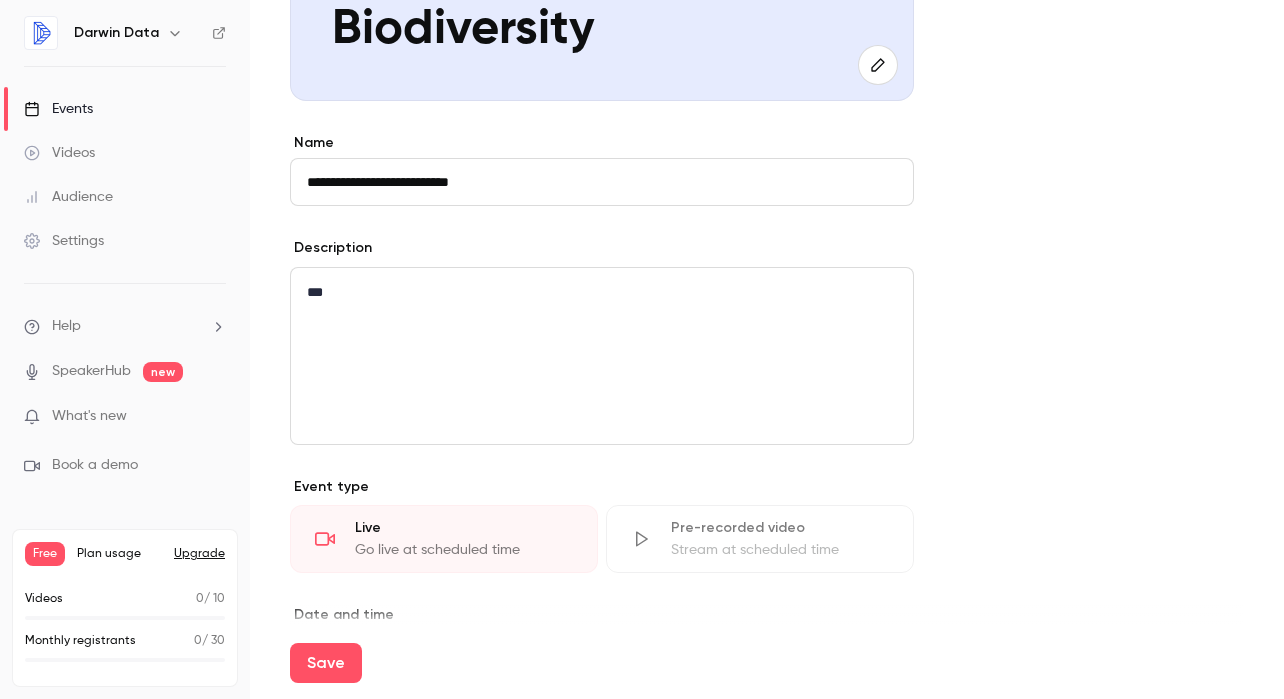 scroll, scrollTop: 485, scrollLeft: 0, axis: vertical 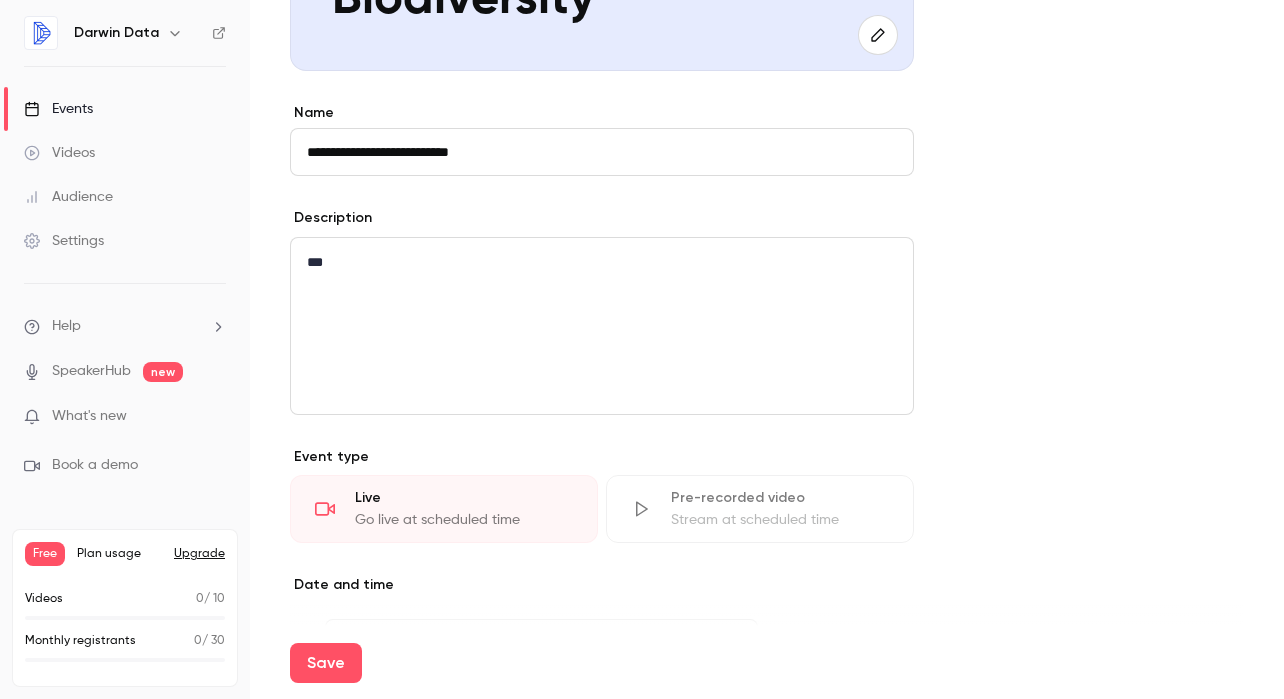 type on "**********" 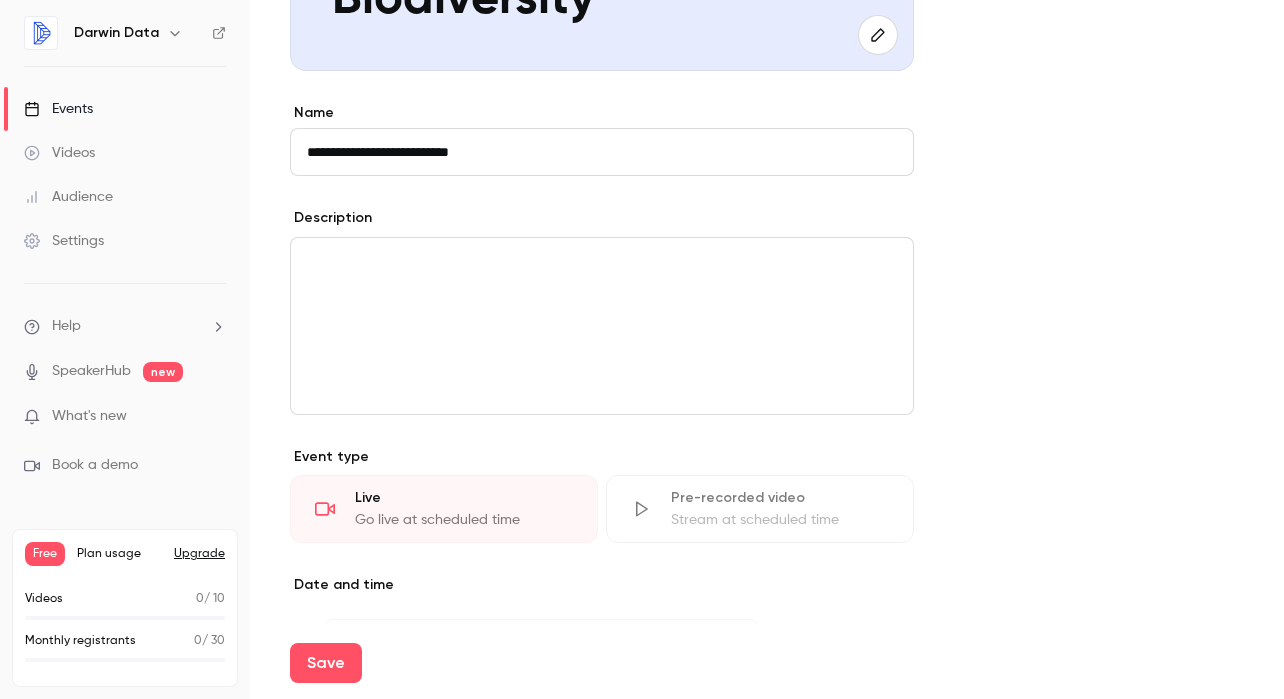 scroll, scrollTop: 0, scrollLeft: 0, axis: both 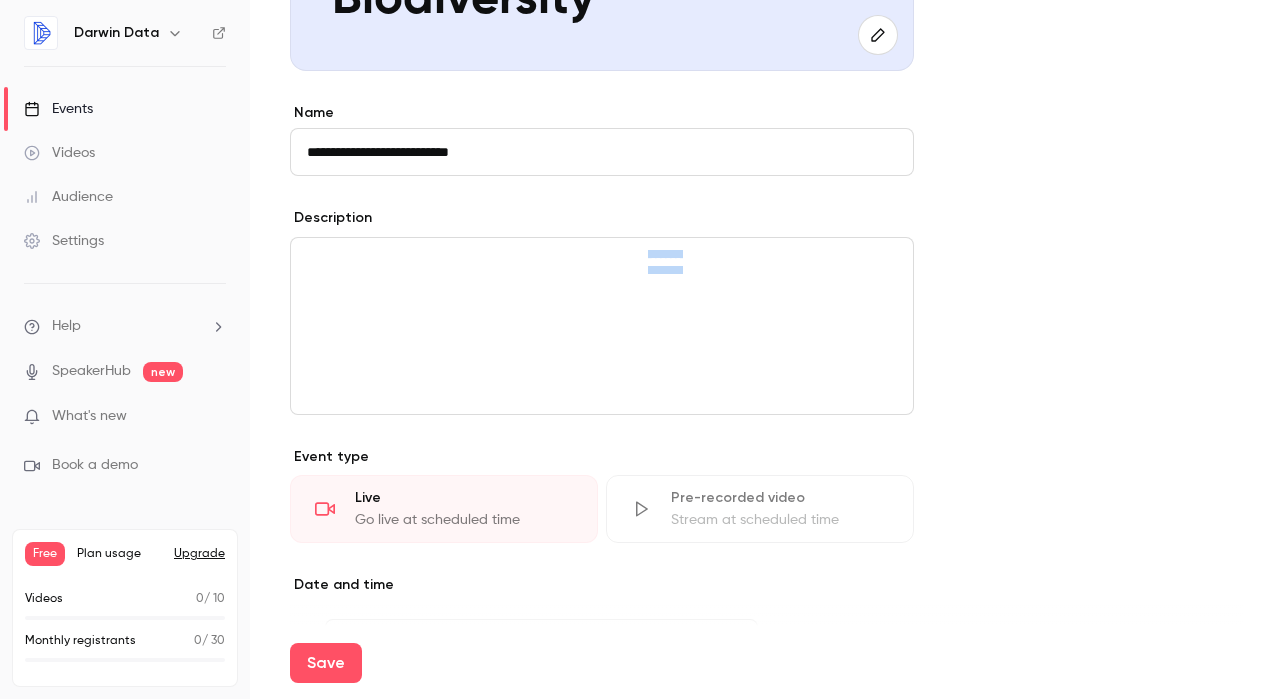 click on "**********" at bounding box center [548, 262] 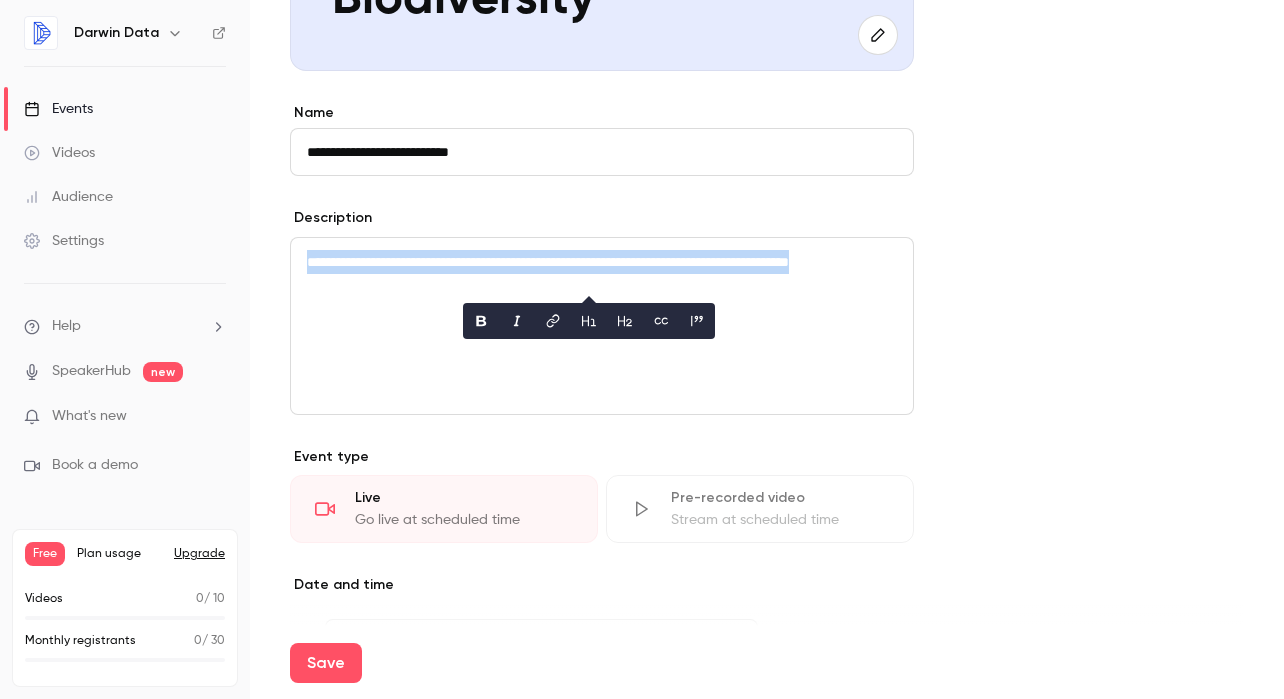 click 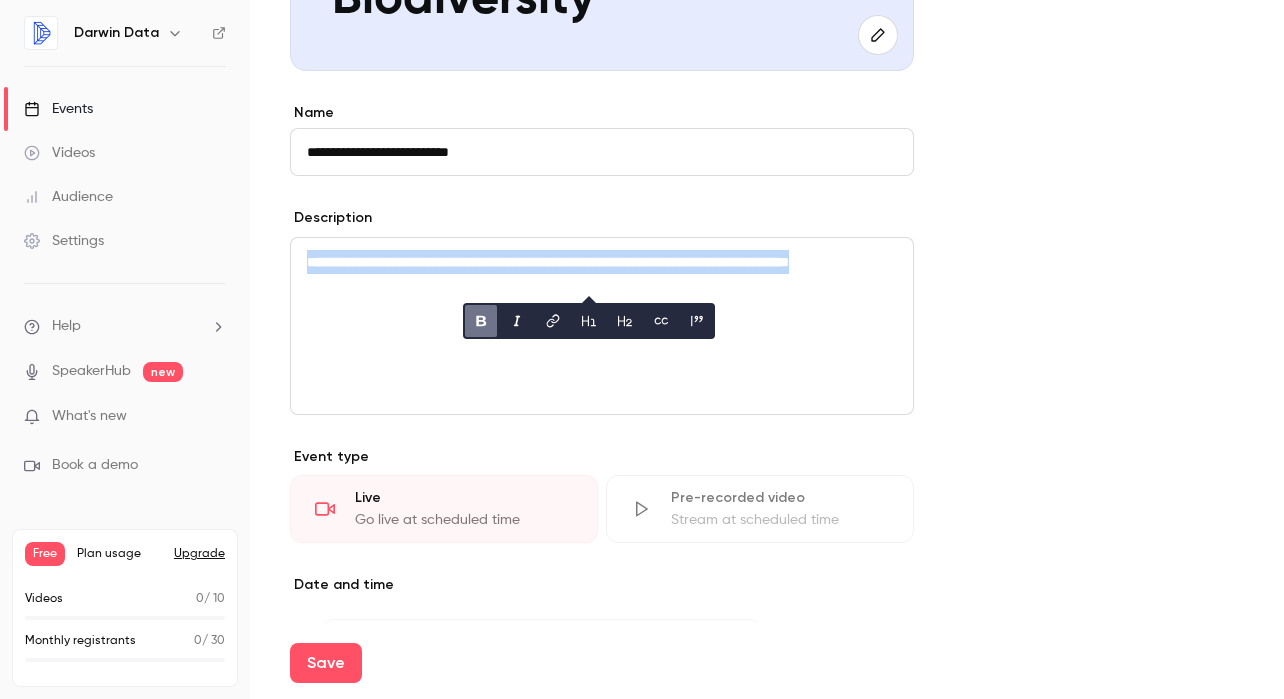 click 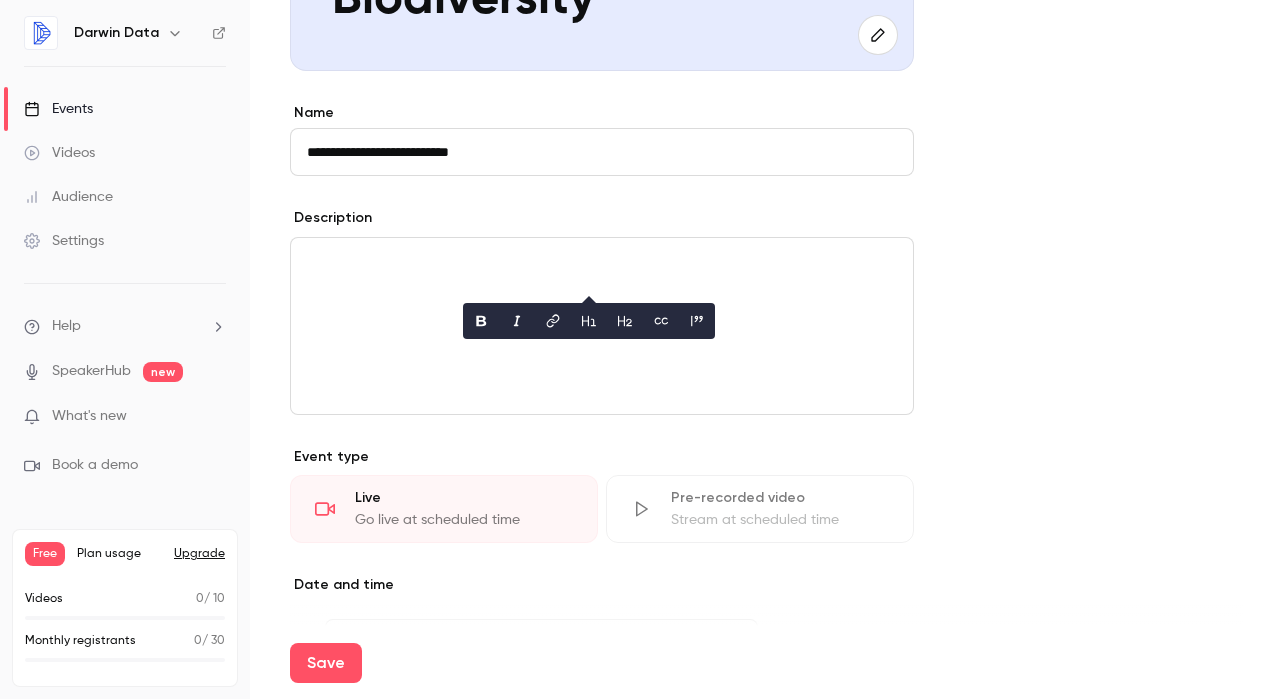 click 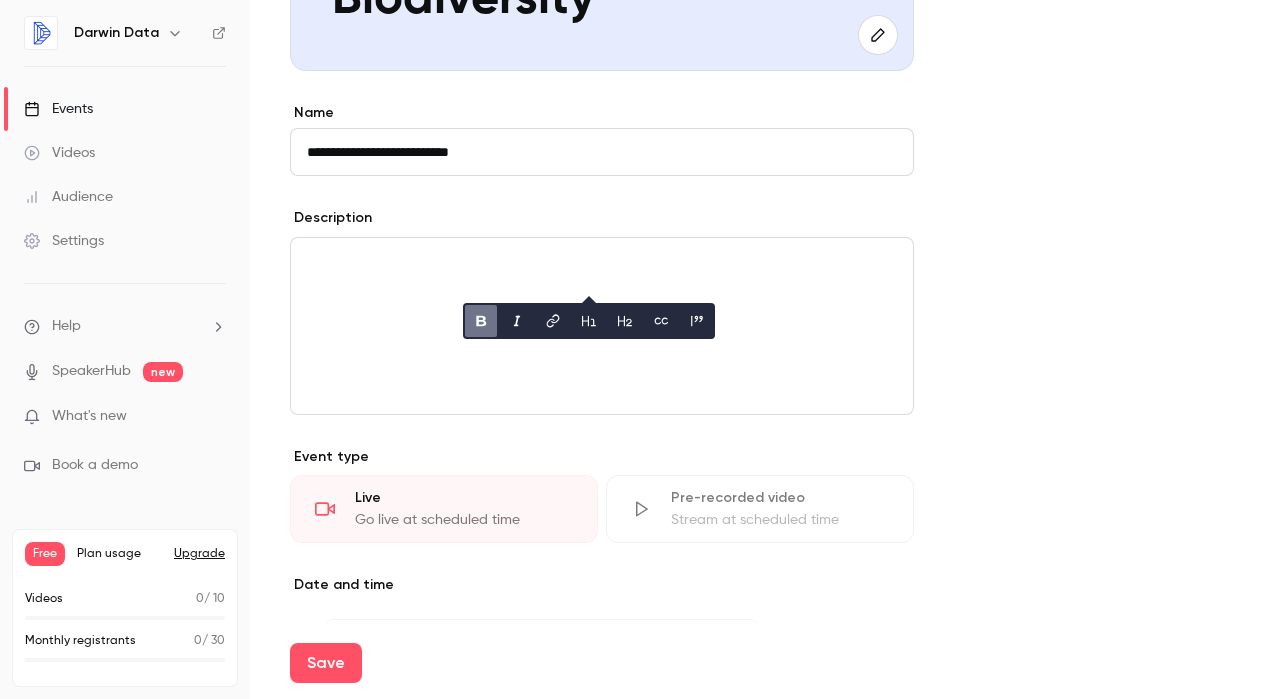 click on "Description" at bounding box center [602, 220] 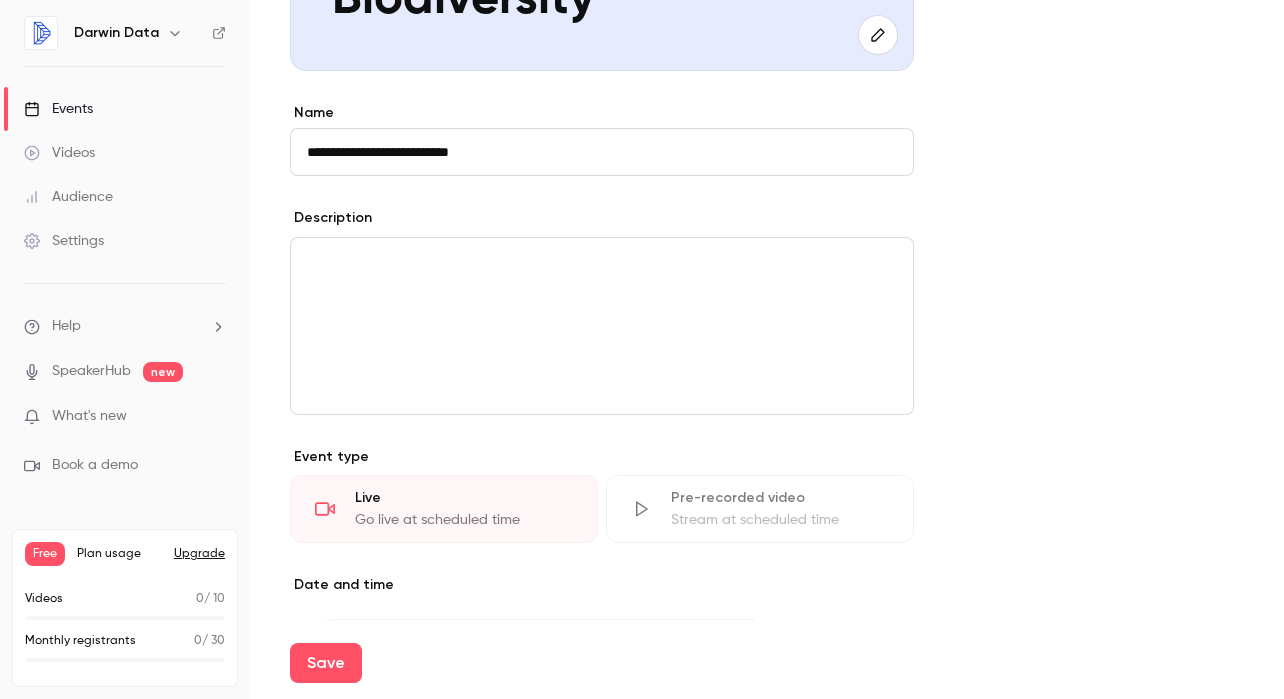 click on "**********" at bounding box center [548, 262] 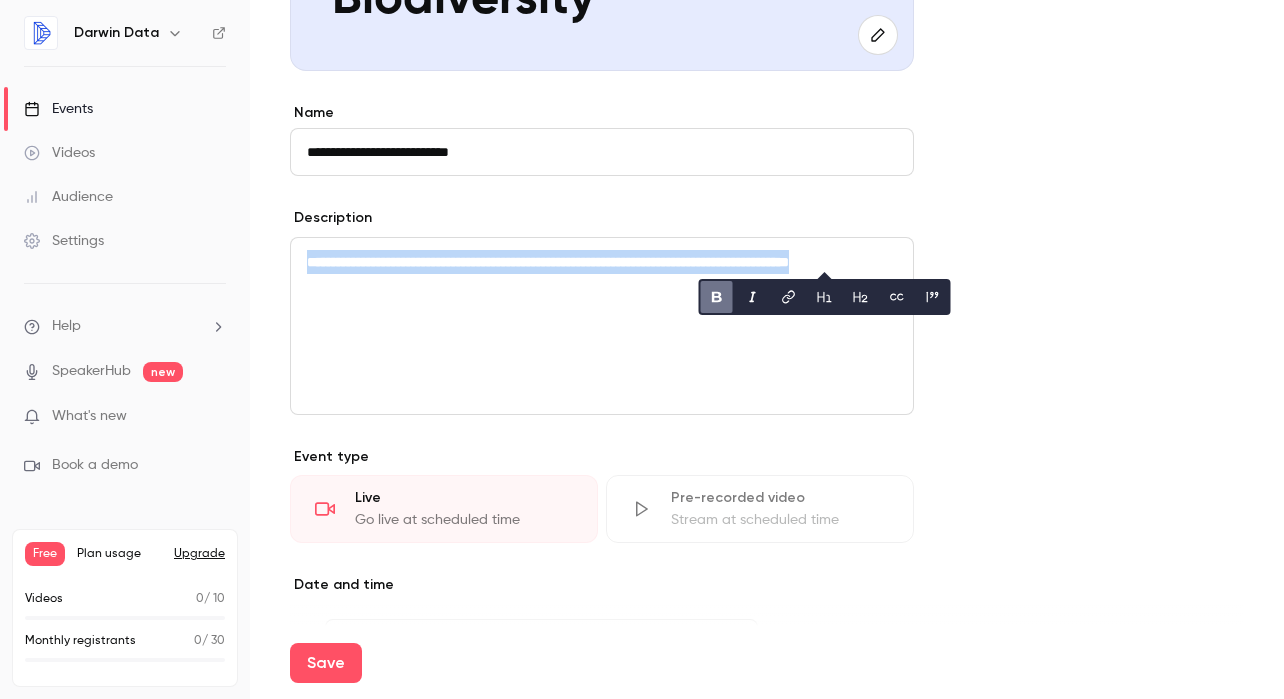 click on "**********" at bounding box center [548, 262] 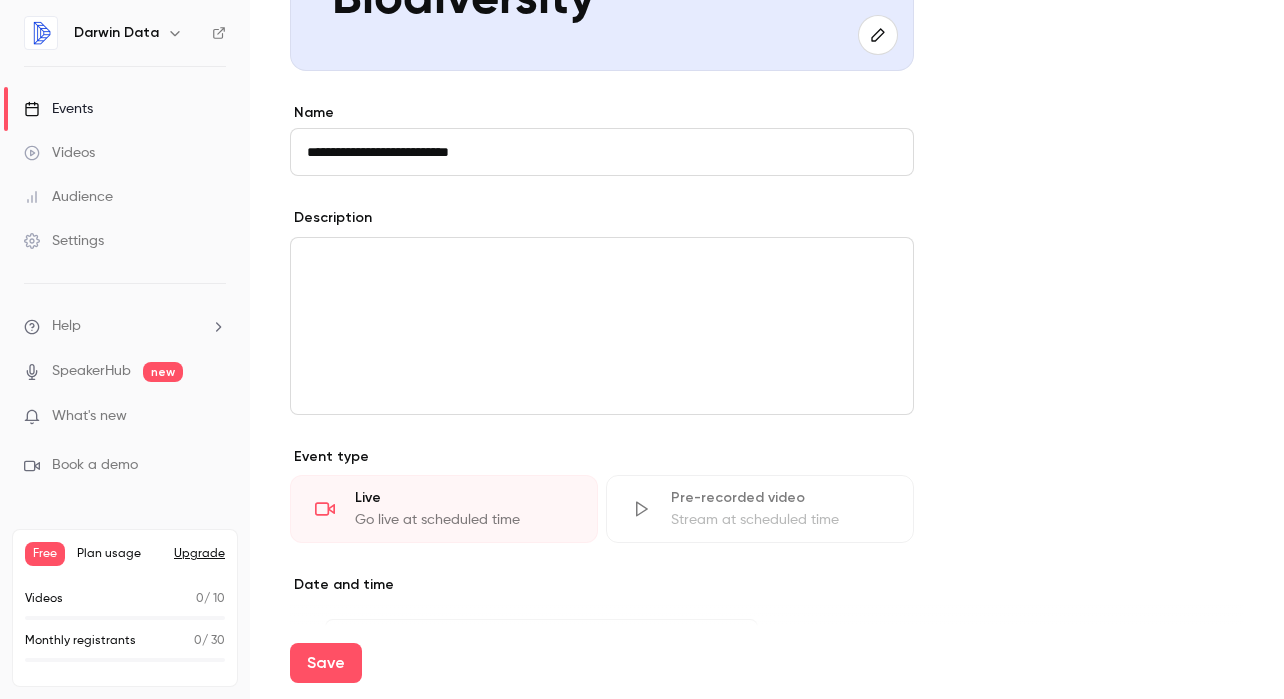 click on "**********" at bounding box center (767, 693) 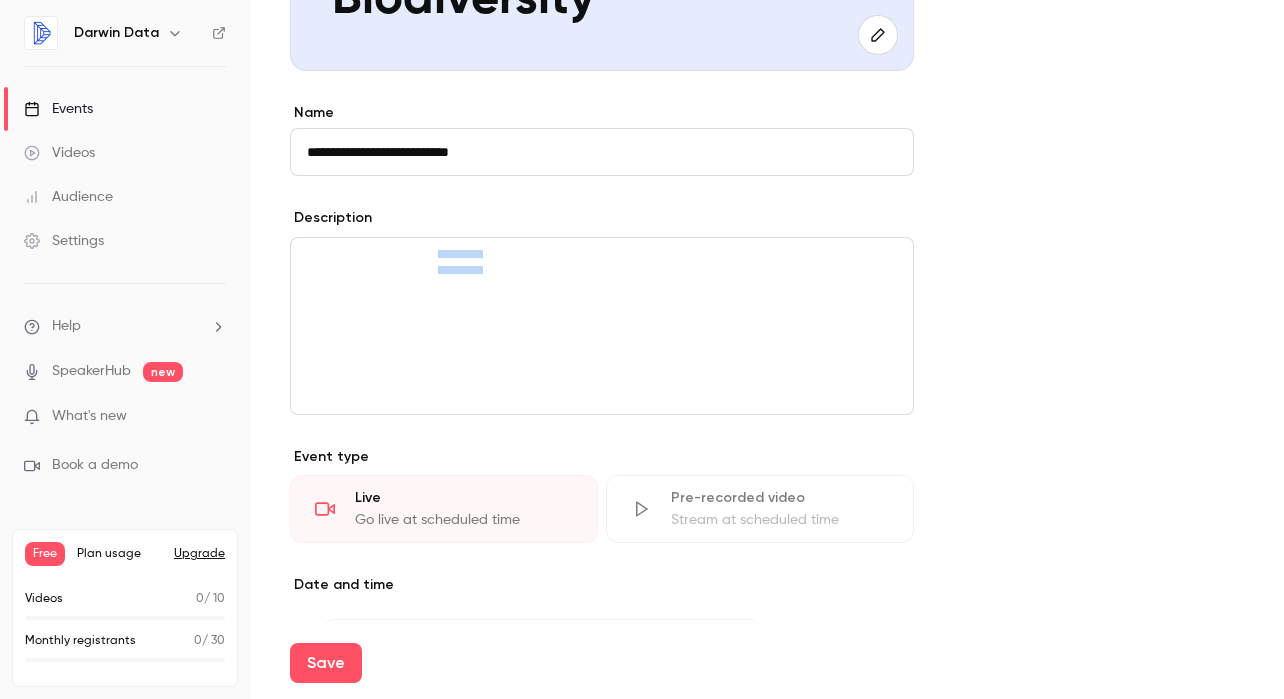 click on "**********" at bounding box center (602, 274) 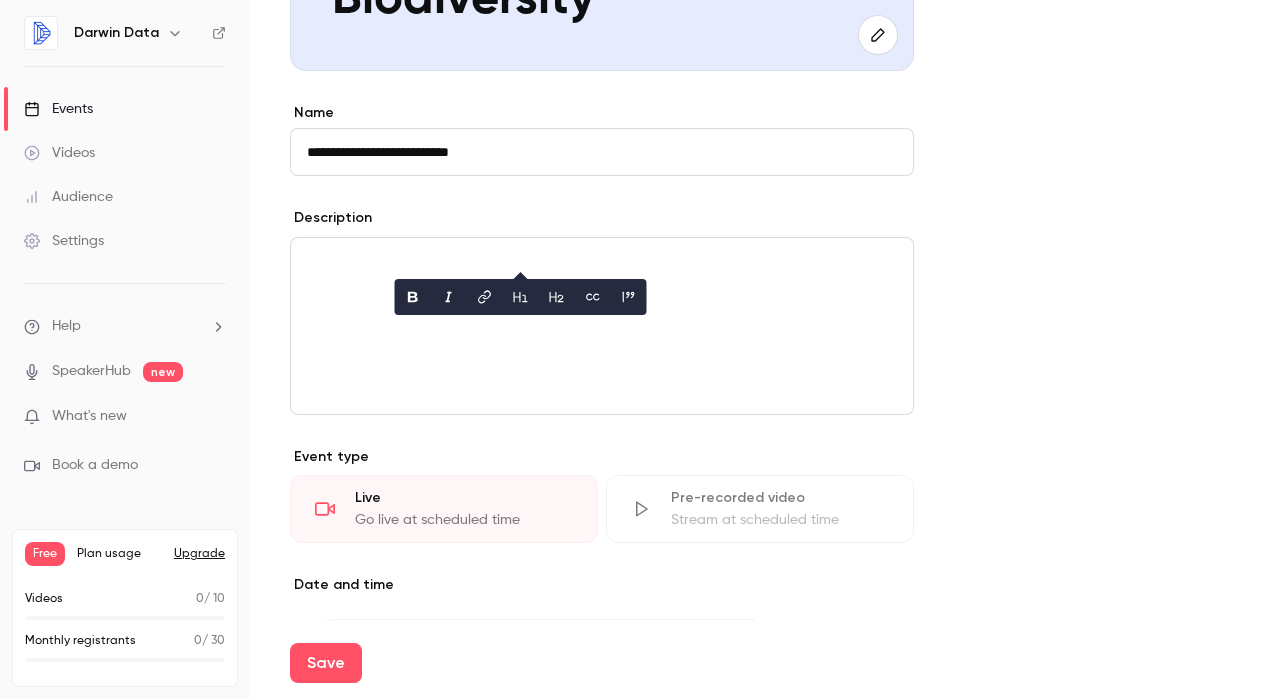 click on "**********" at bounding box center [602, 326] 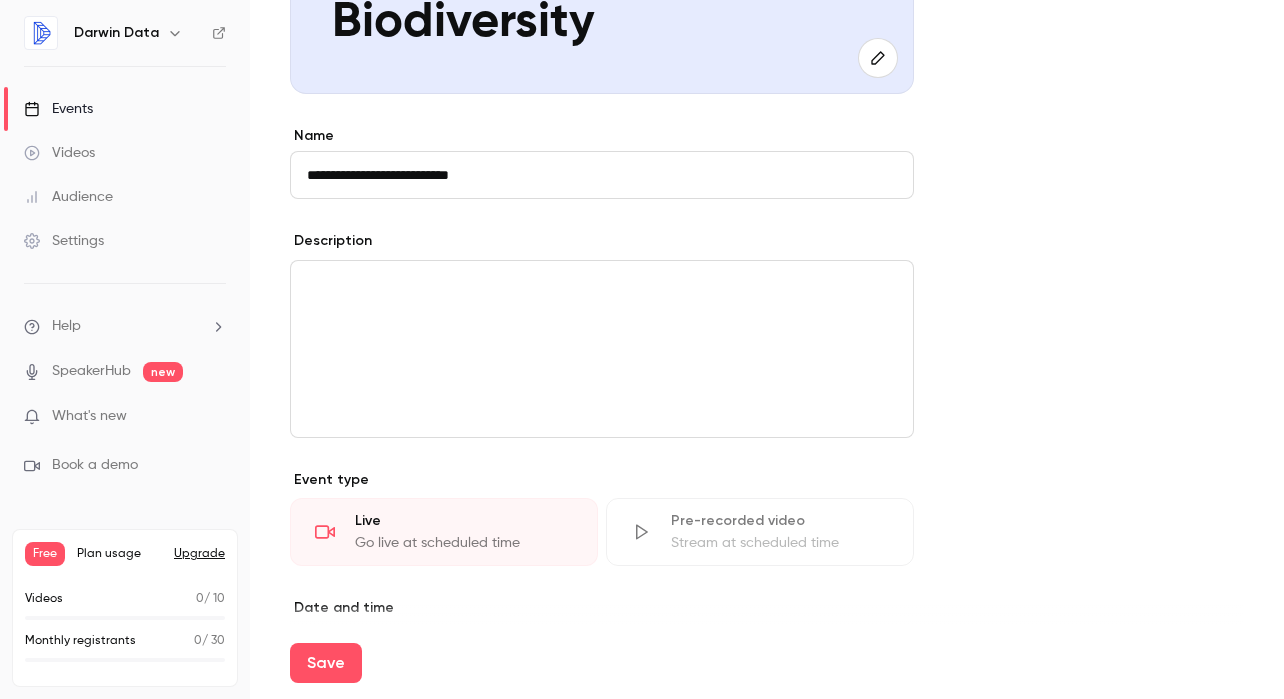 scroll, scrollTop: 515, scrollLeft: 0, axis: vertical 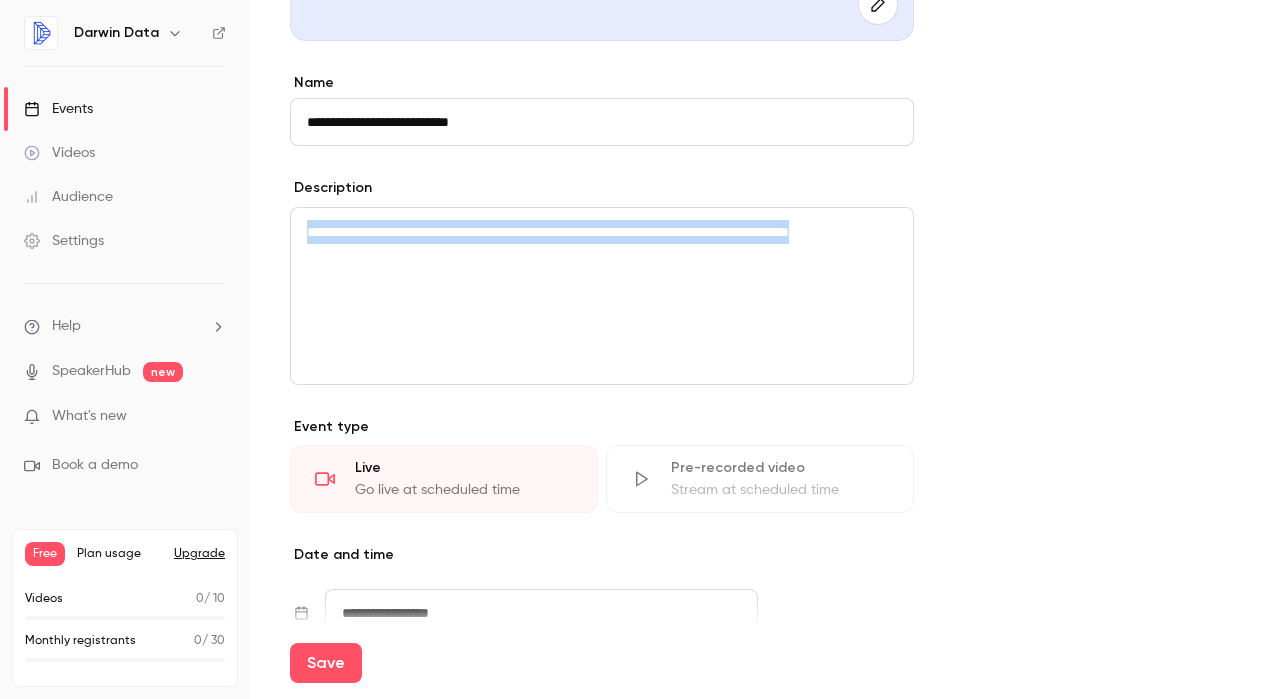 drag, startPoint x: 465, startPoint y: 301, endPoint x: 268, endPoint y: 209, distance: 217.42355 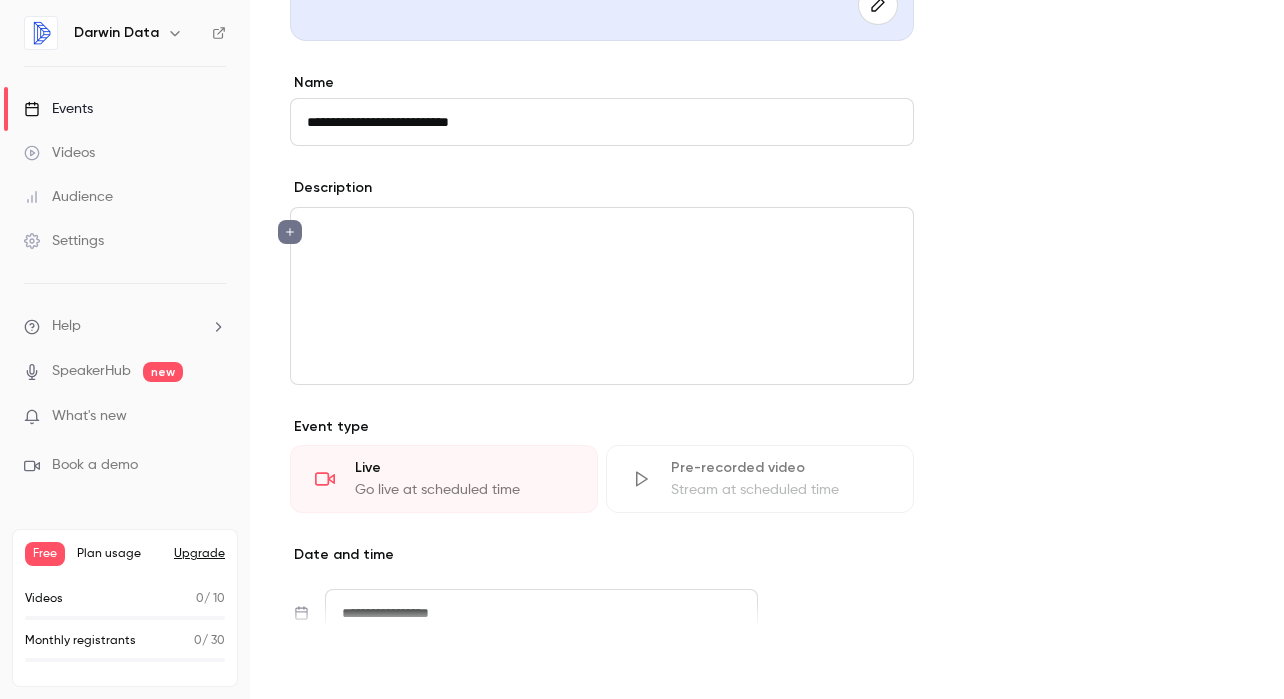 click on "Save" at bounding box center (326, 663) 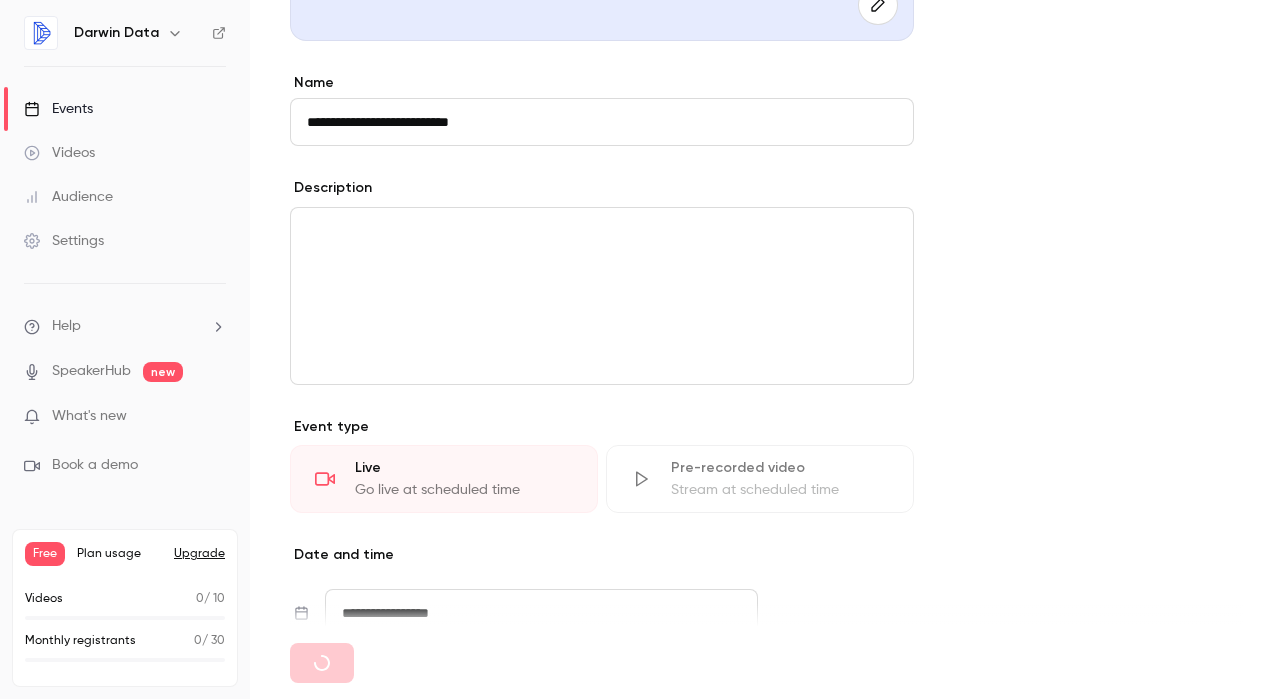 type 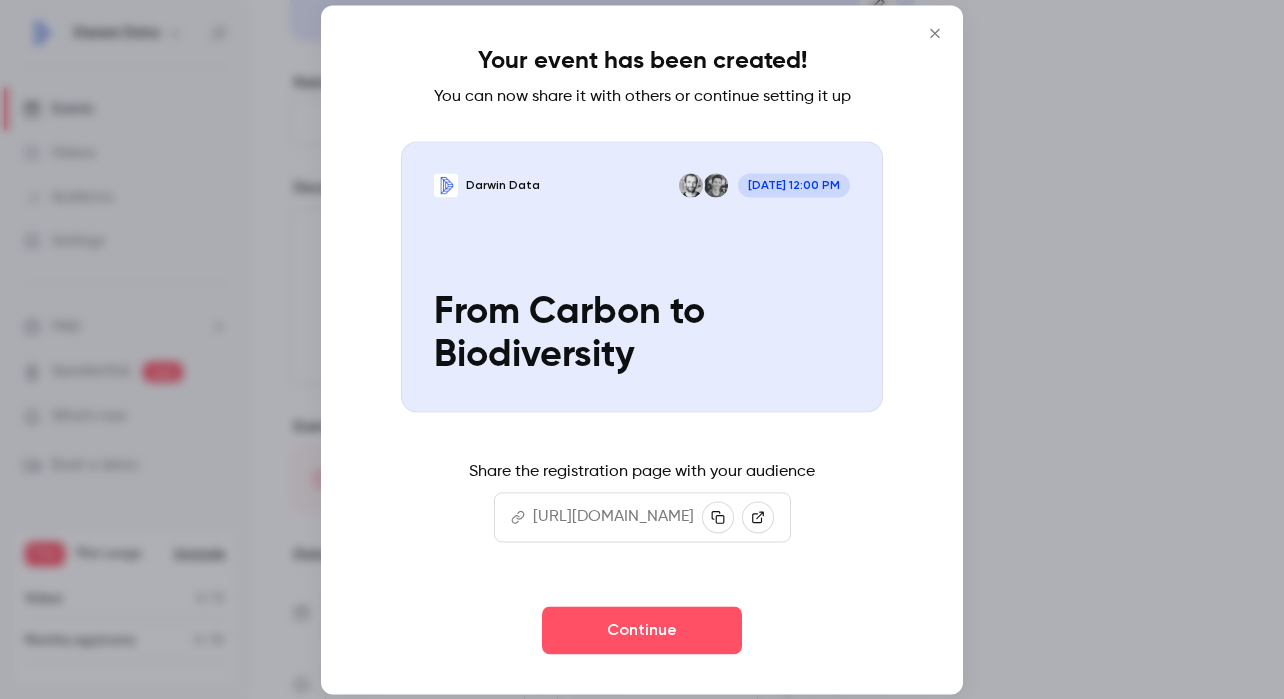 click 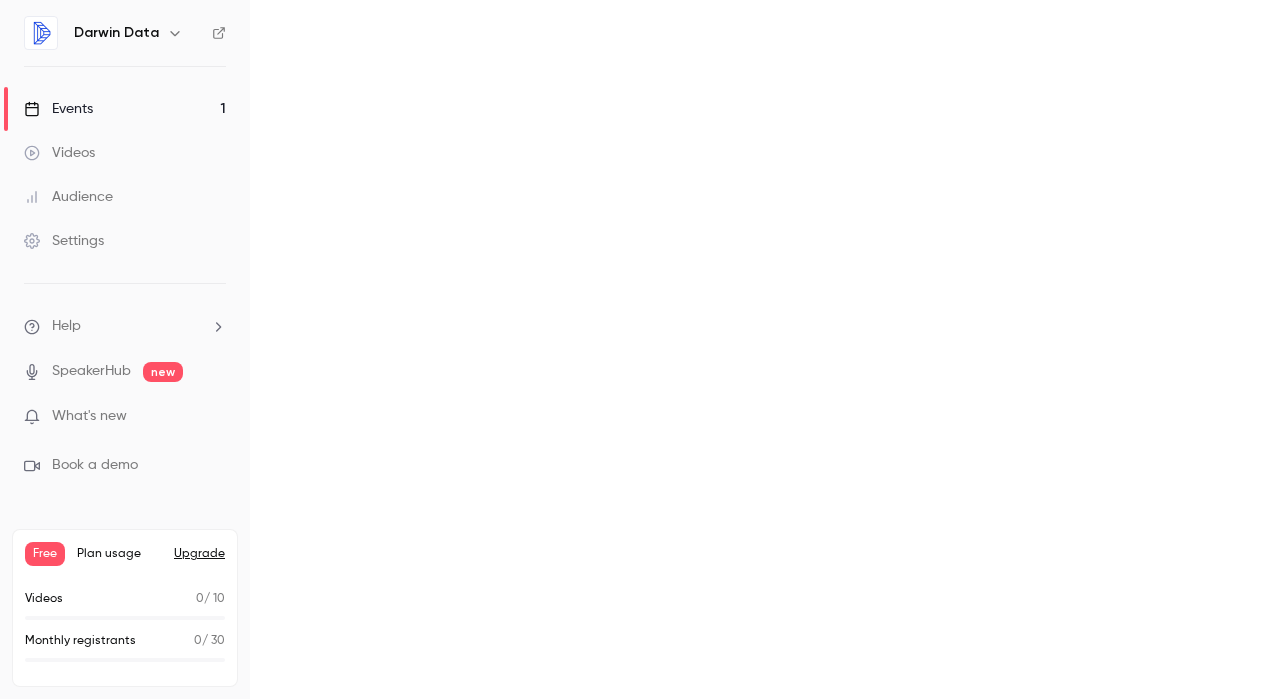 scroll, scrollTop: 491, scrollLeft: 0, axis: vertical 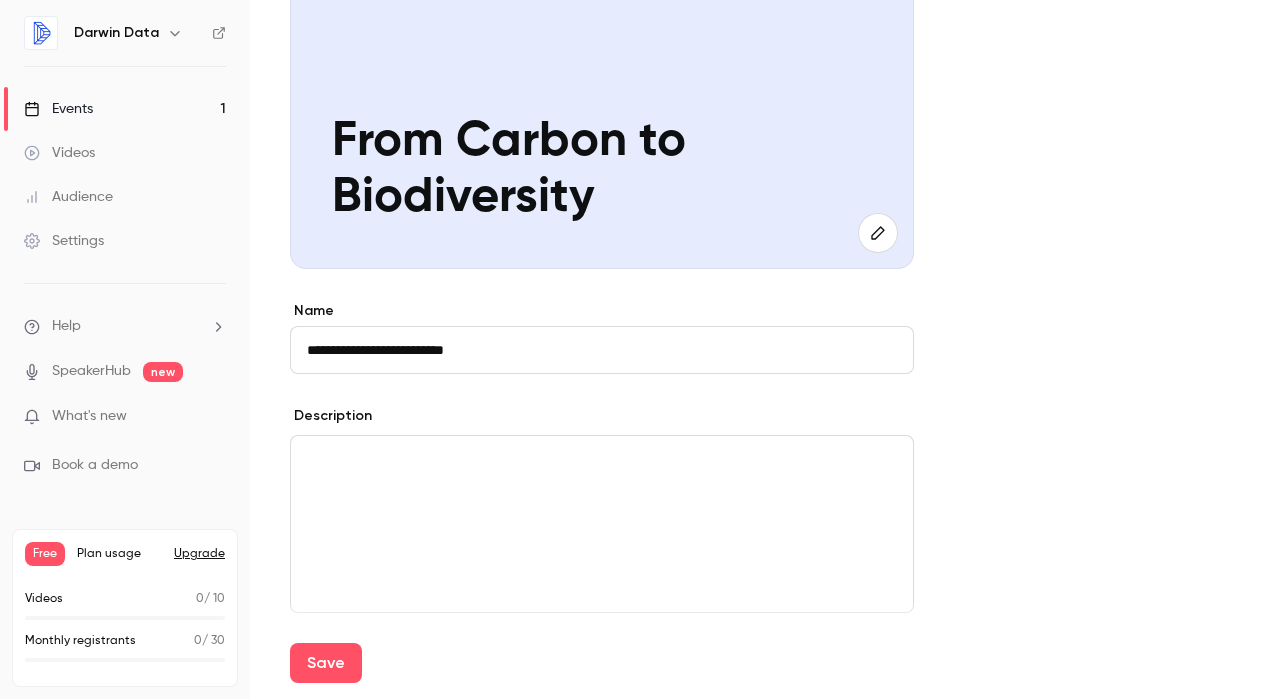 type on "**********" 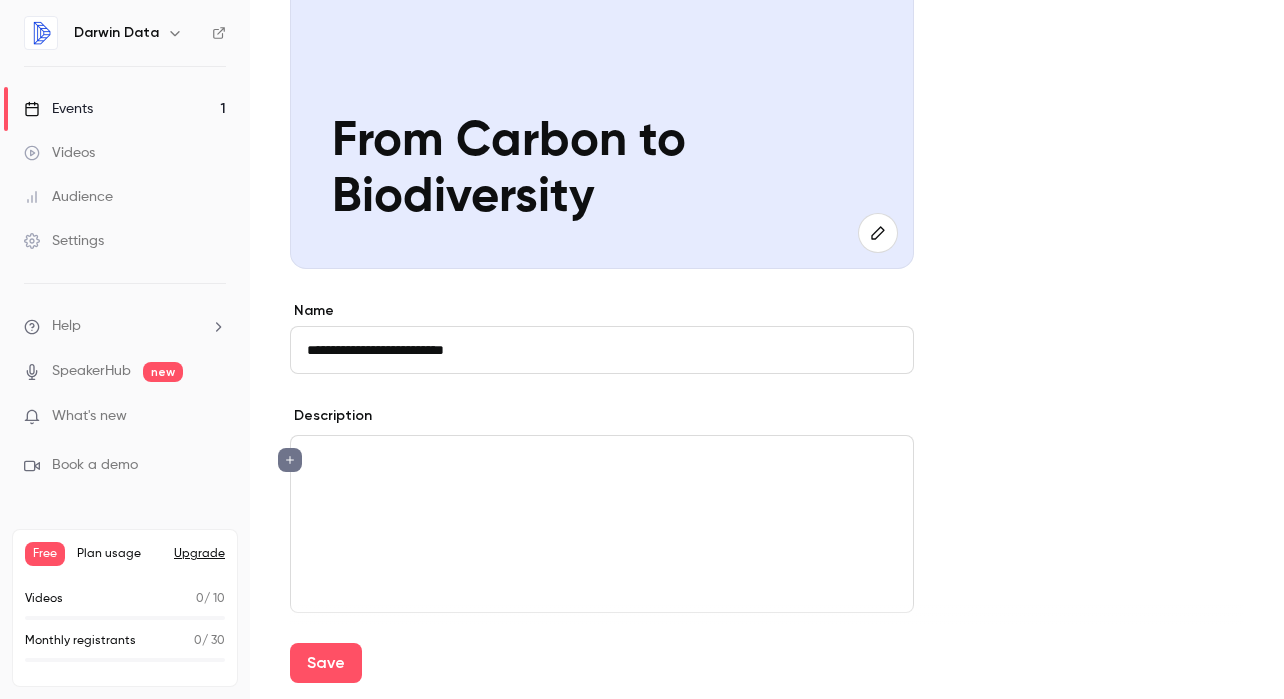 type 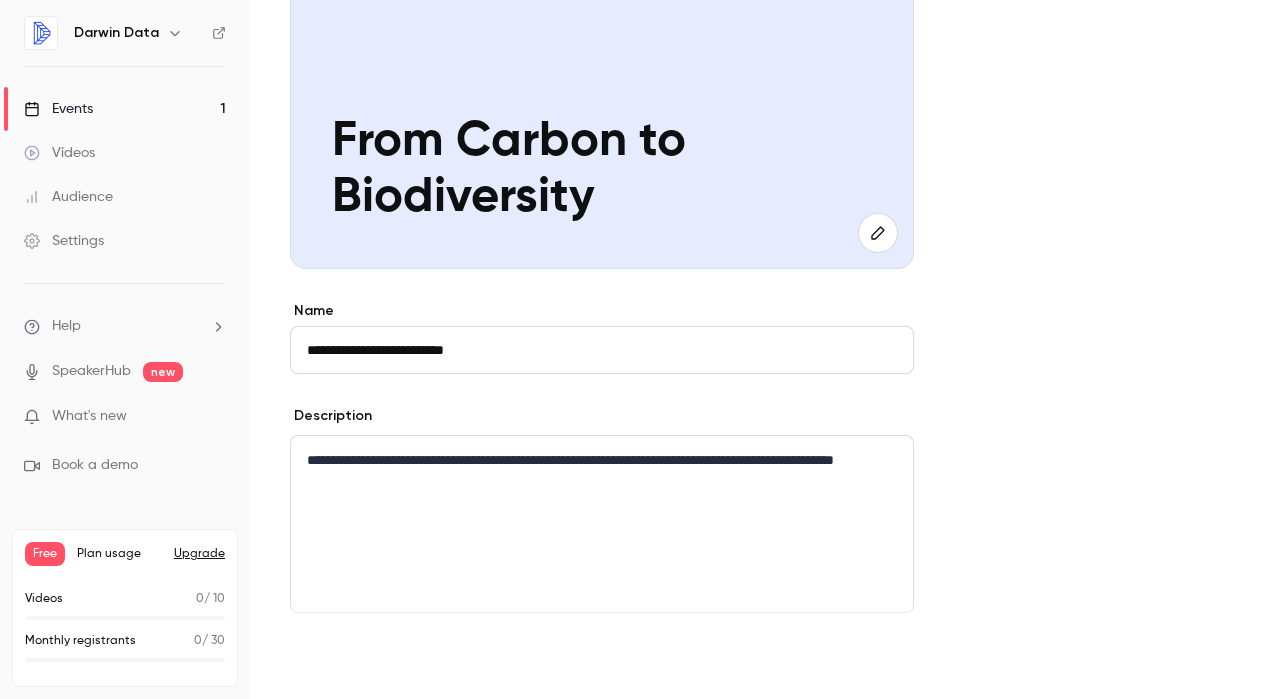 click on "Save" at bounding box center (326, 663) 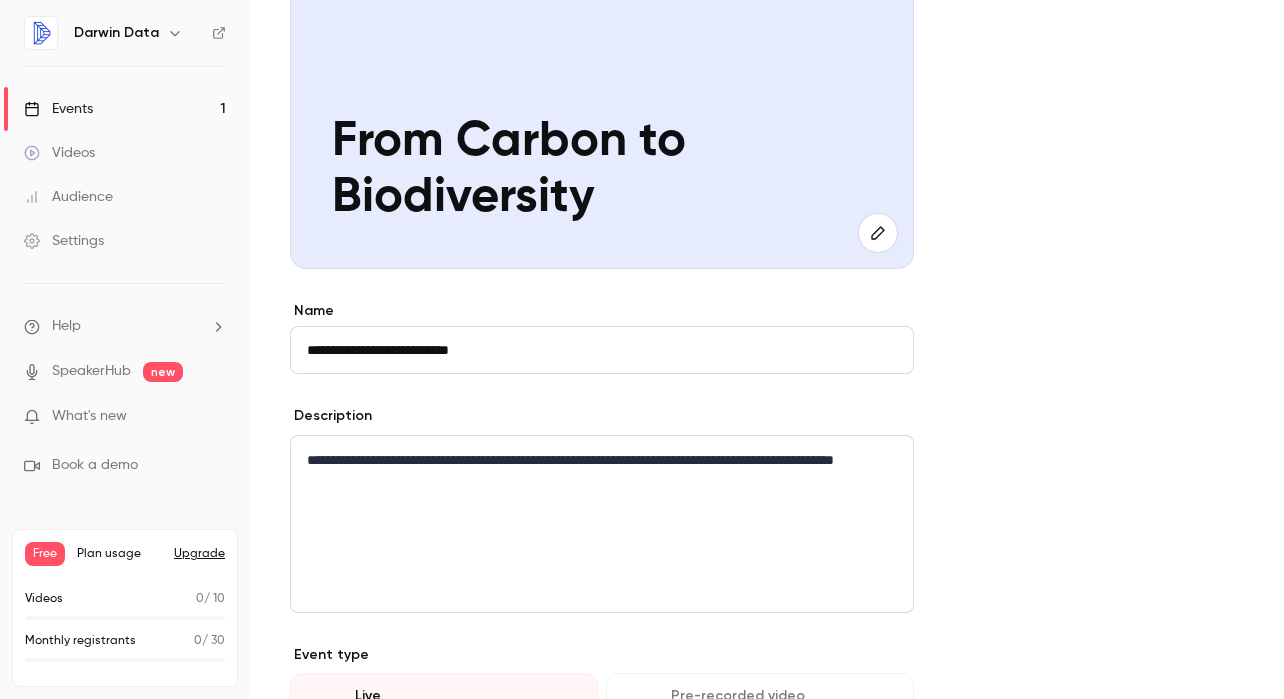 type on "**********" 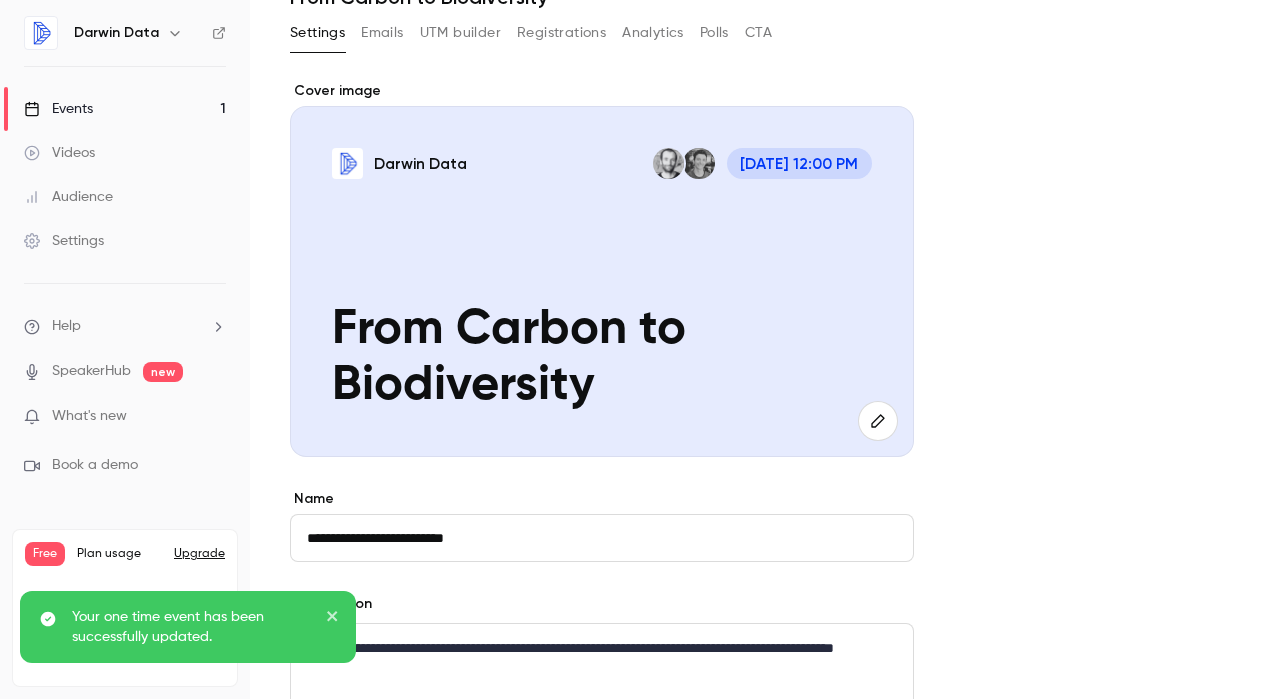 scroll, scrollTop: 0, scrollLeft: 0, axis: both 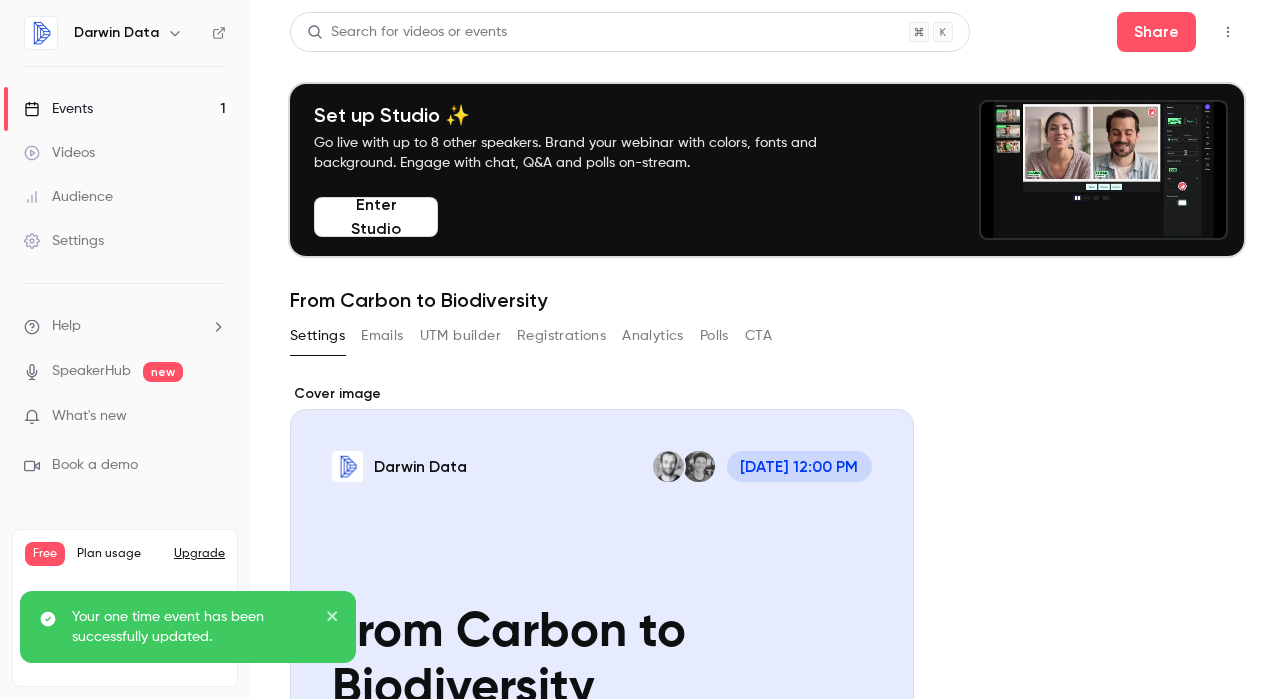 click on "Emails" at bounding box center (382, 336) 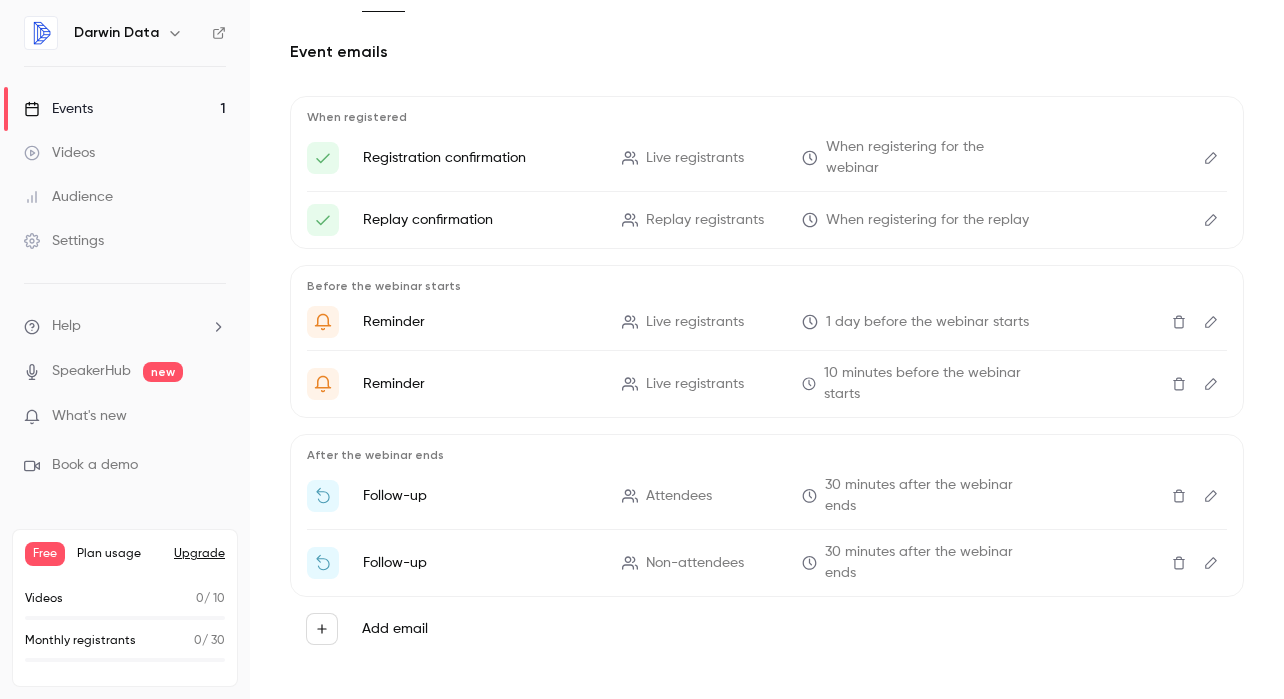 scroll, scrollTop: 348, scrollLeft: 0, axis: vertical 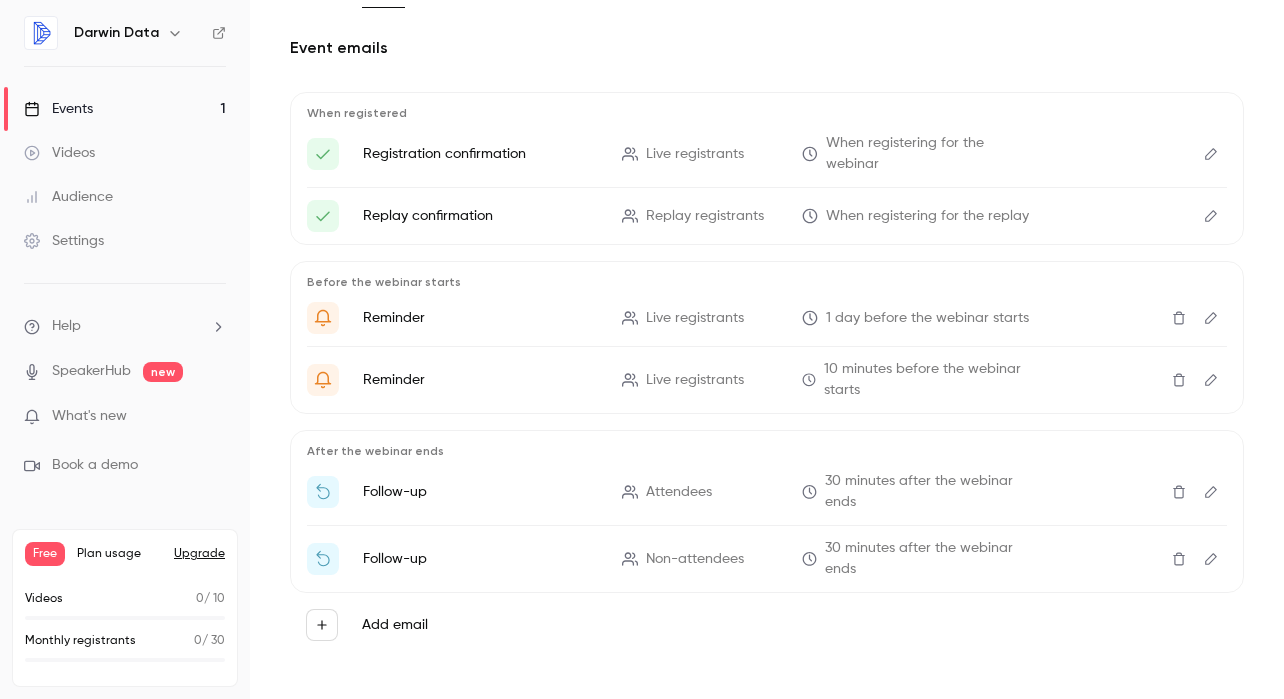 click 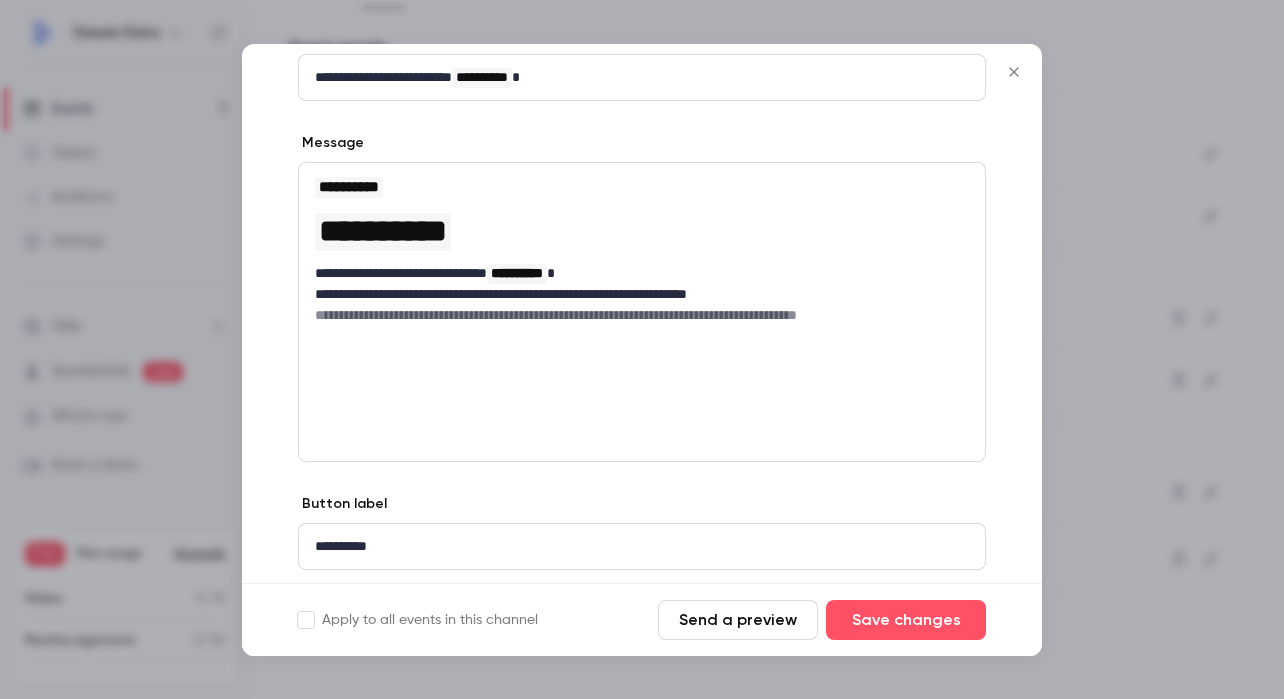 scroll, scrollTop: 198, scrollLeft: 0, axis: vertical 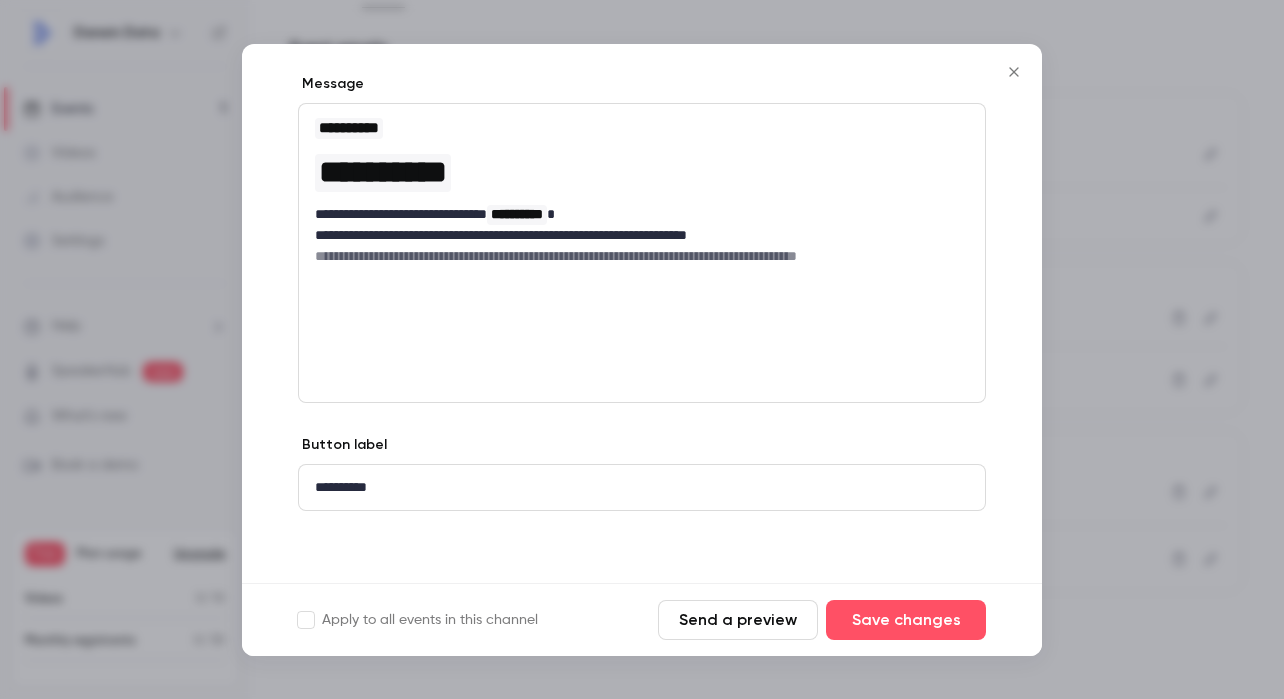 click 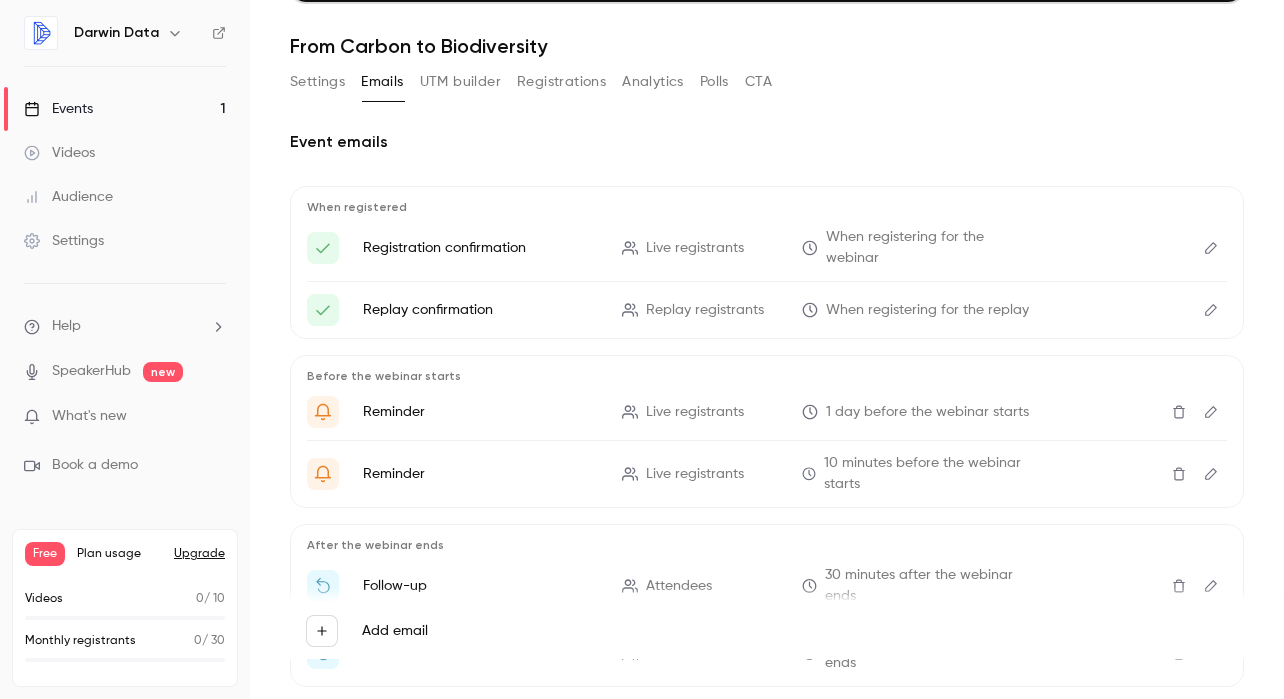 scroll, scrollTop: 0, scrollLeft: 0, axis: both 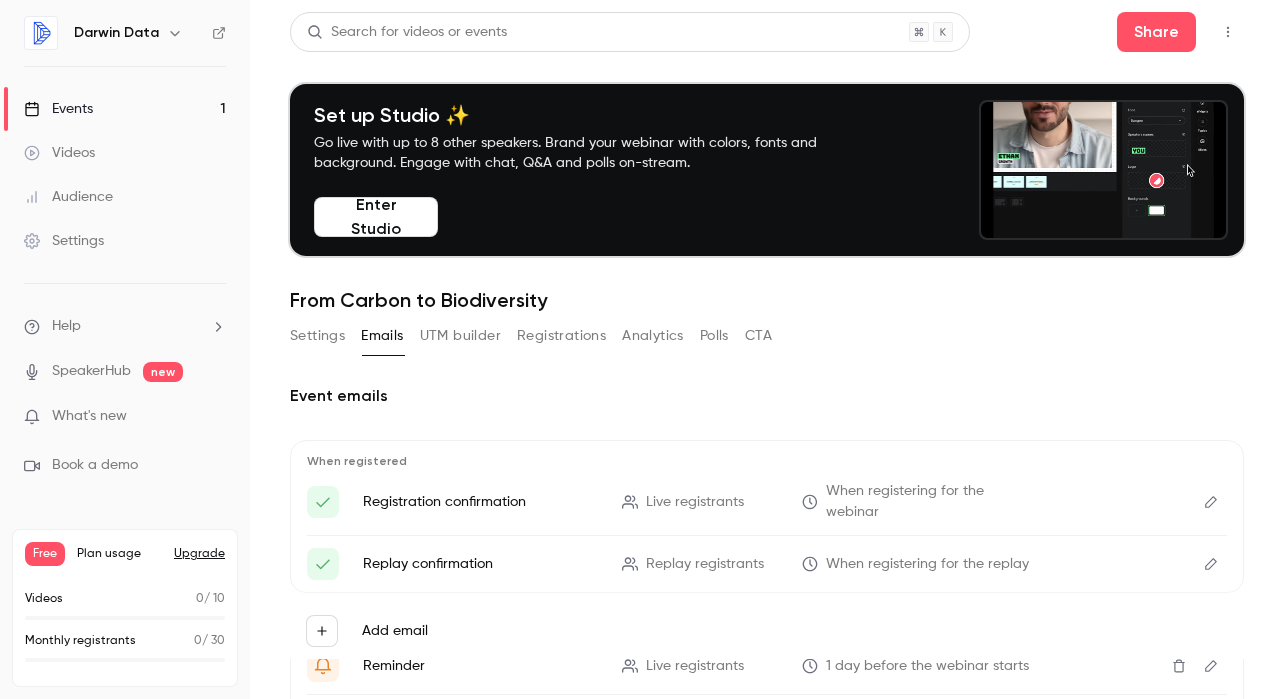 click on "UTM builder" at bounding box center [460, 336] 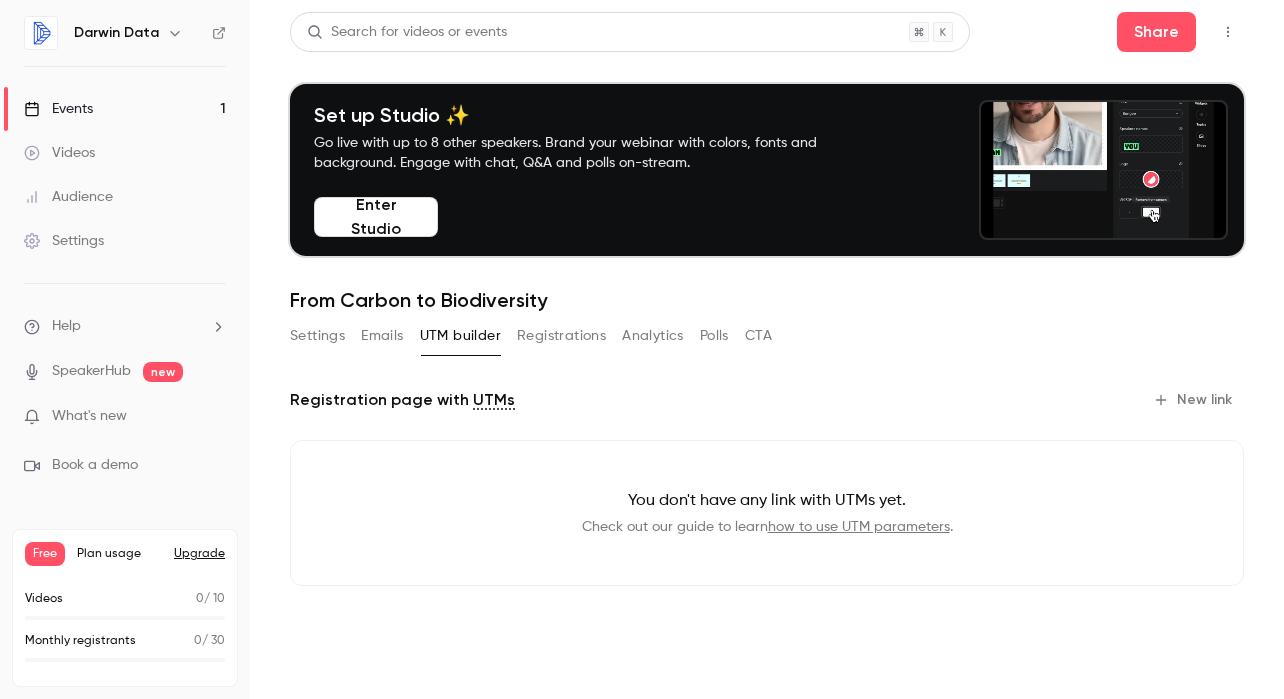 click on "Registrations" at bounding box center [561, 336] 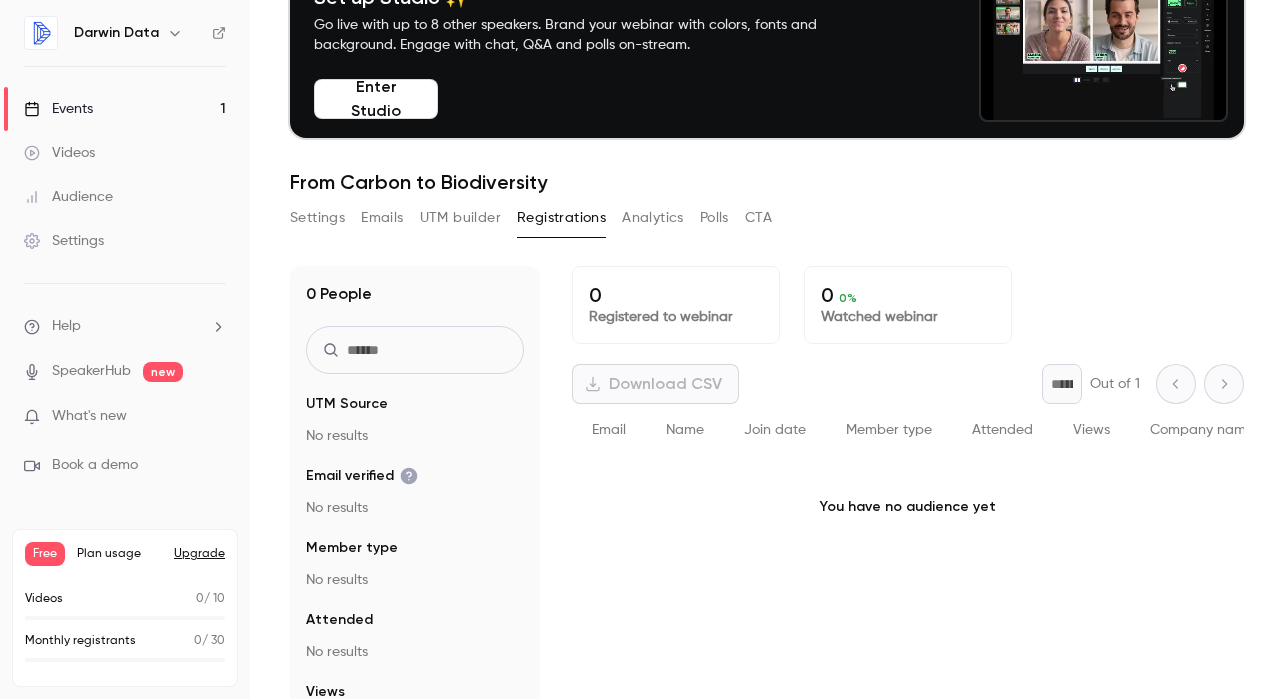 scroll, scrollTop: 159, scrollLeft: 0, axis: vertical 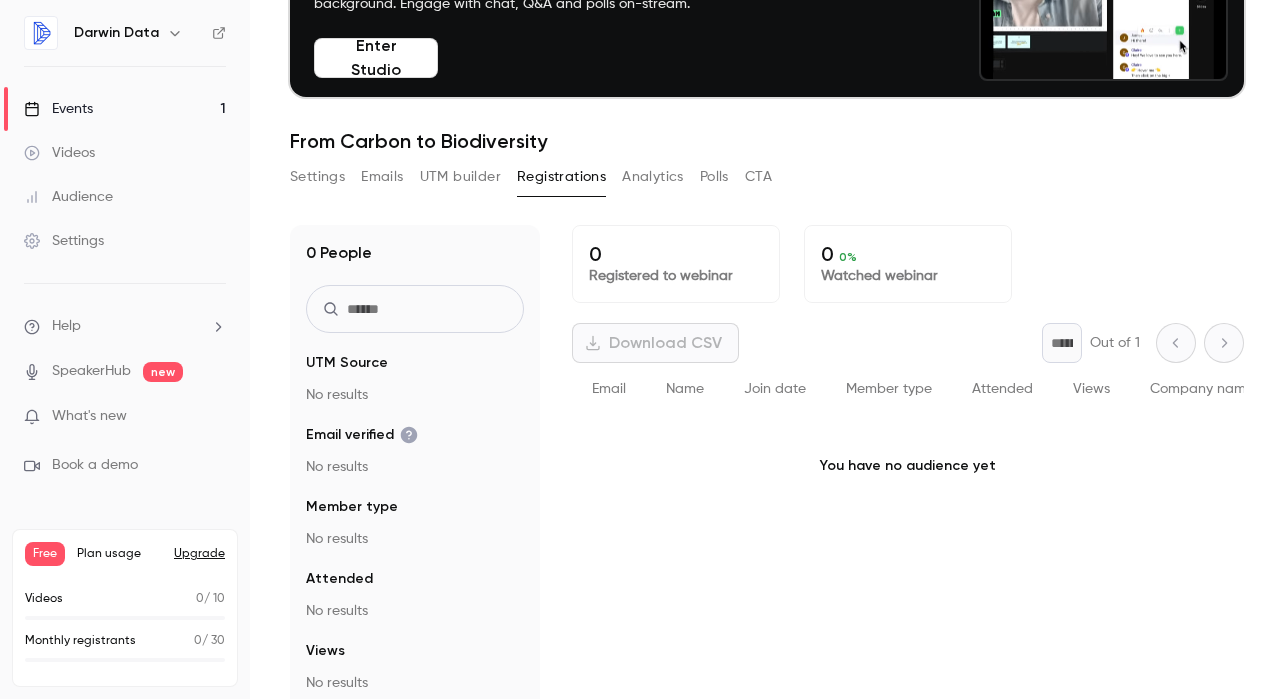 click on "Analytics" at bounding box center (653, 177) 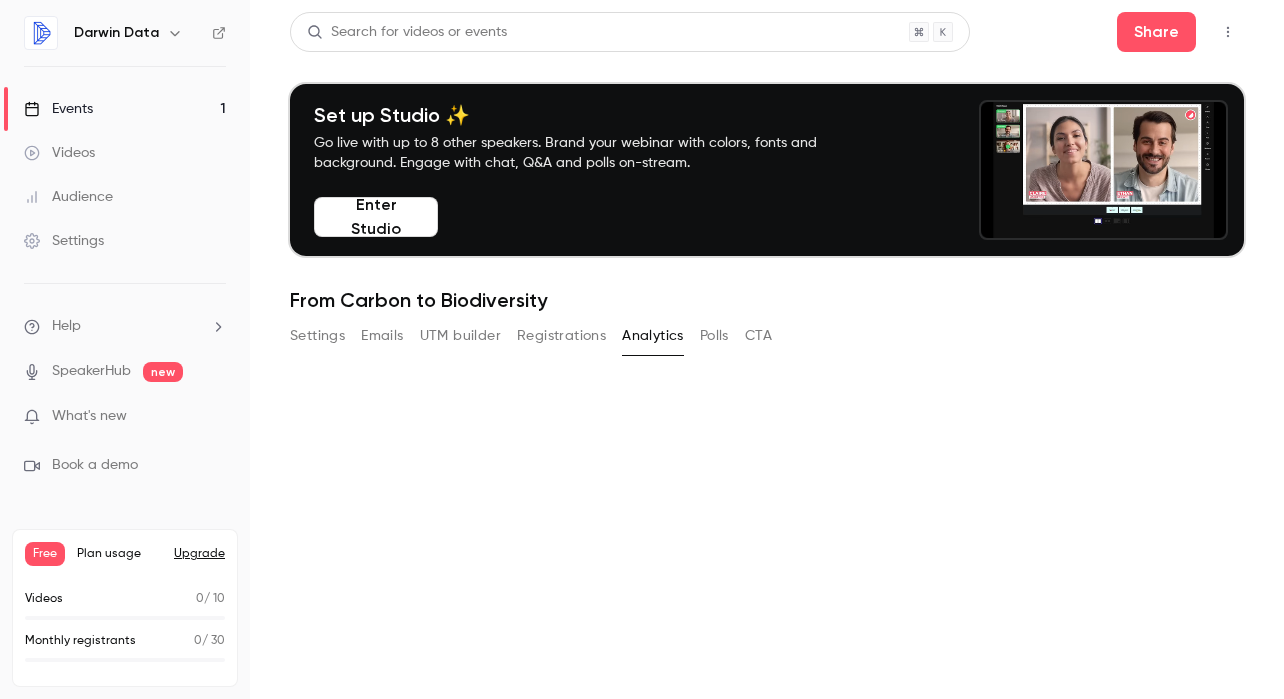 scroll, scrollTop: 0, scrollLeft: 0, axis: both 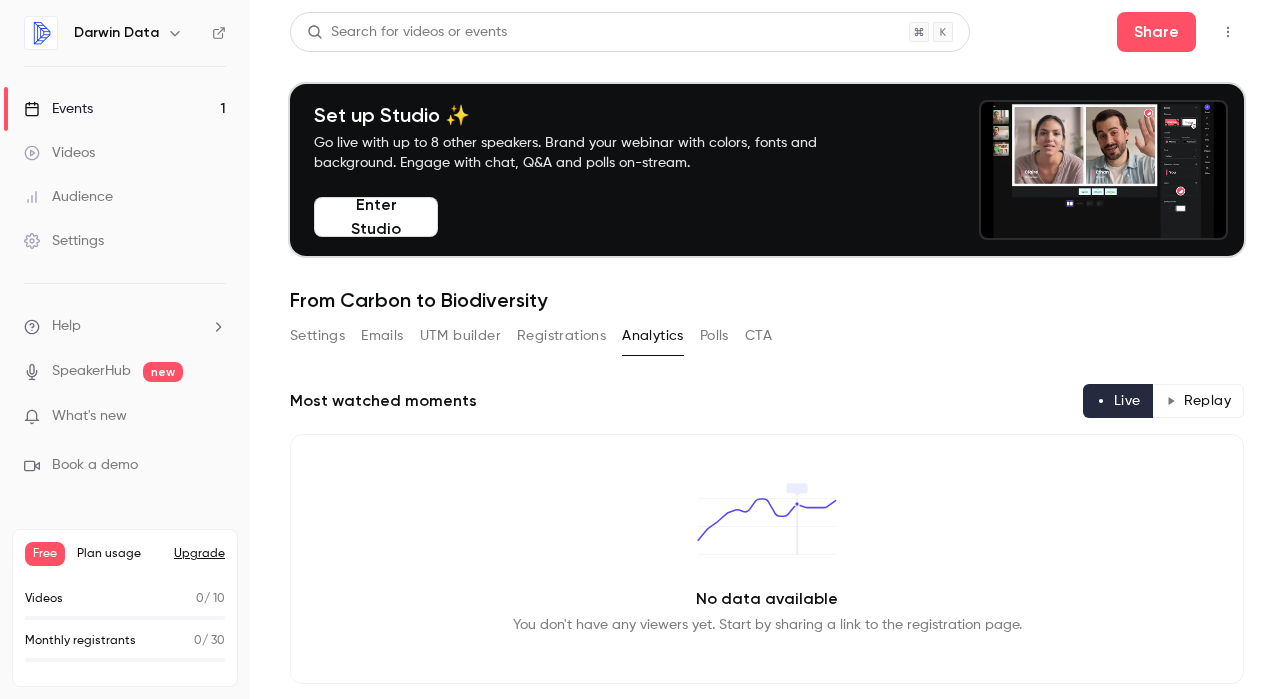 click on "Events 1" at bounding box center [125, 109] 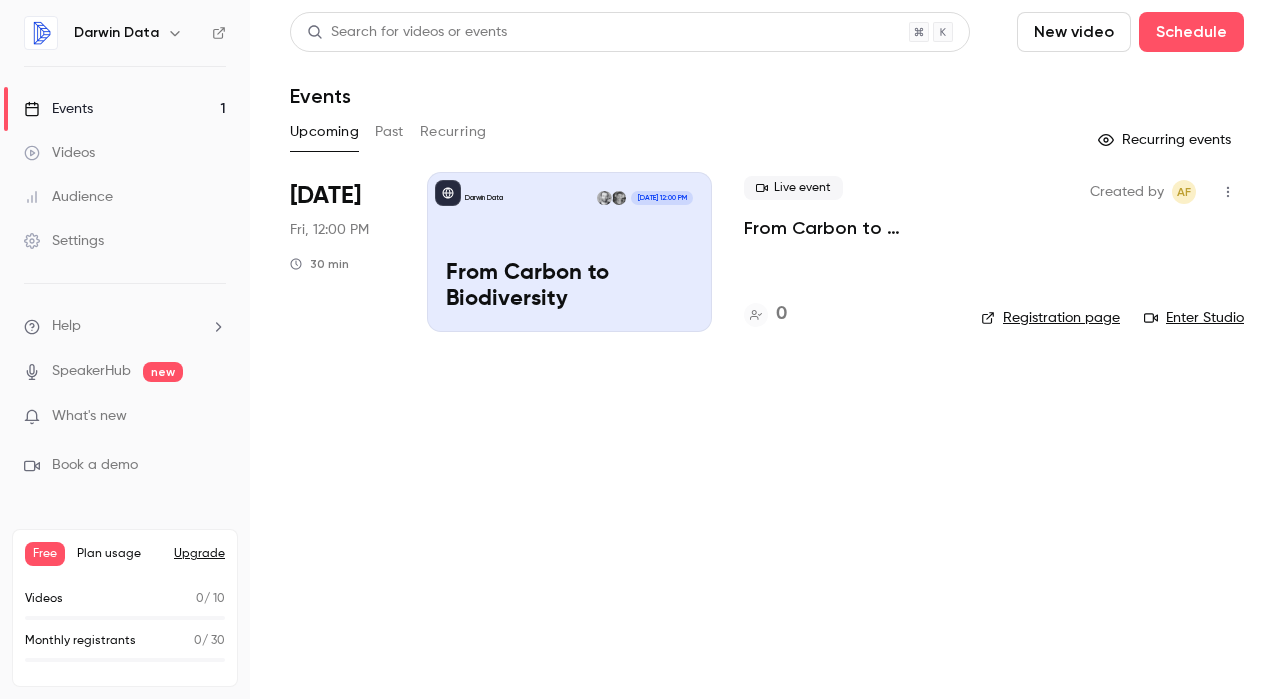 click on "Registration page" at bounding box center (1050, 318) 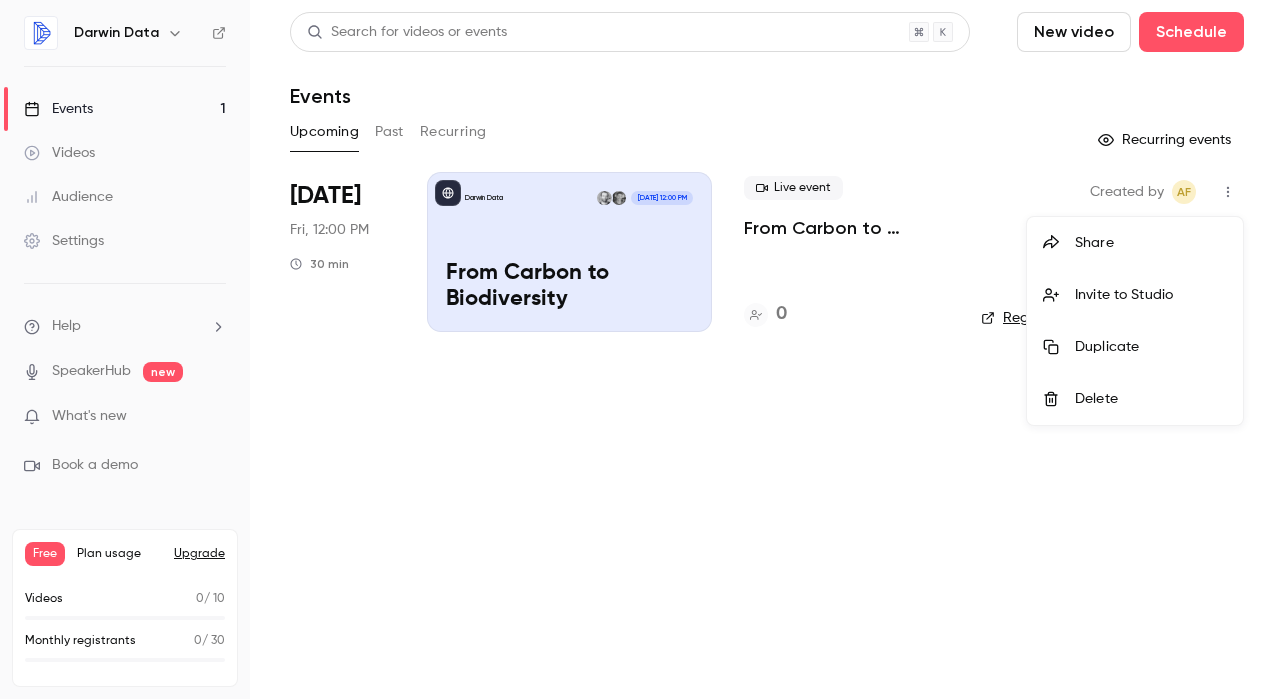 click at bounding box center [642, 349] 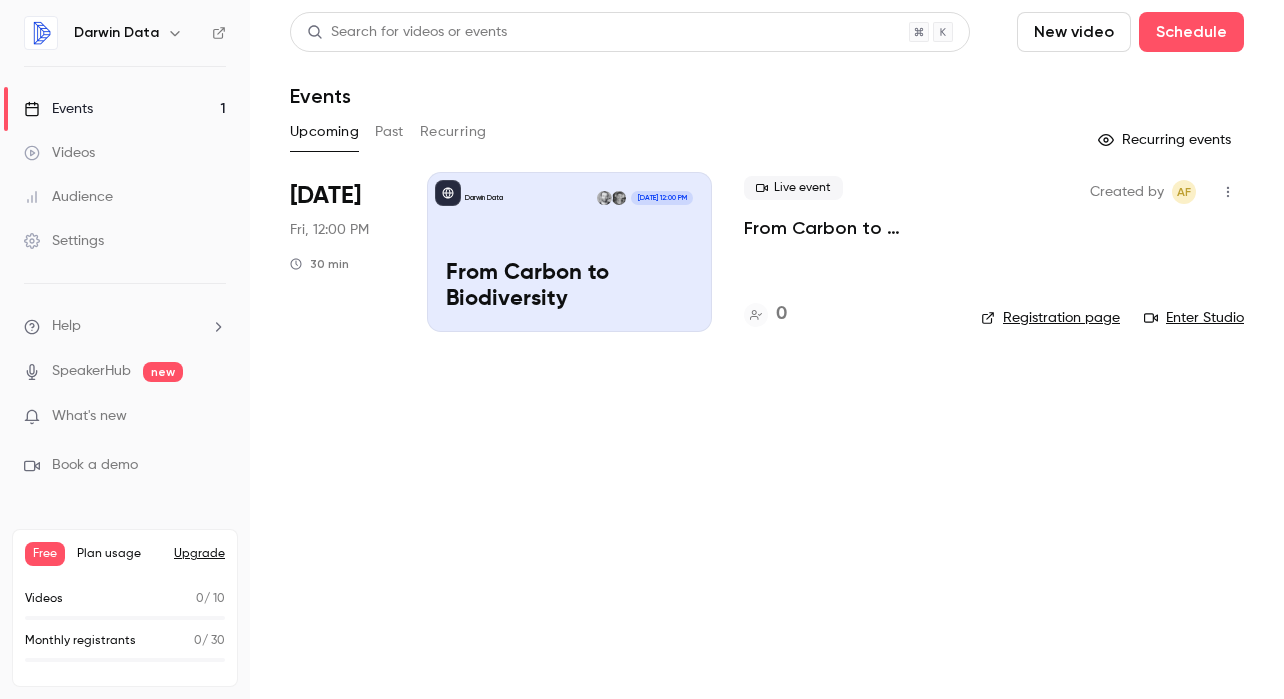 click on "Darwin Data [DATE] 12:00 PM From Carbon to Biodiversity" at bounding box center [569, 252] 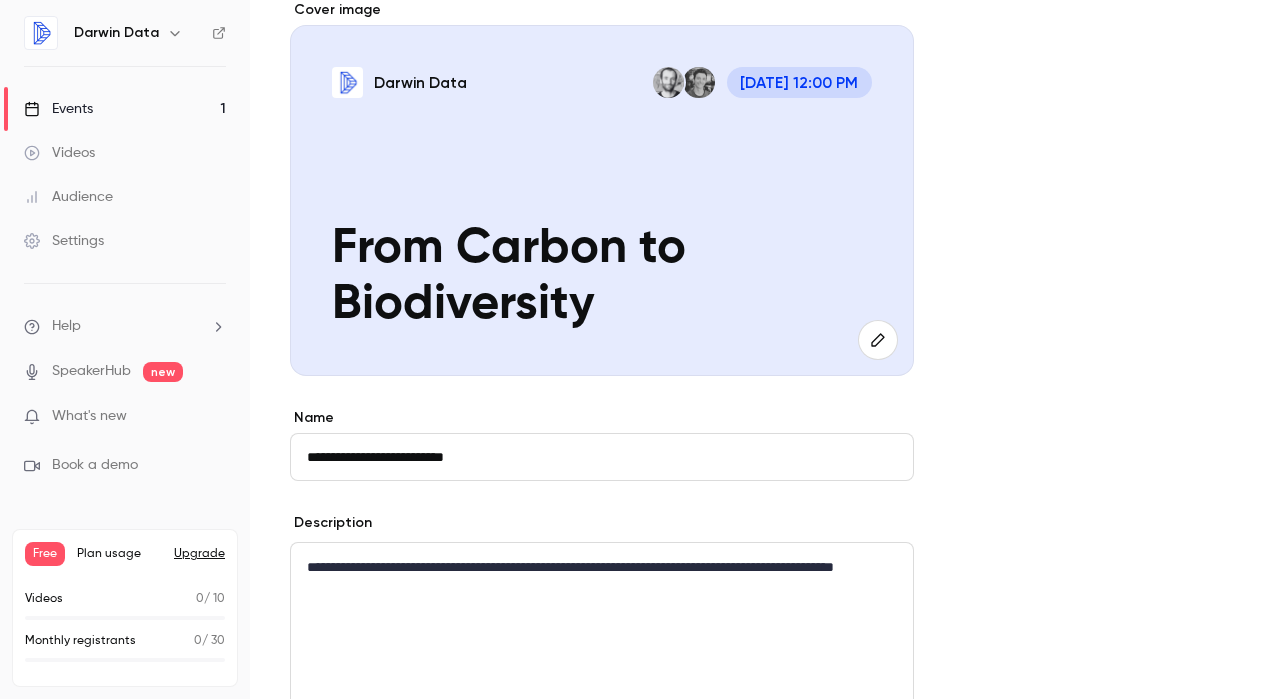 scroll, scrollTop: 383, scrollLeft: 0, axis: vertical 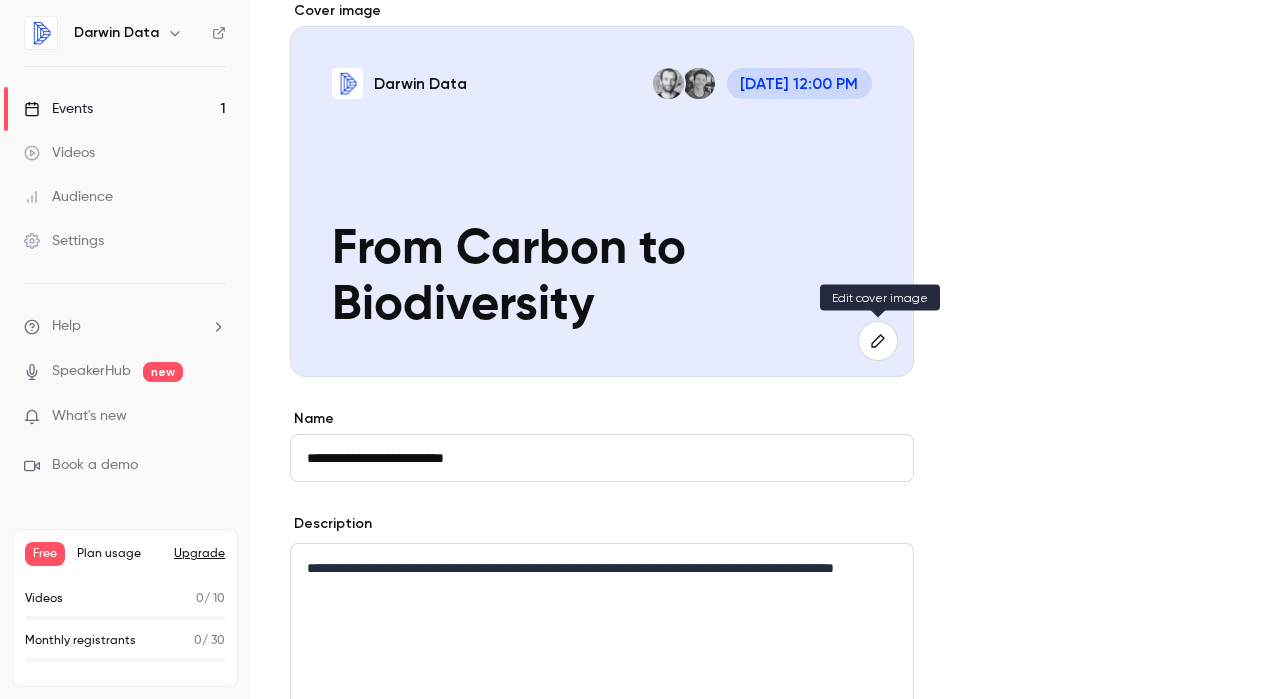 click 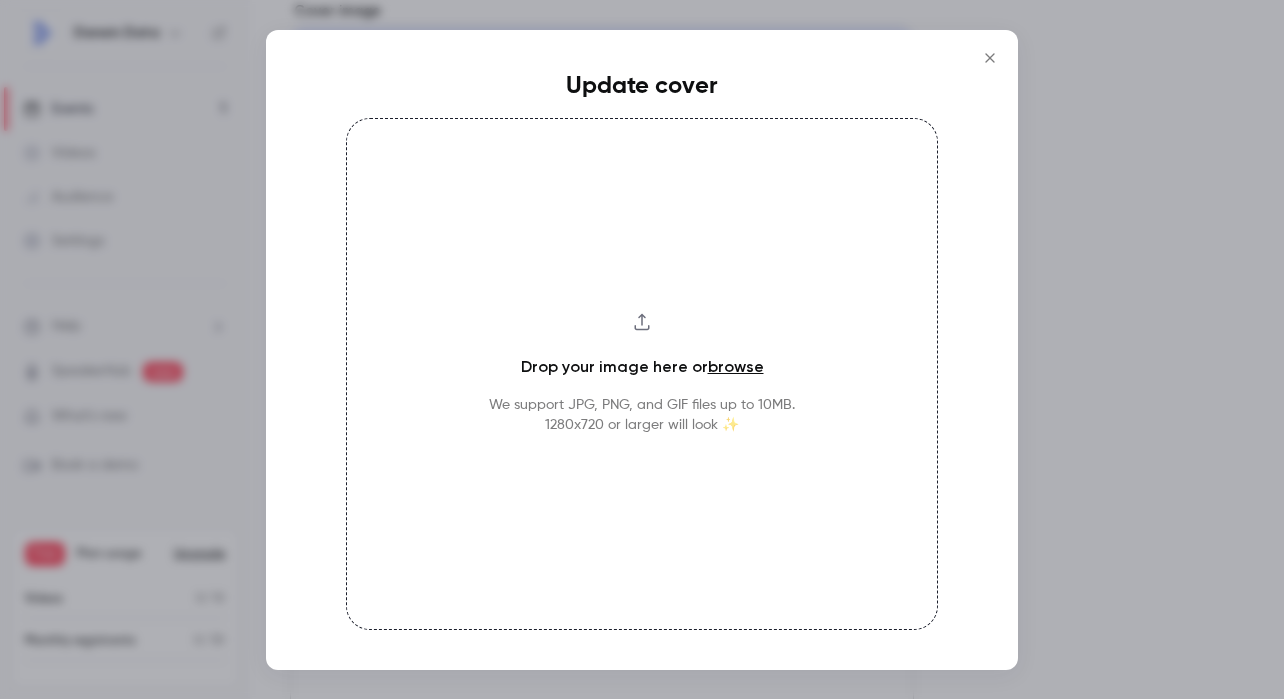 click 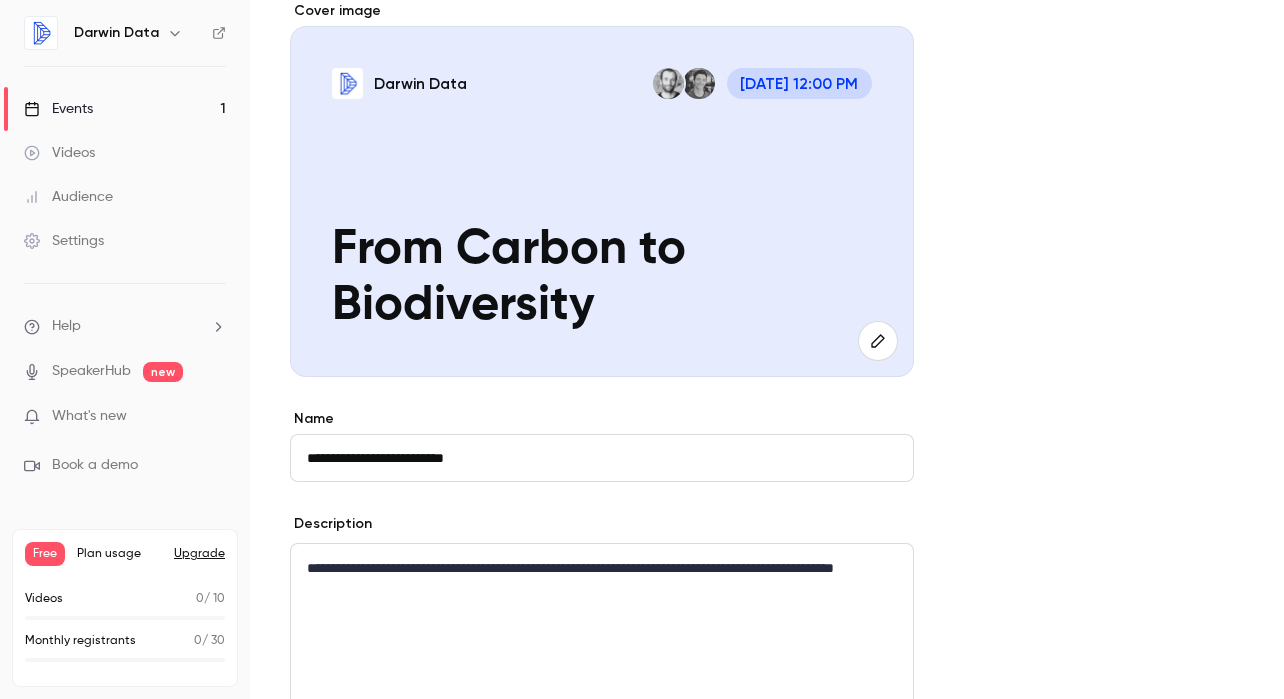 click on "**********" at bounding box center [602, 458] 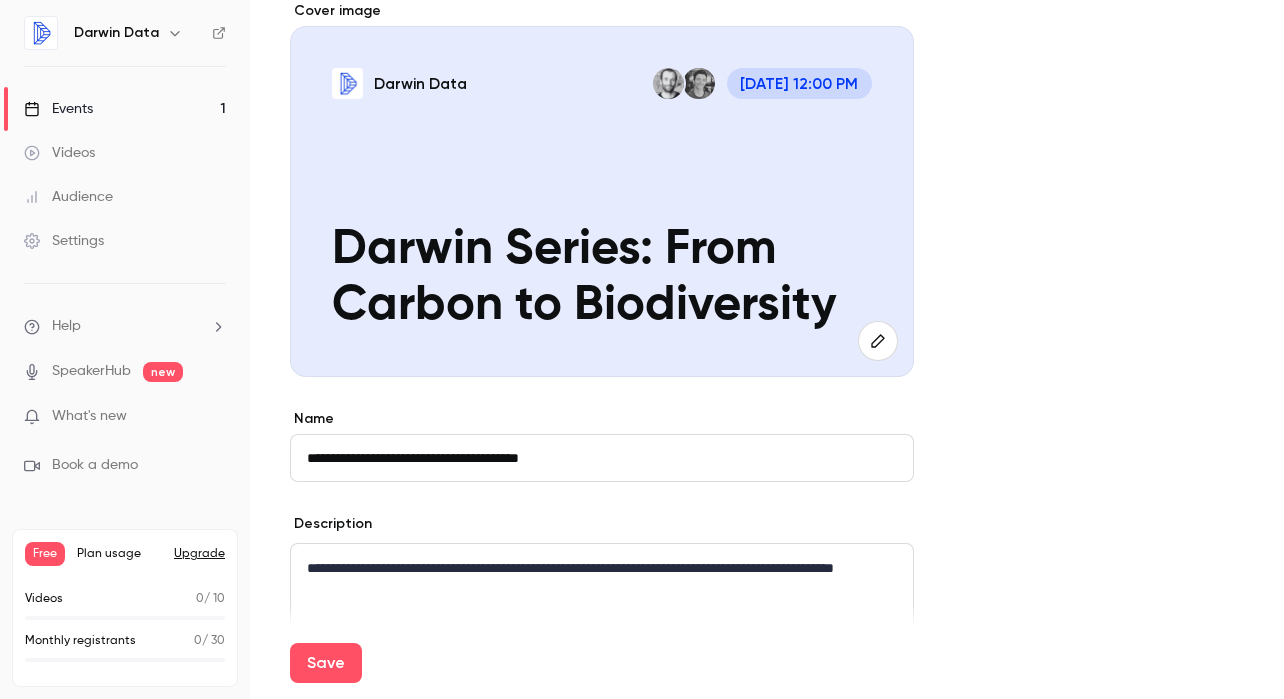 click on "**********" at bounding box center (602, 942) 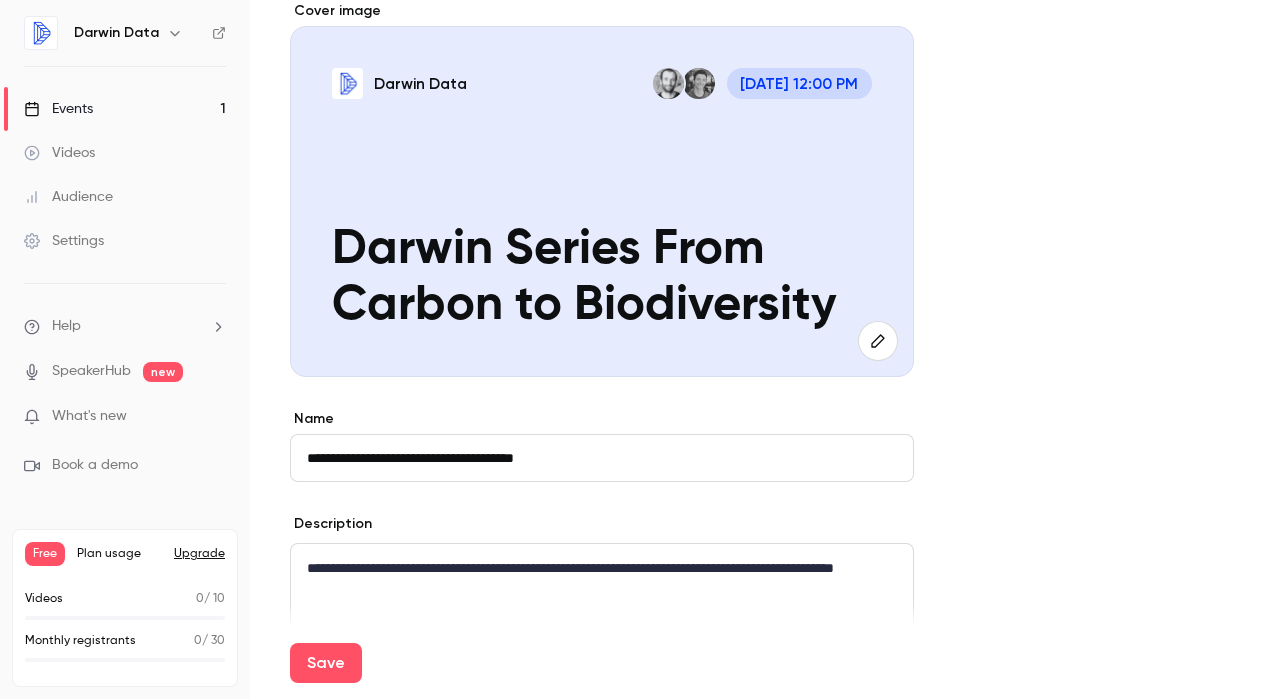 click on "Save" at bounding box center (326, 663) 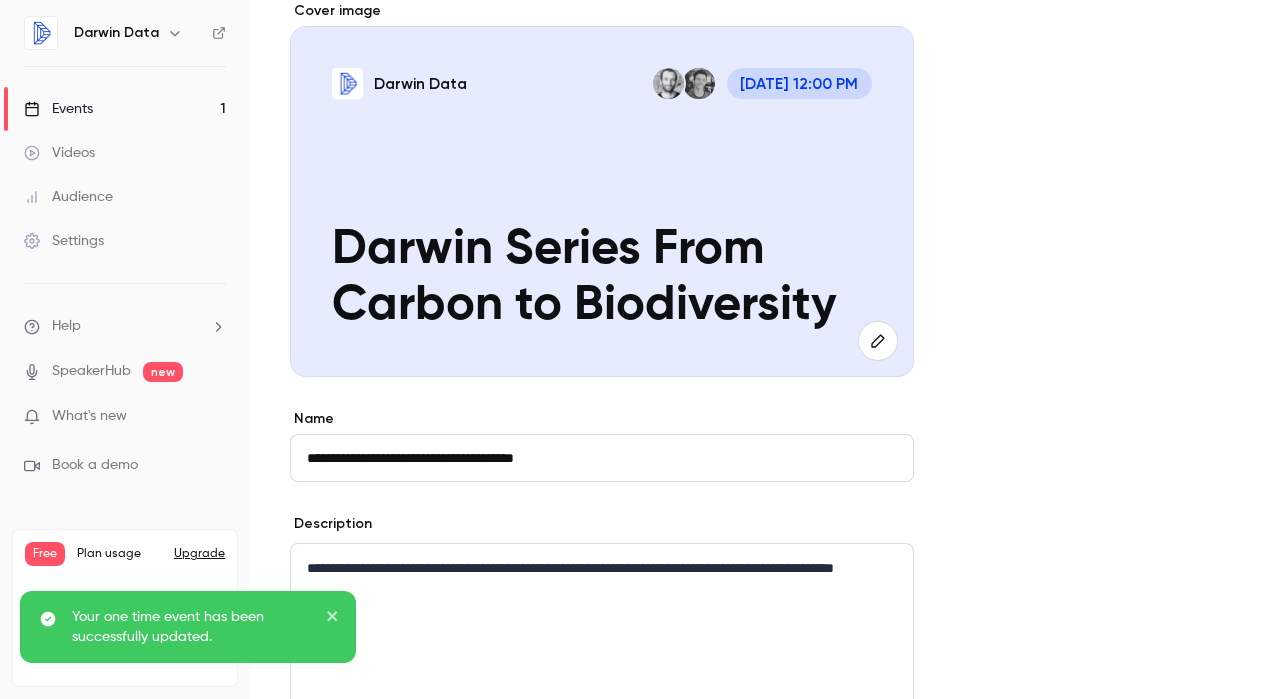 click on "**********" at bounding box center (602, 458) 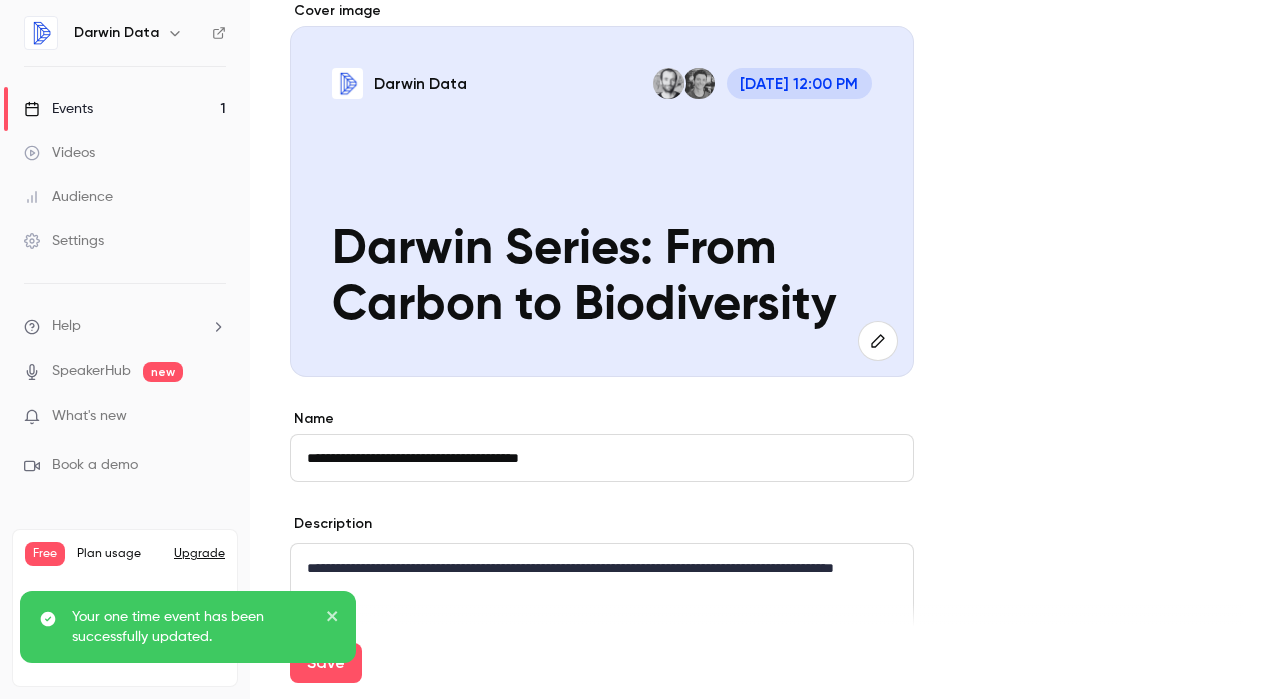 click on "**********" at bounding box center (767, 782) 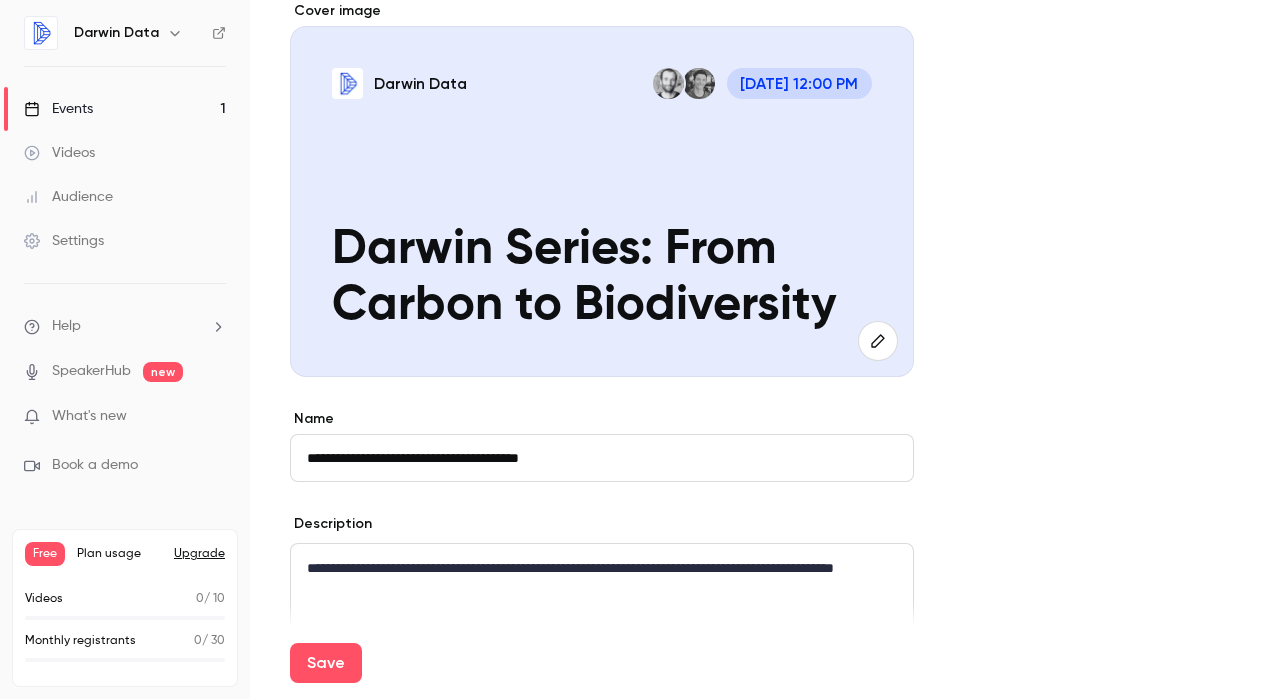 click on "**********" at bounding box center [602, 458] 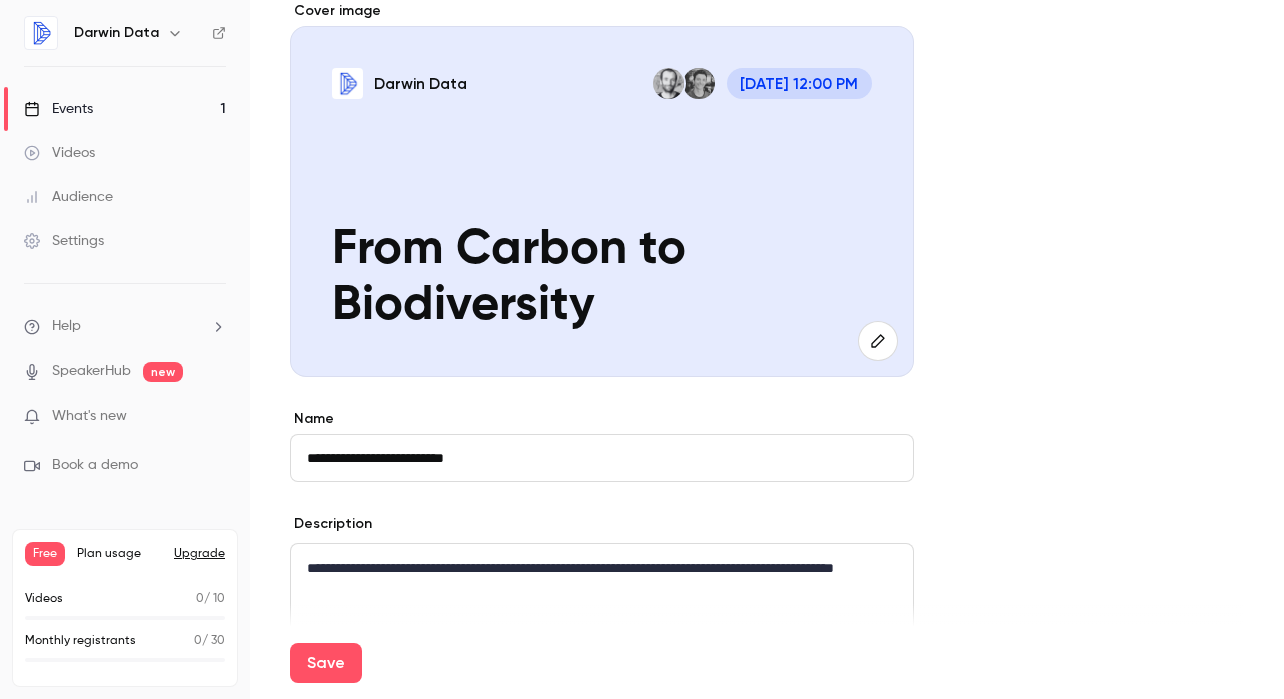 click on "**********" at bounding box center [767, 349] 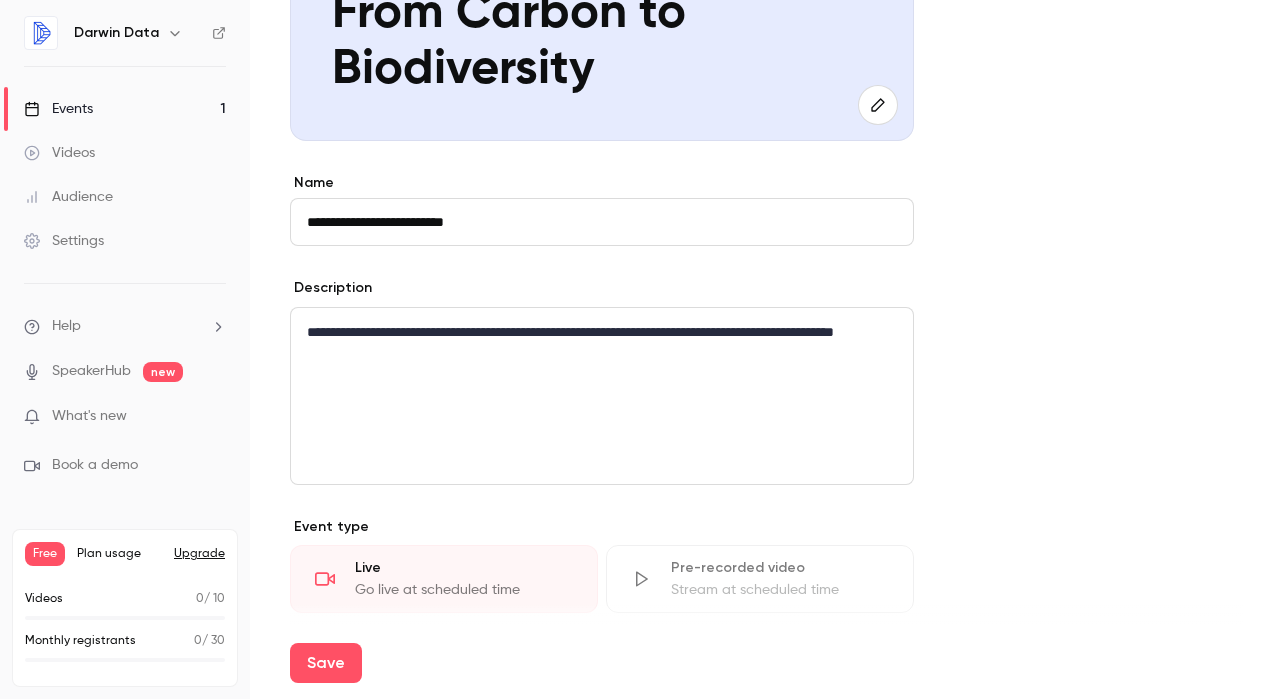 scroll, scrollTop: 198, scrollLeft: 0, axis: vertical 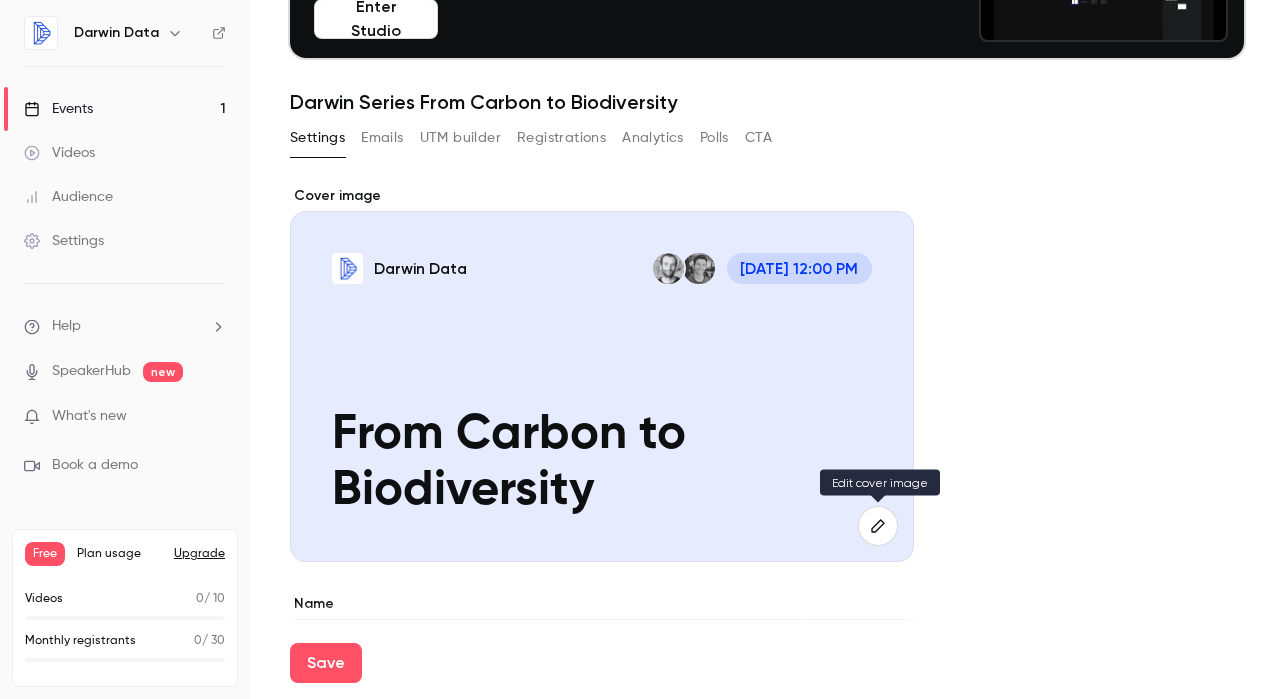 click at bounding box center [878, 526] 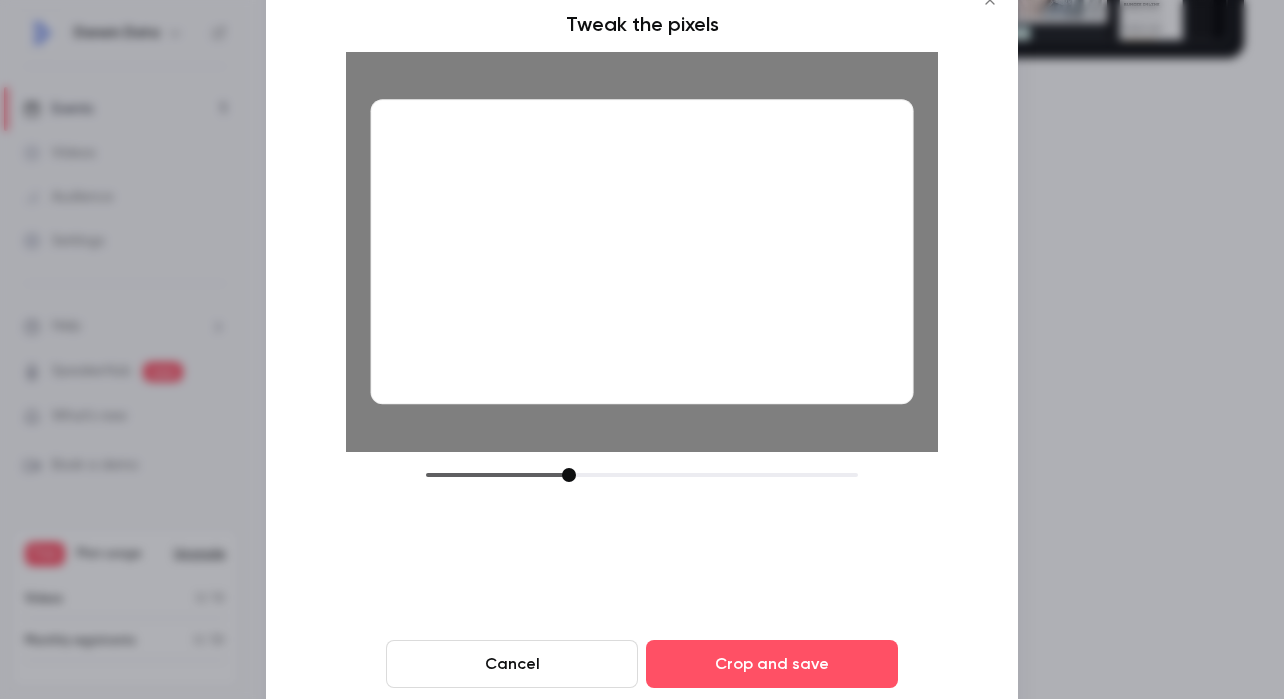 drag, startPoint x: 623, startPoint y: 158, endPoint x: 607, endPoint y: 192, distance: 37.576588 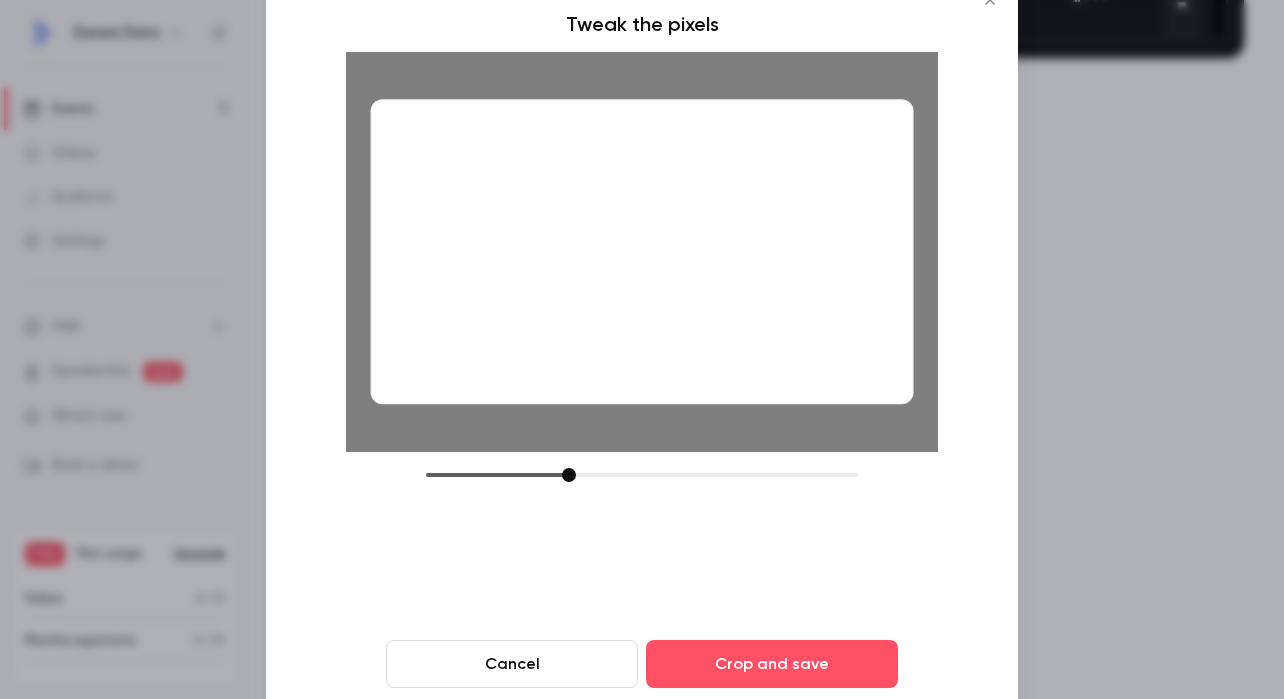 click at bounding box center (642, 251) 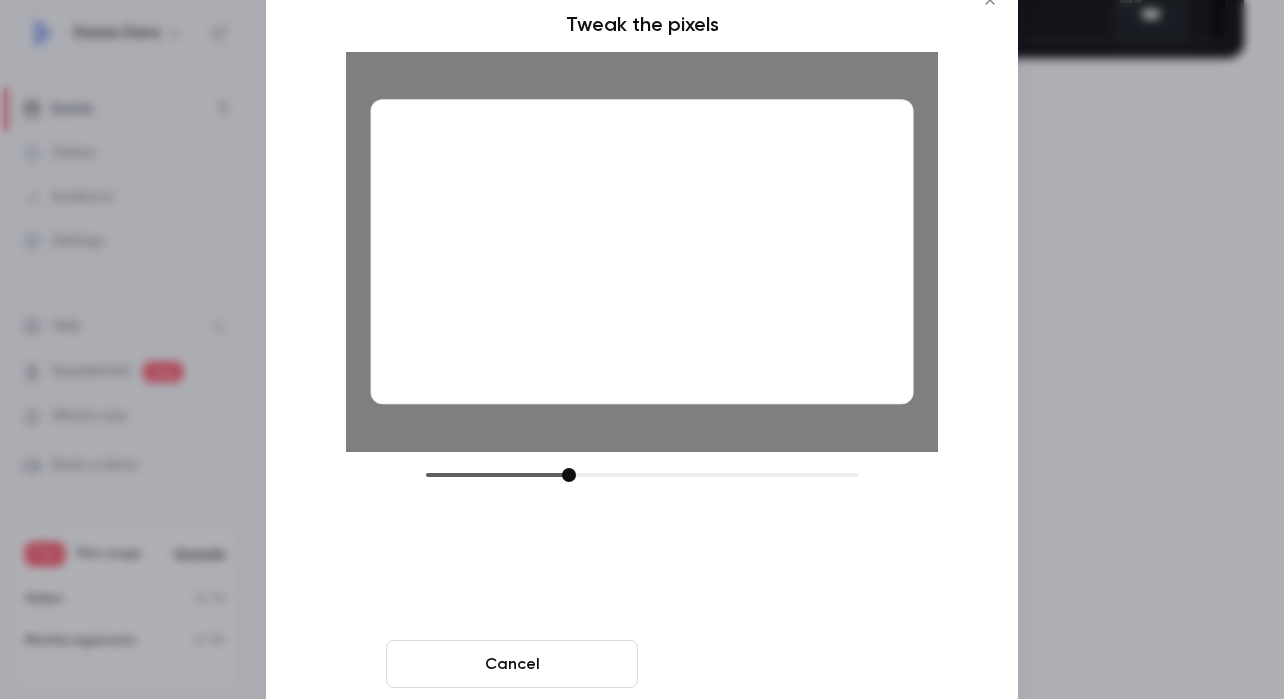 click on "Crop and save" at bounding box center (772, 664) 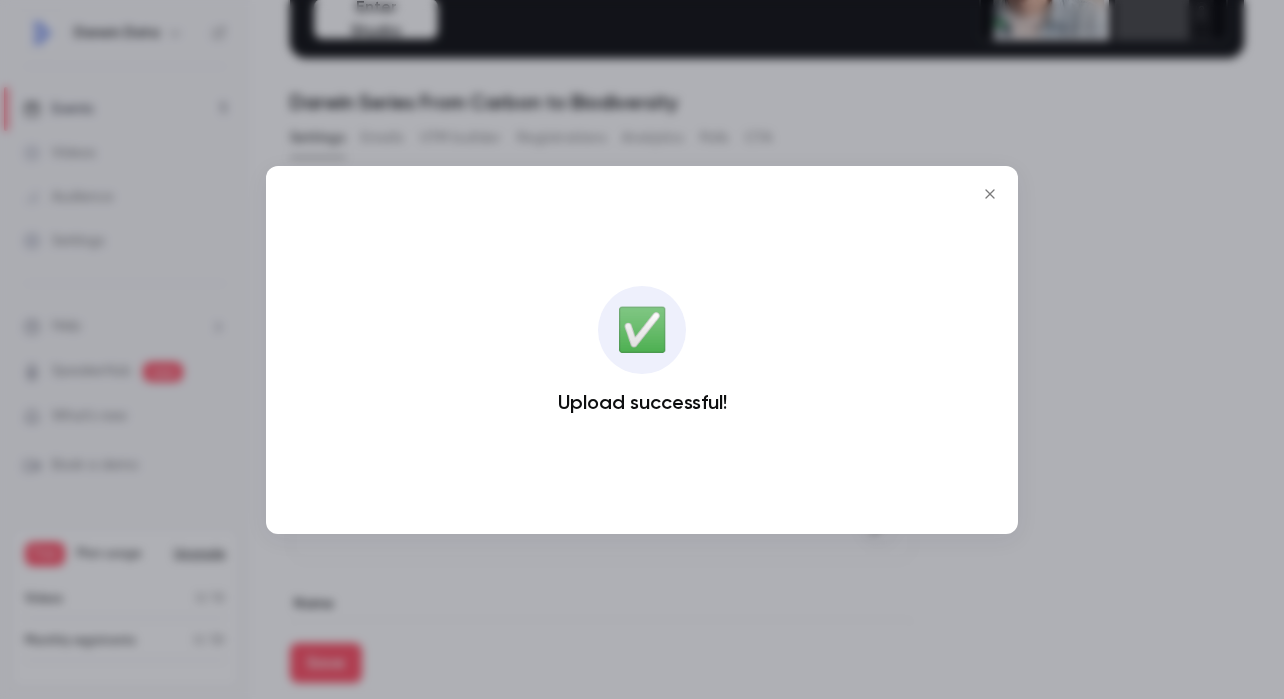 click 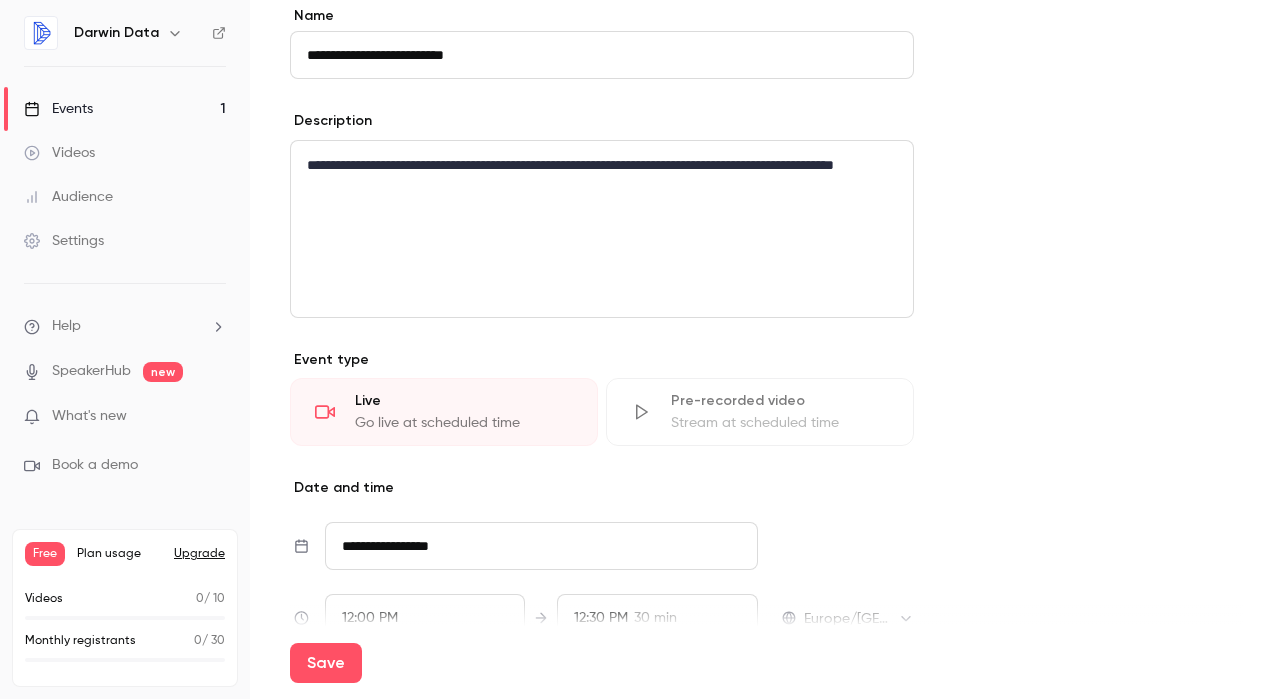 scroll, scrollTop: 791, scrollLeft: 0, axis: vertical 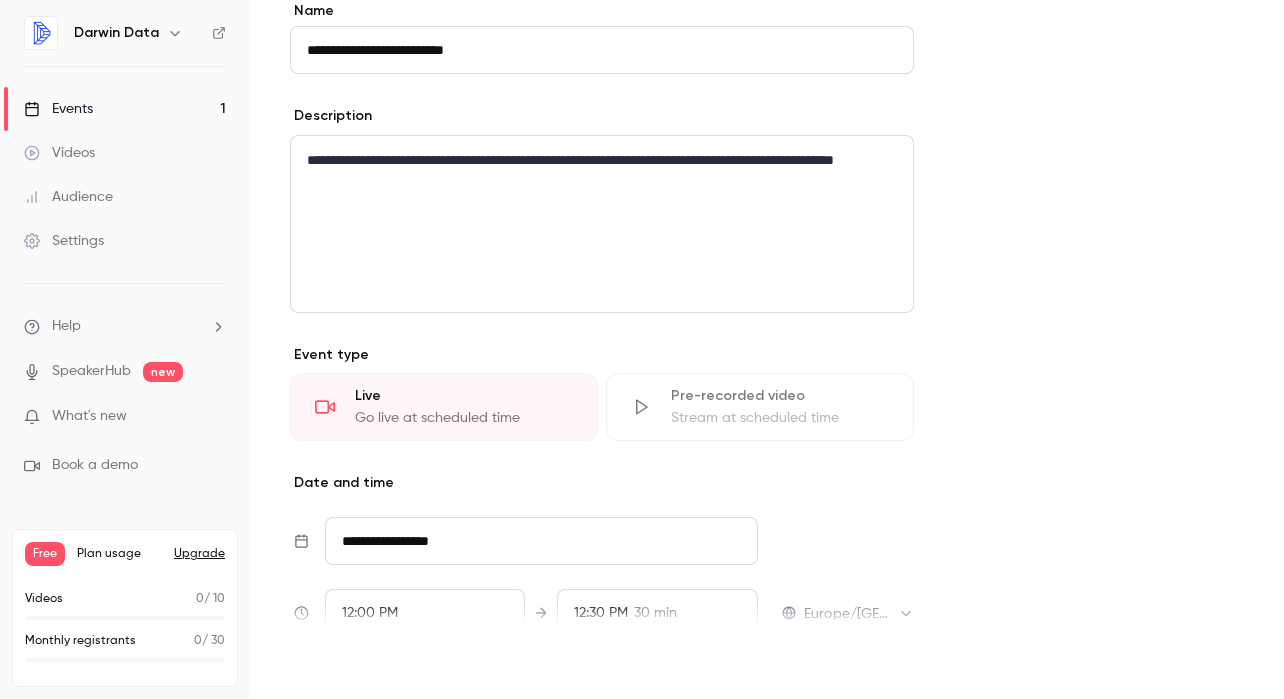 click on "Save" at bounding box center [326, 663] 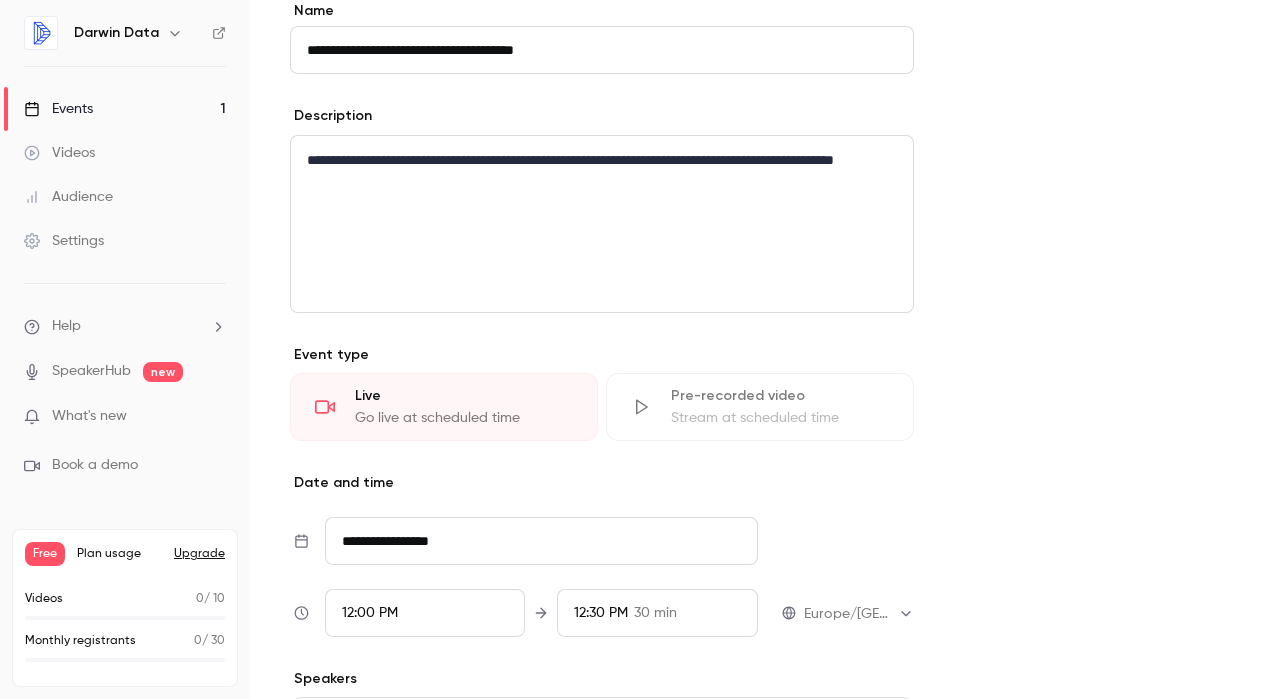 type on "**********" 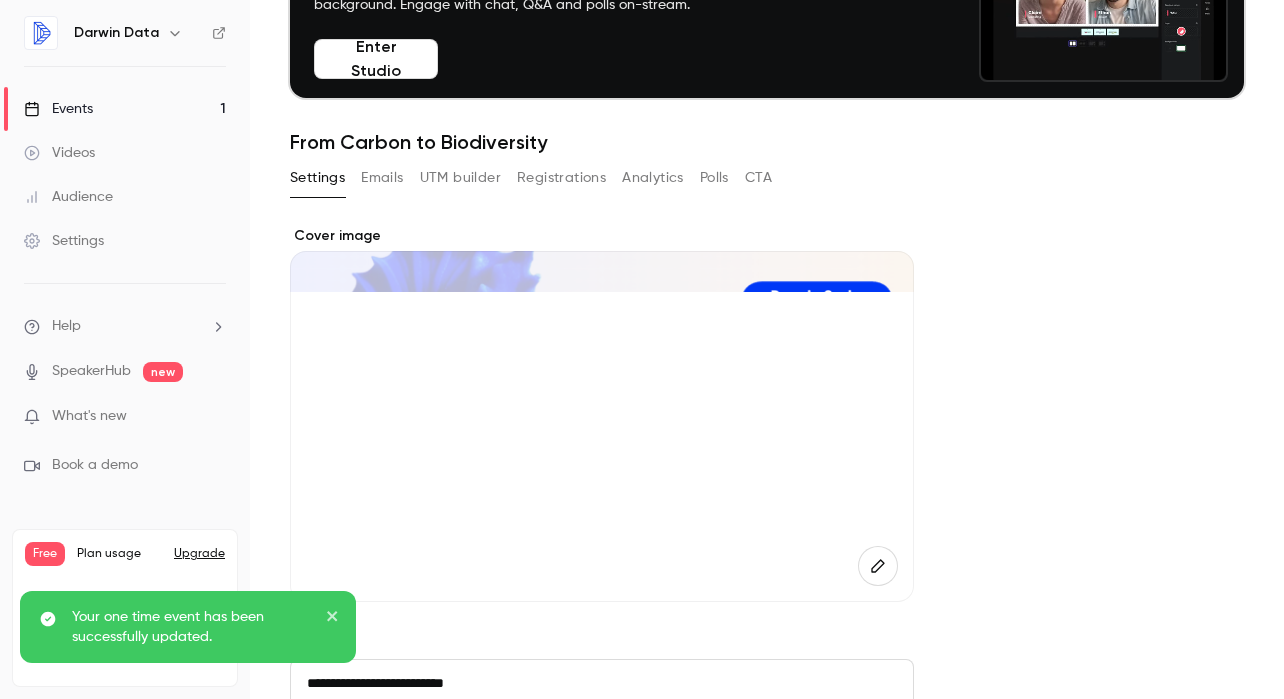 scroll, scrollTop: 0, scrollLeft: 0, axis: both 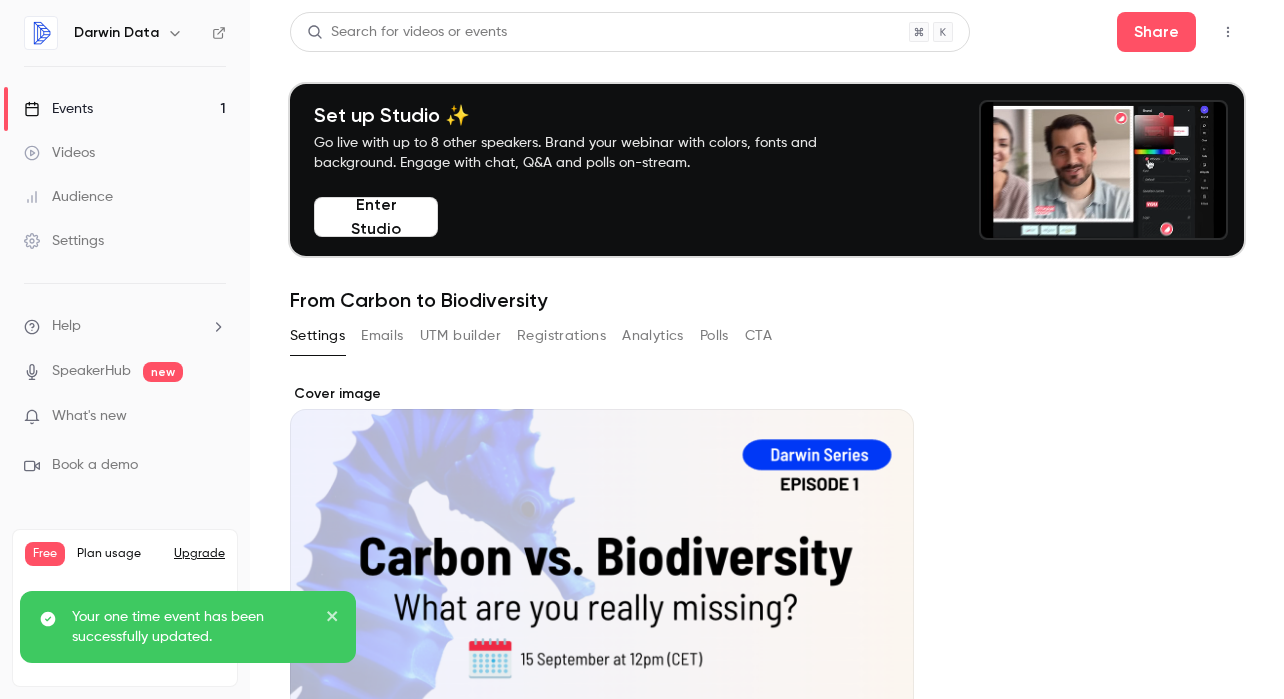 click on "Emails" at bounding box center (382, 336) 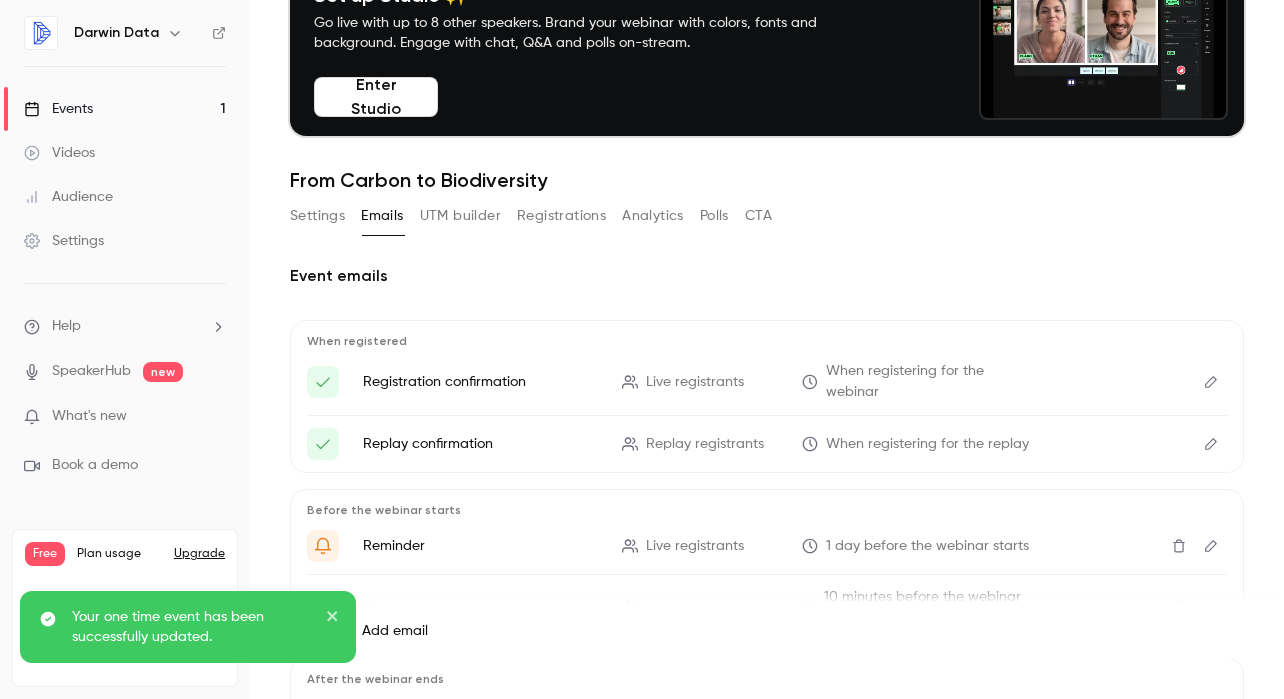 scroll, scrollTop: 177, scrollLeft: 0, axis: vertical 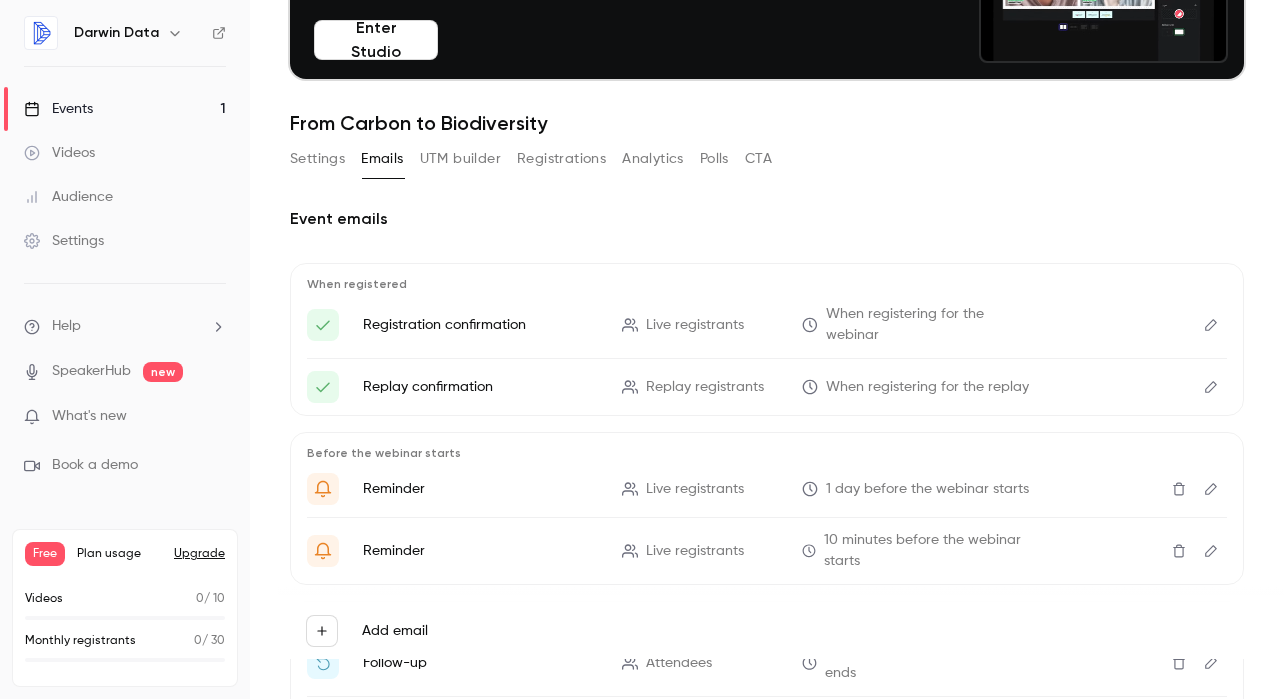 click 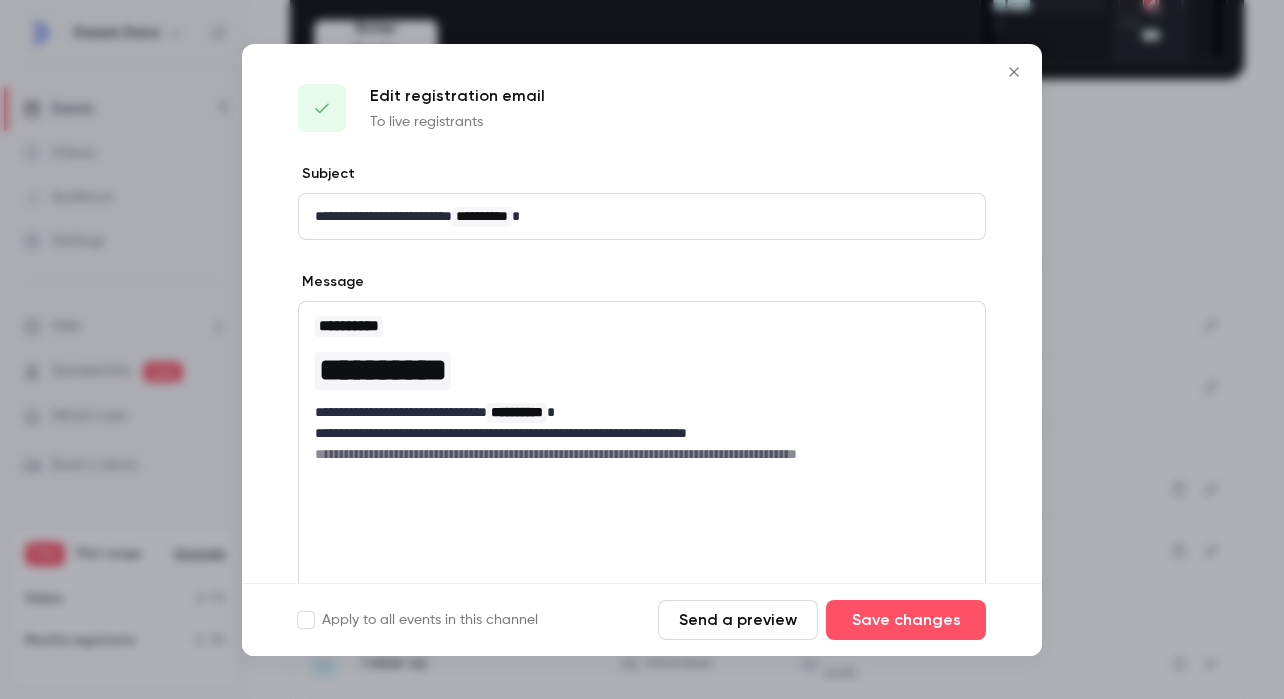 click on "Send a preview" at bounding box center [738, 620] 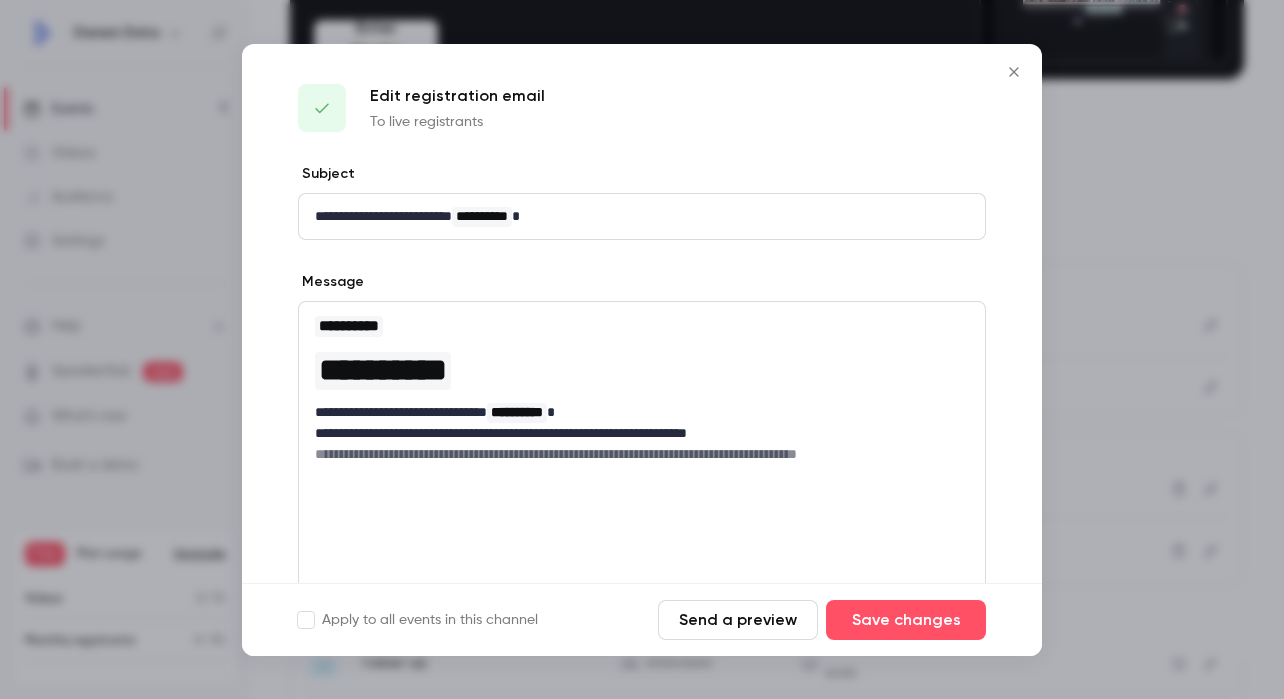 click 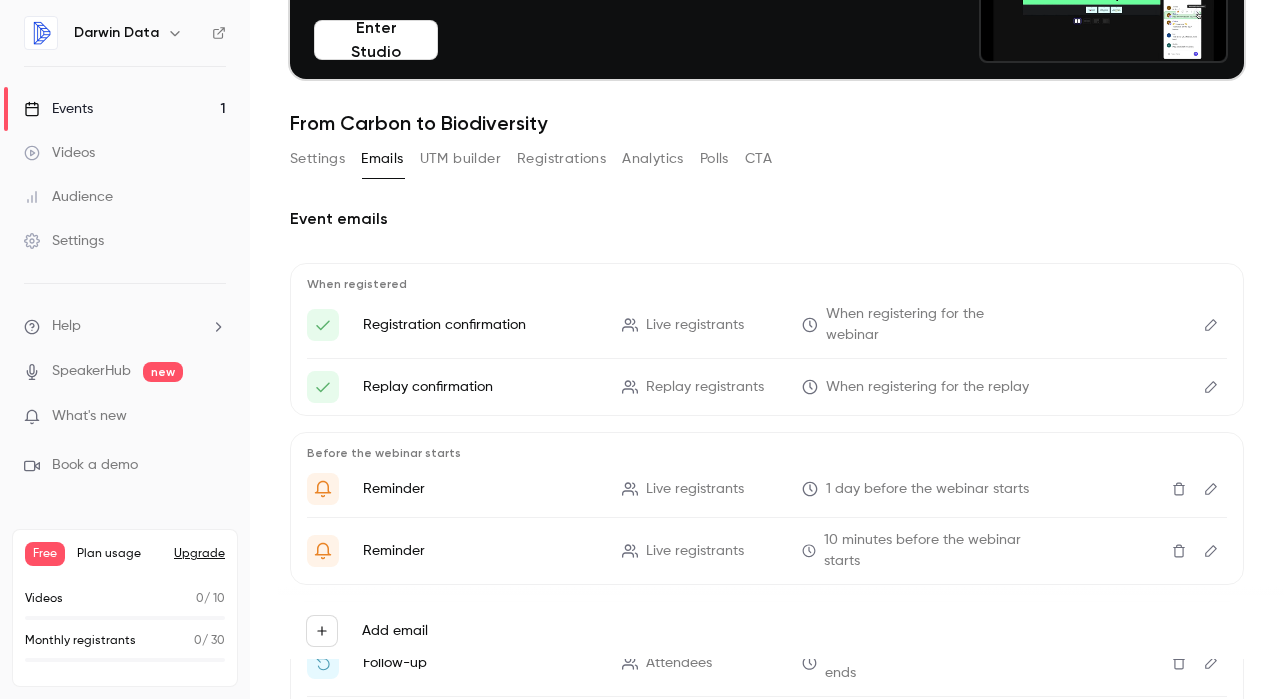 click on "Settings" at bounding box center (317, 159) 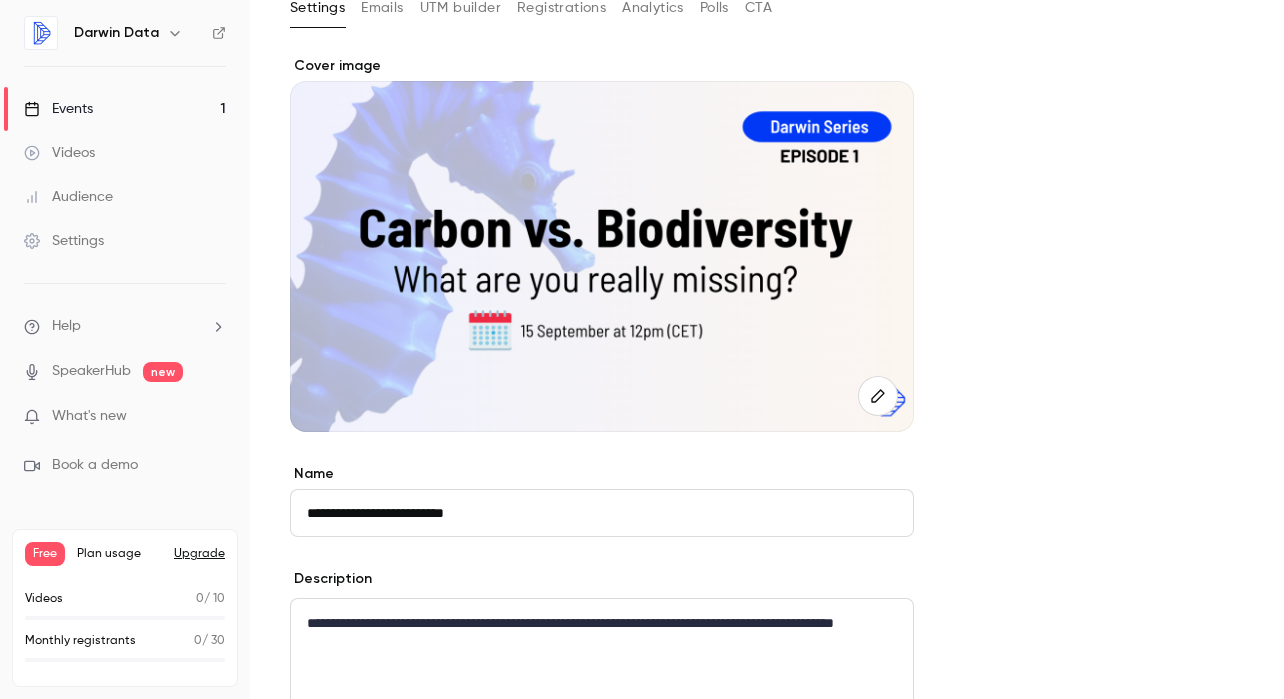 scroll, scrollTop: 350, scrollLeft: 0, axis: vertical 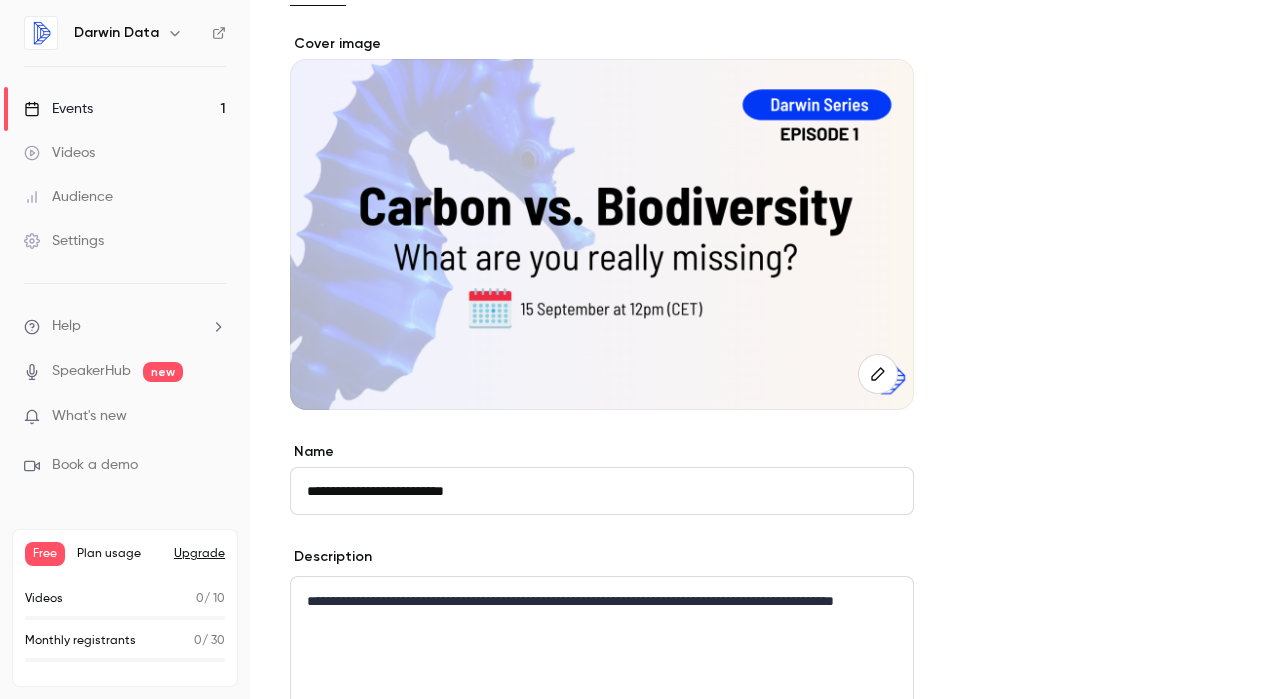 click on "**********" at bounding box center [602, 491] 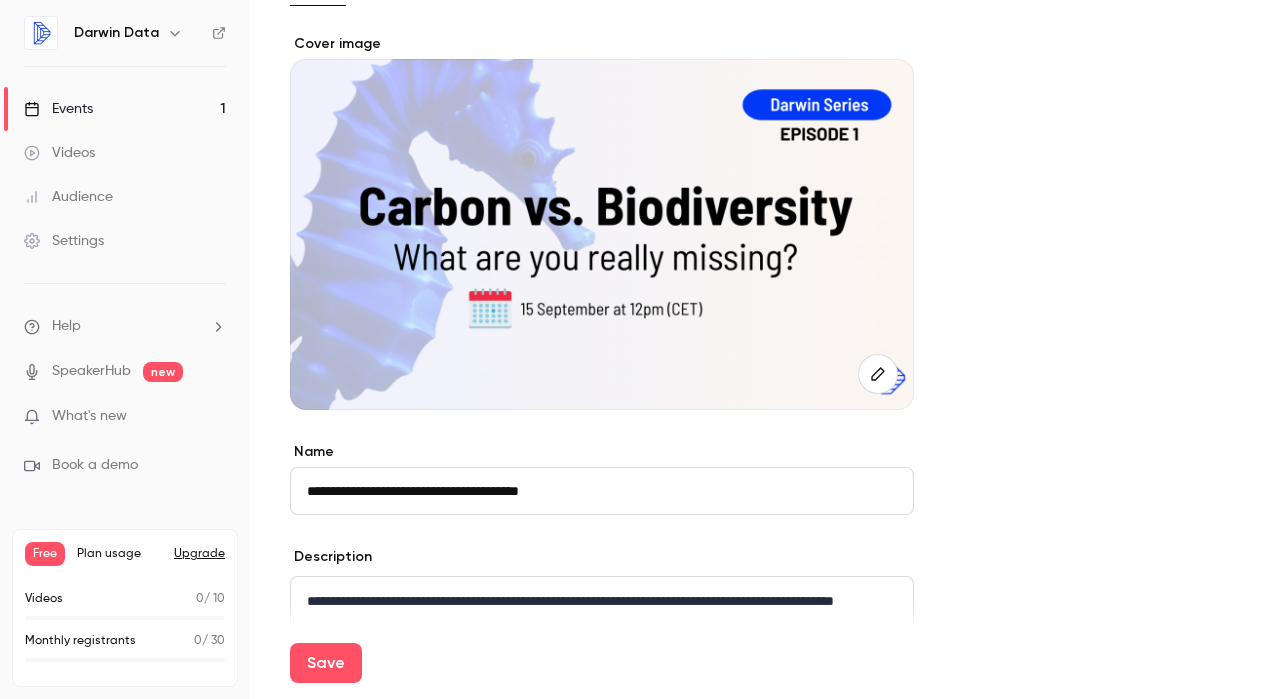 click on "**********" at bounding box center (767, 815) 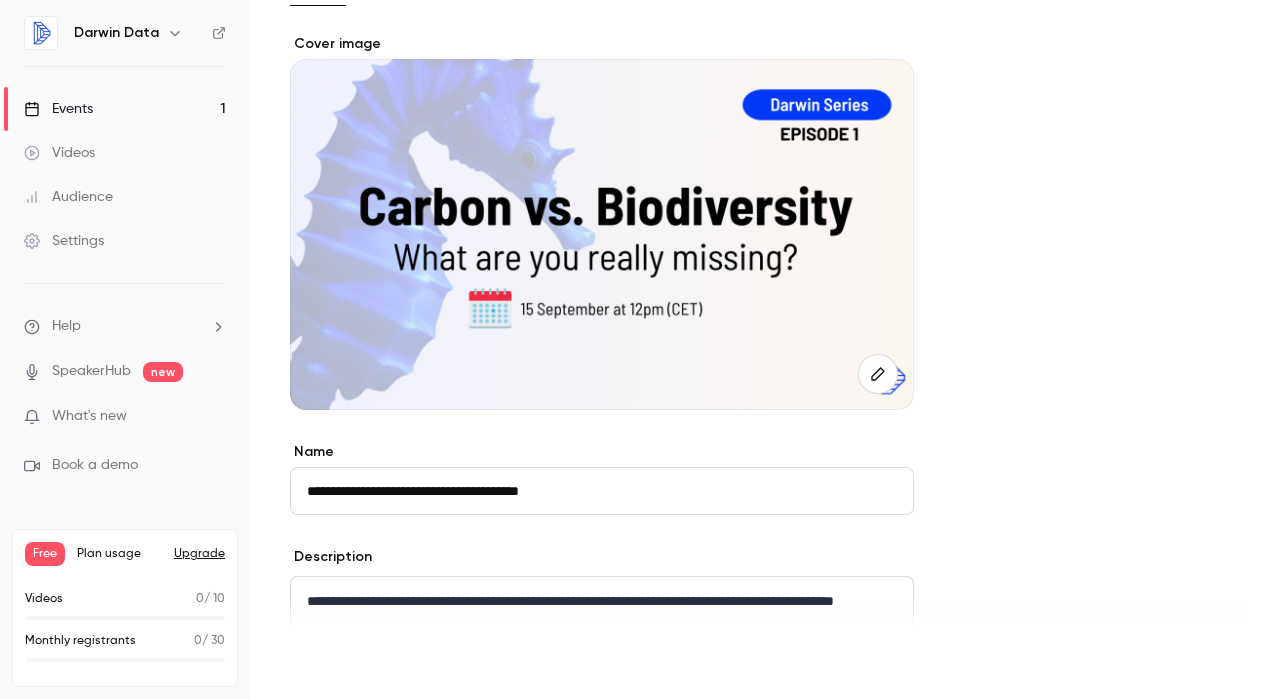 click on "Save" at bounding box center [326, 663] 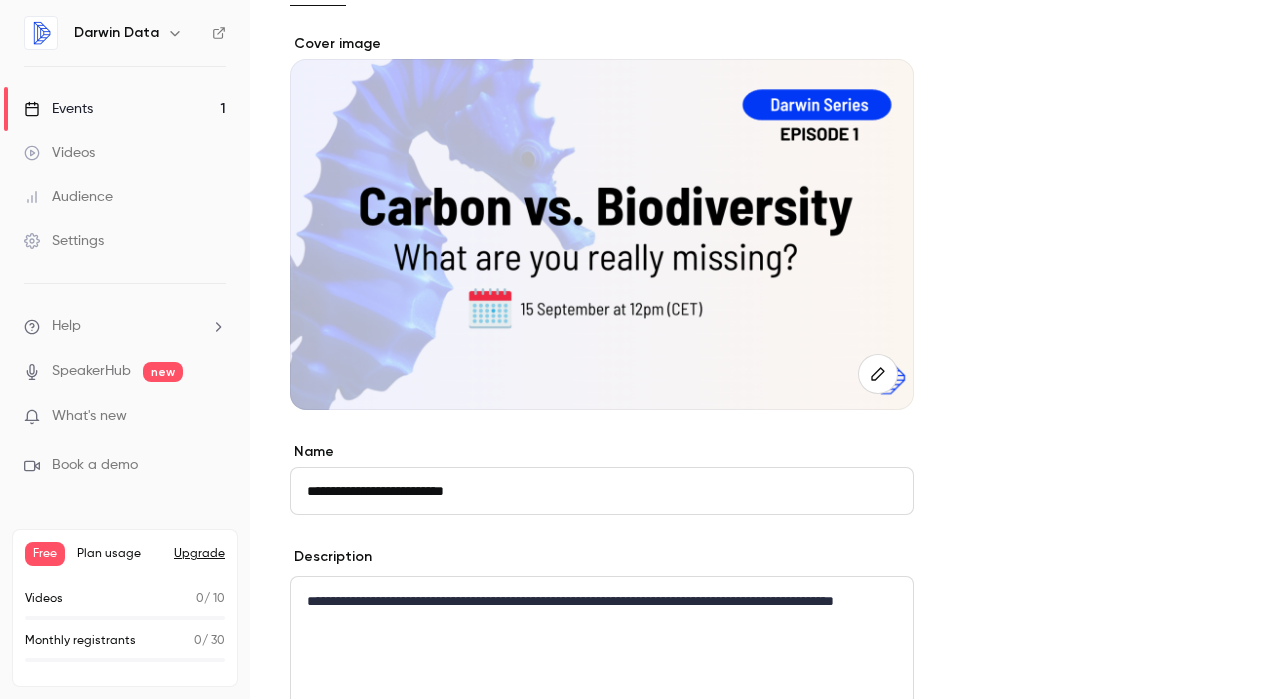 type on "**********" 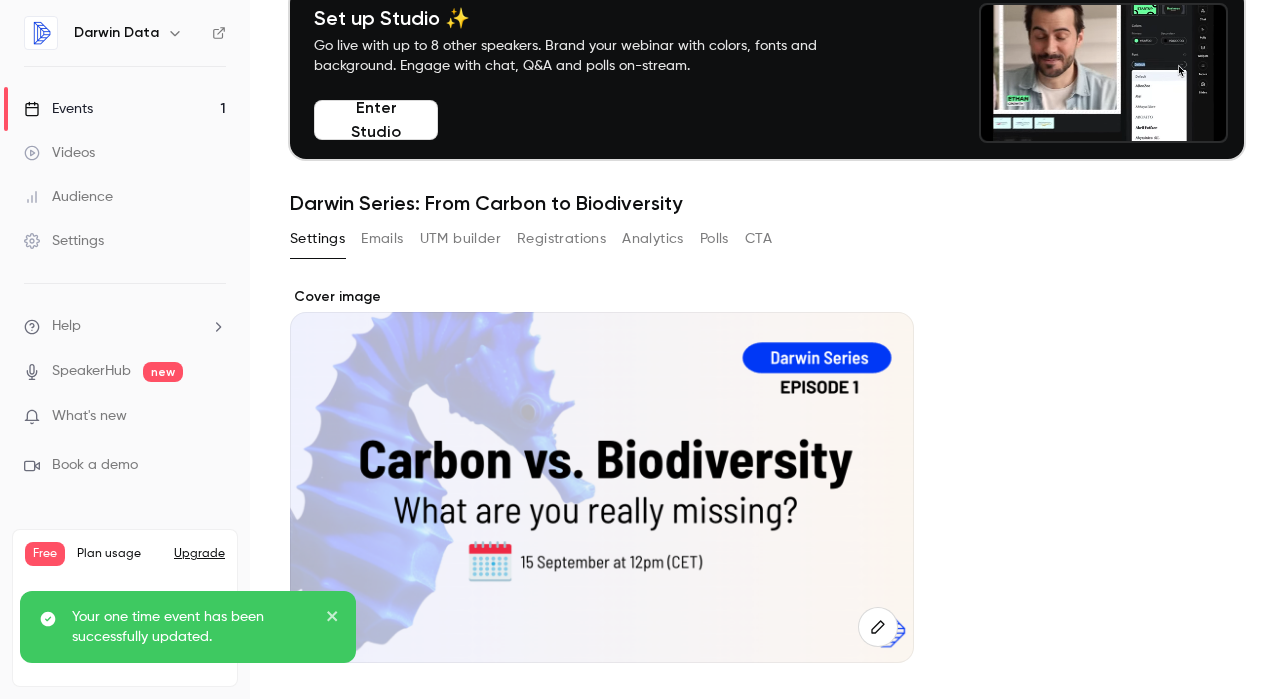 scroll, scrollTop: 0, scrollLeft: 0, axis: both 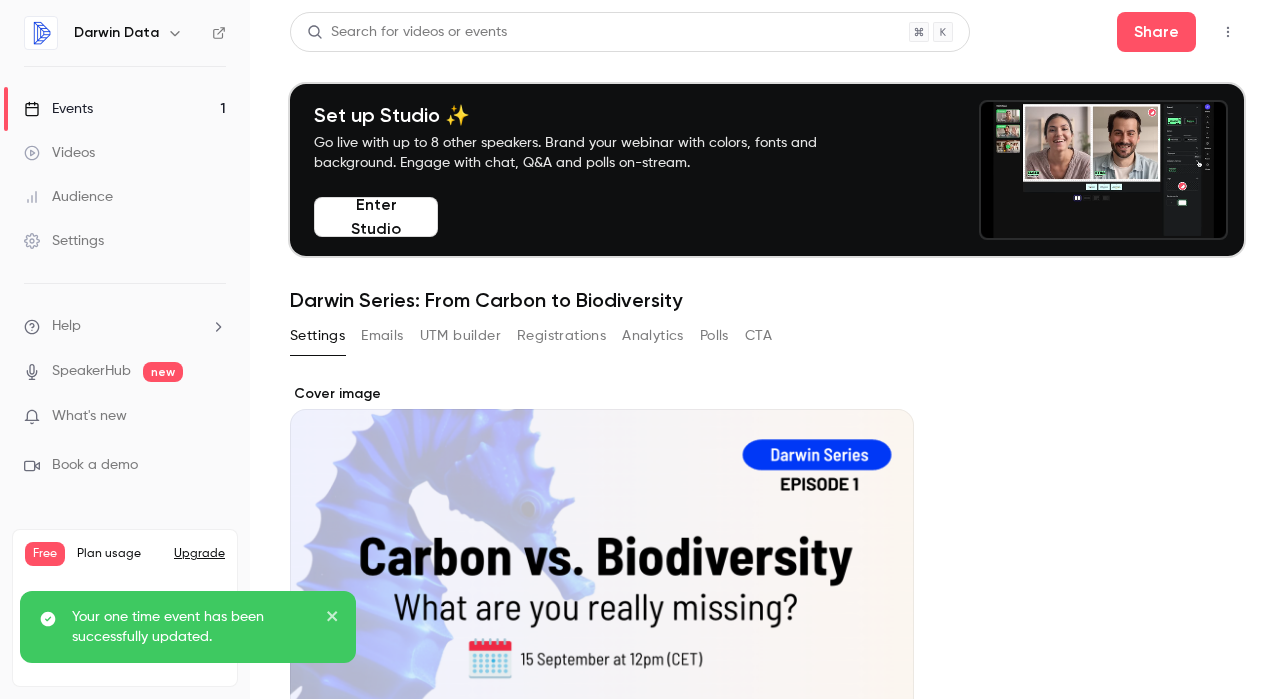 click on "Emails" at bounding box center [382, 336] 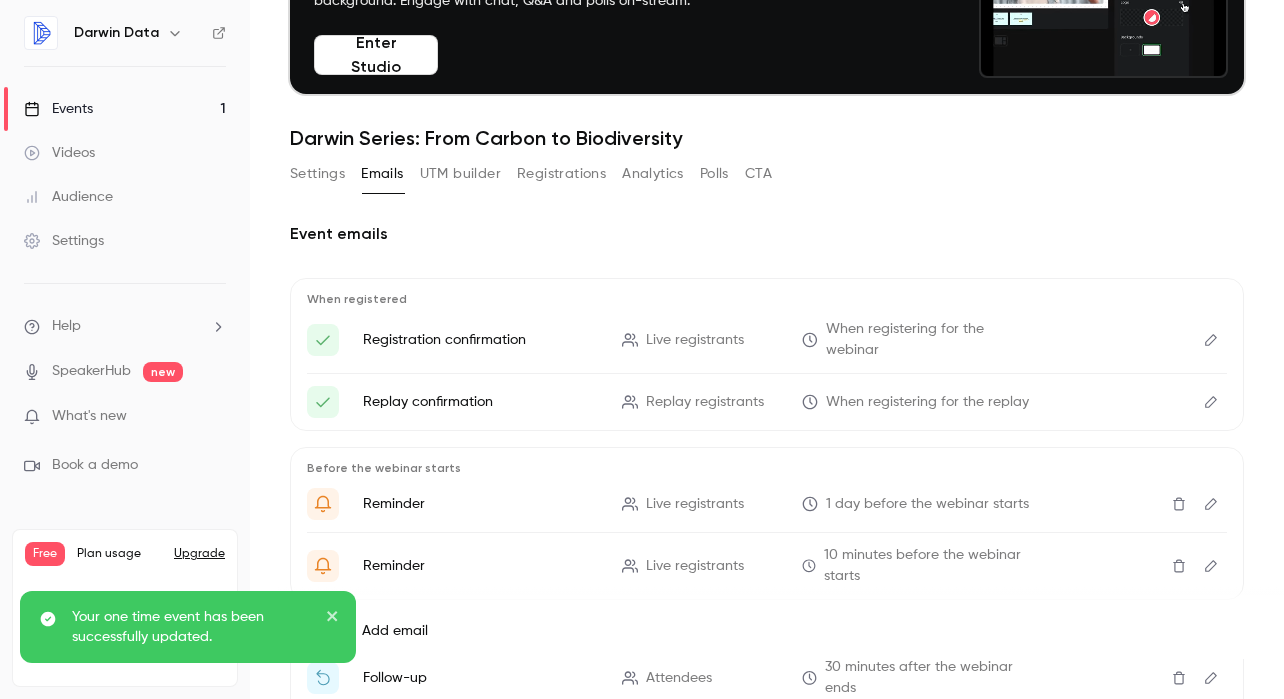 scroll, scrollTop: 178, scrollLeft: 0, axis: vertical 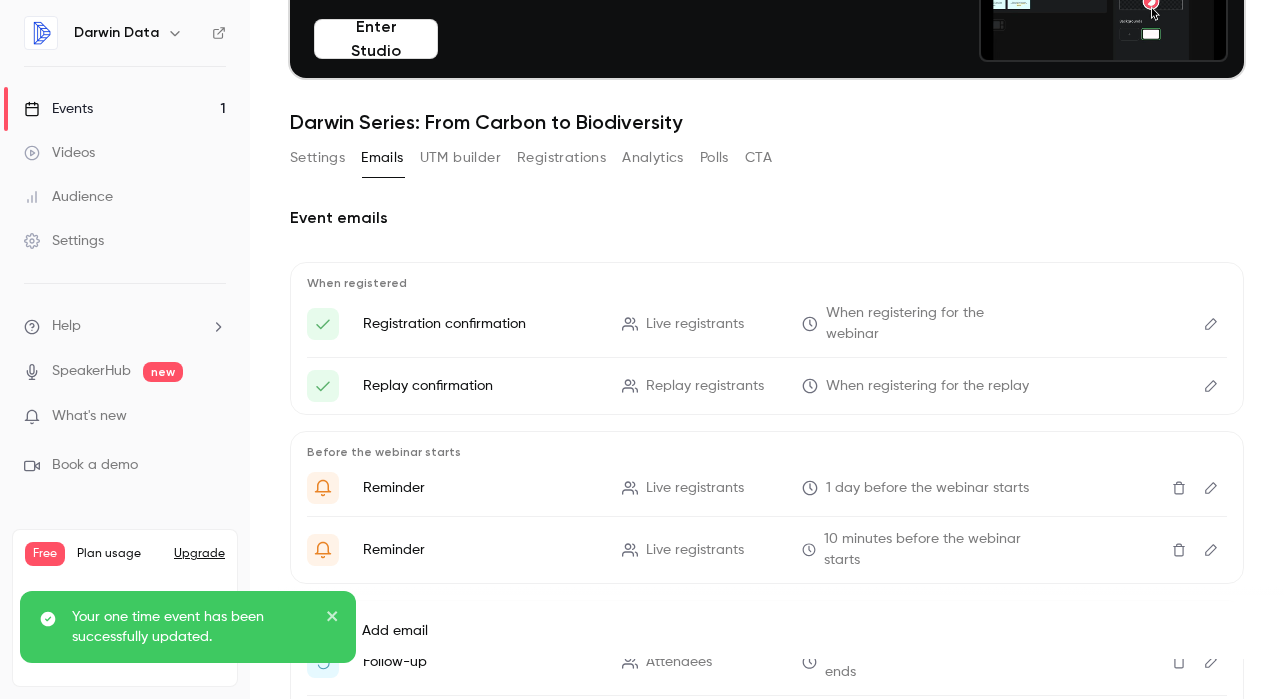click 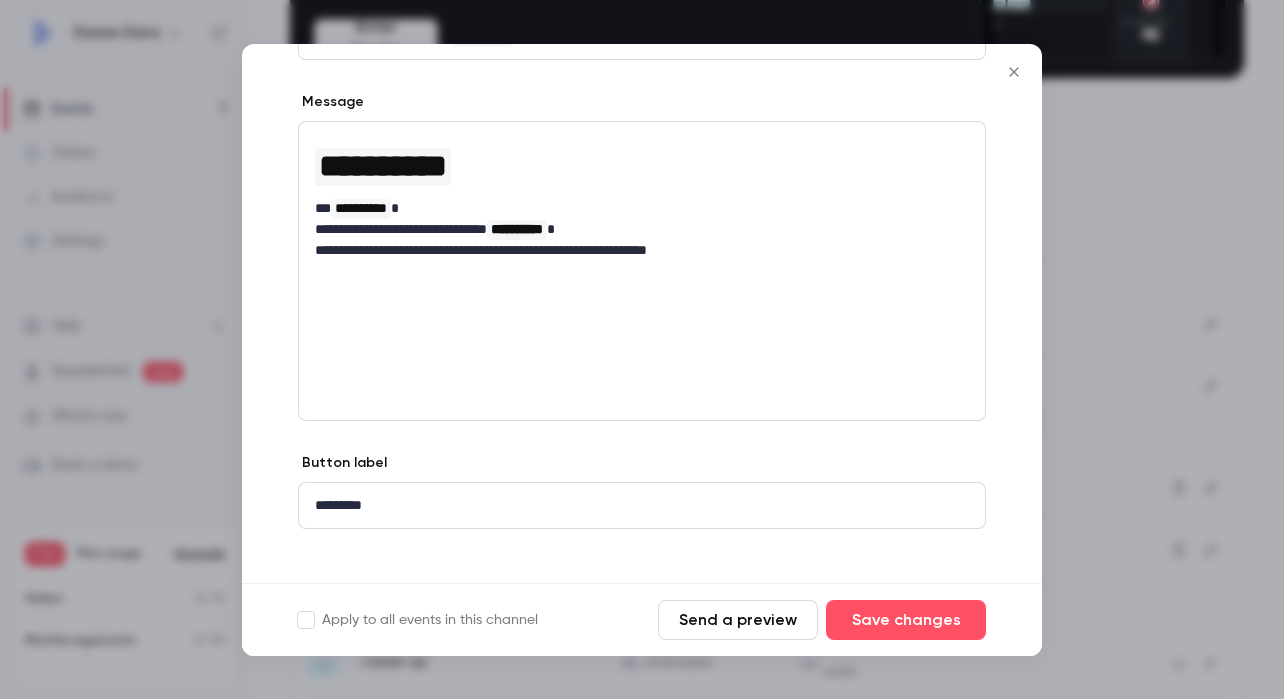 scroll, scrollTop: 198, scrollLeft: 0, axis: vertical 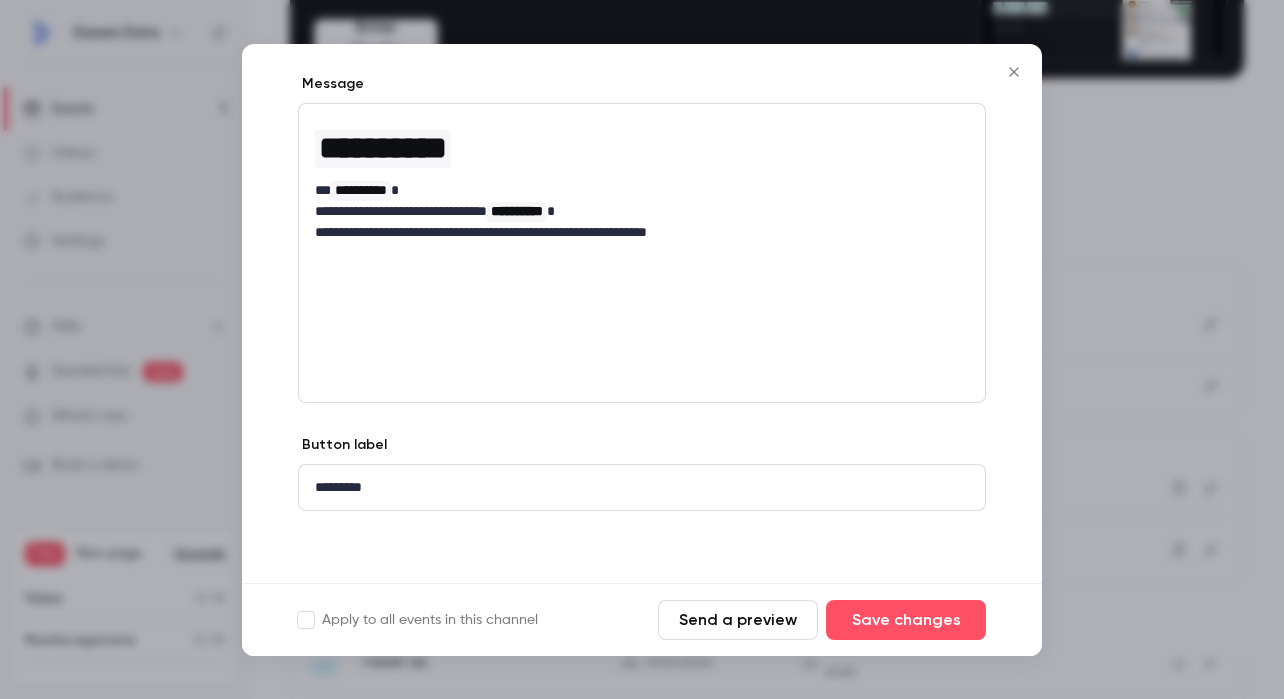 click at bounding box center [642, 349] 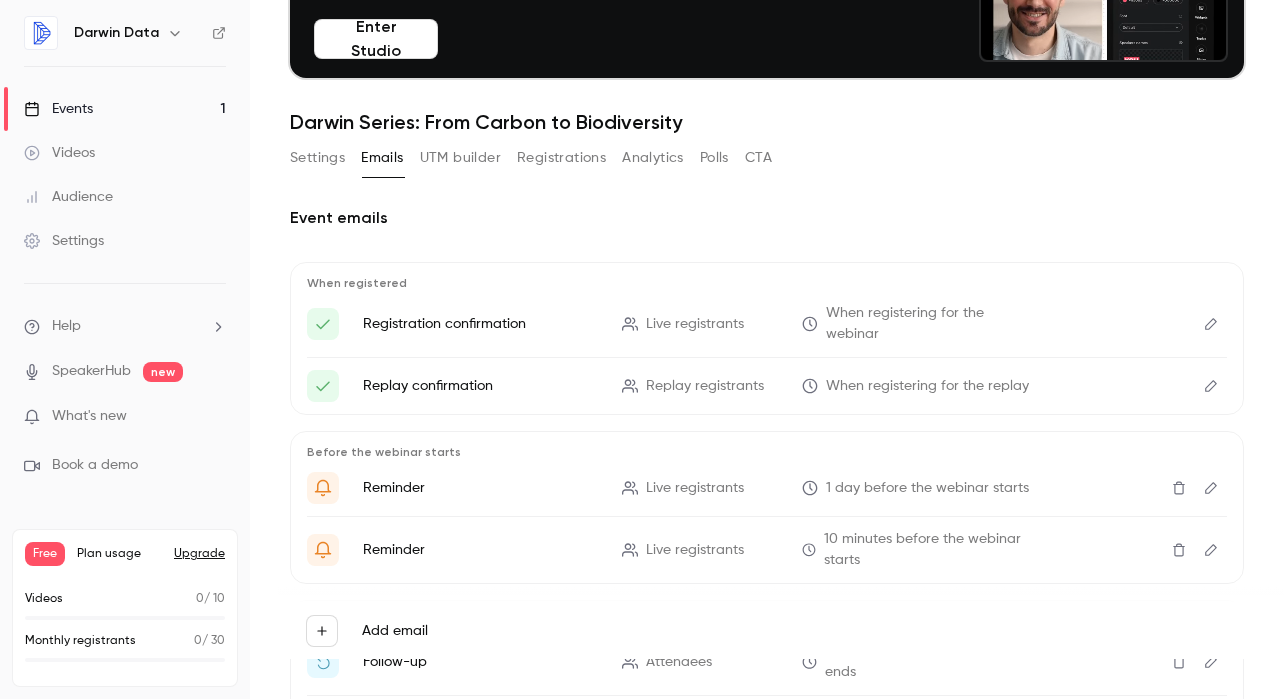 click 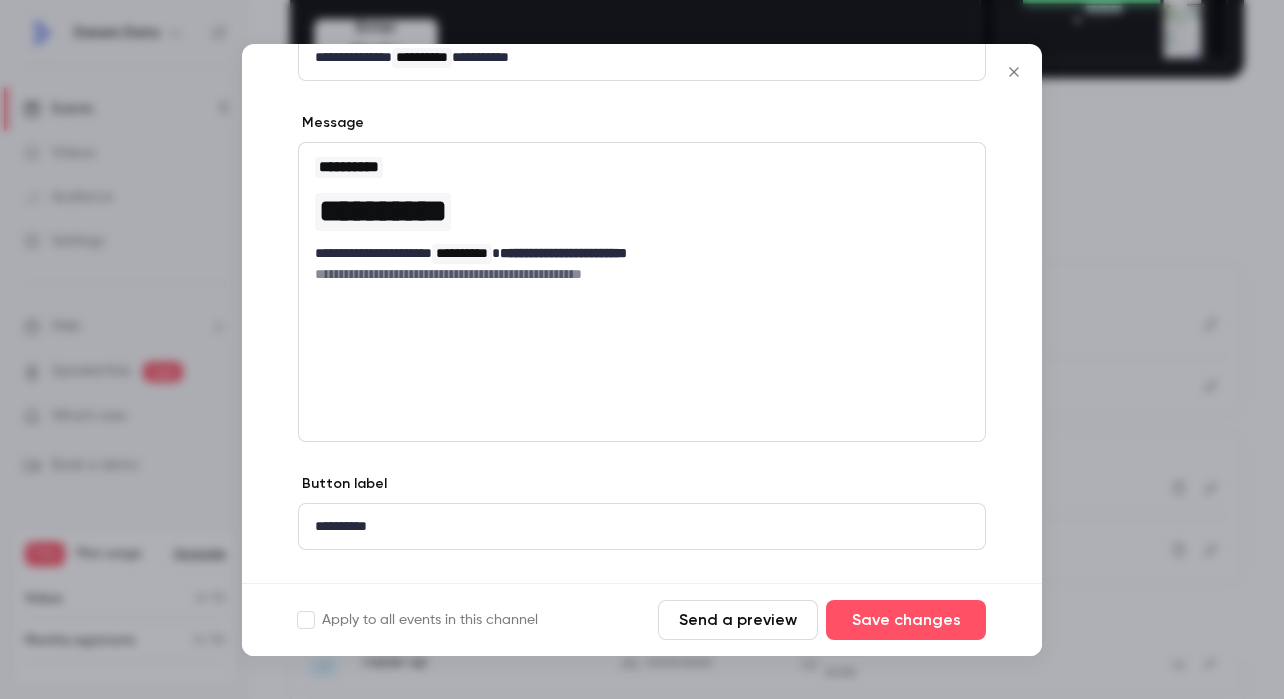 scroll, scrollTop: 303, scrollLeft: 0, axis: vertical 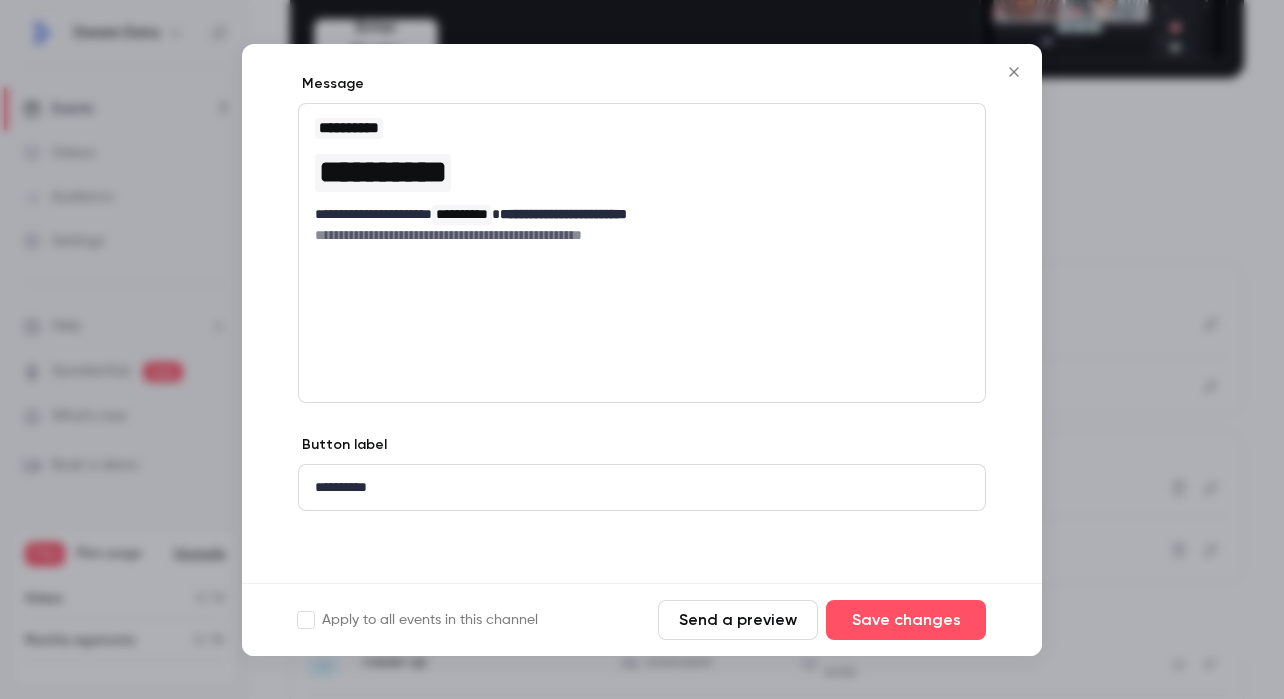 click at bounding box center (642, 349) 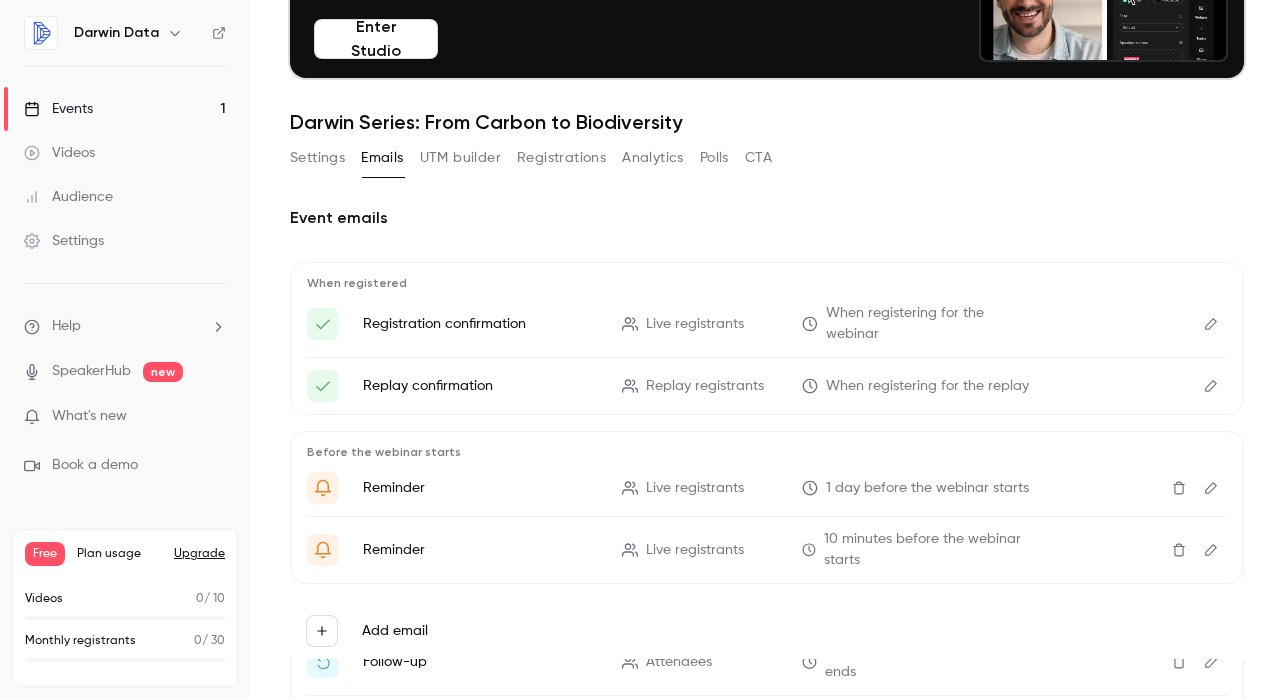 click 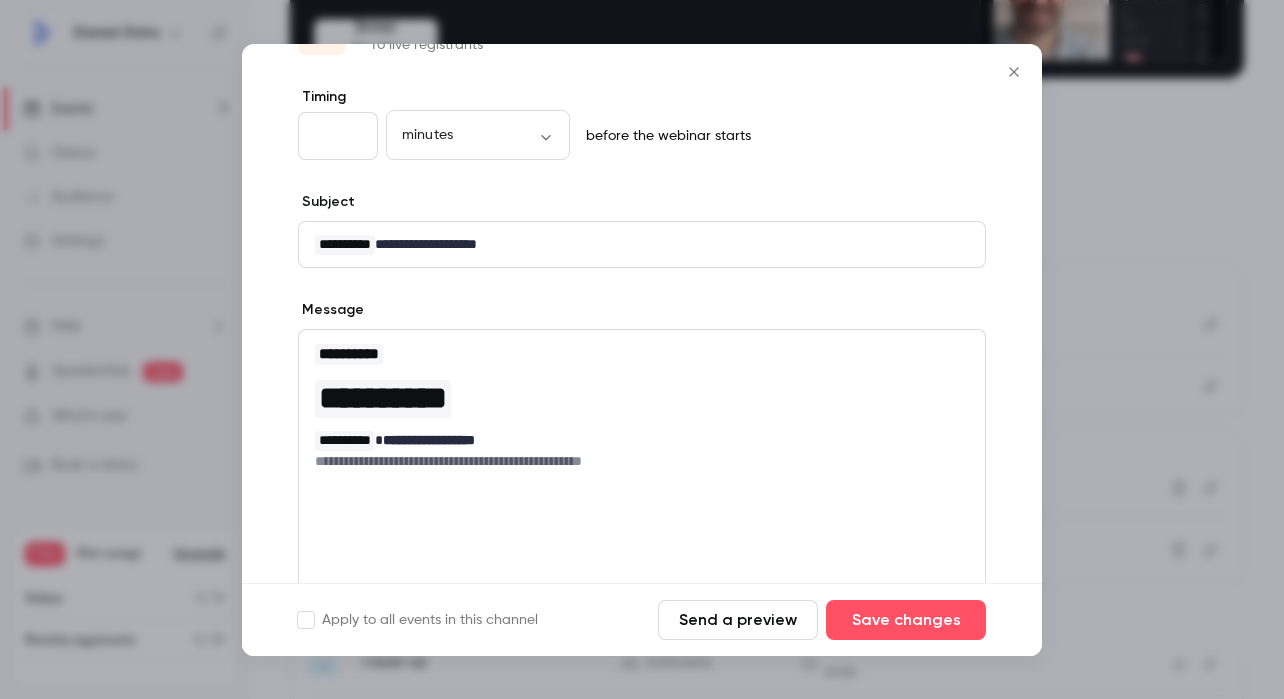 scroll, scrollTop: 78, scrollLeft: 0, axis: vertical 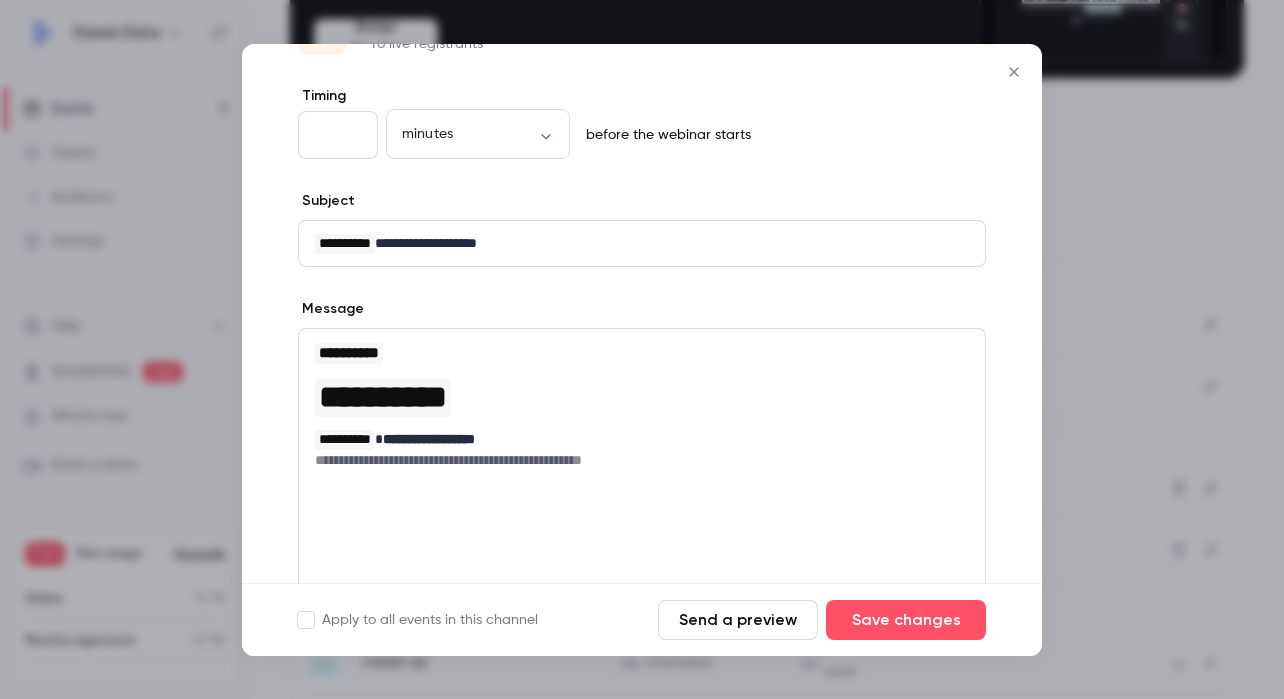 click at bounding box center (642, 349) 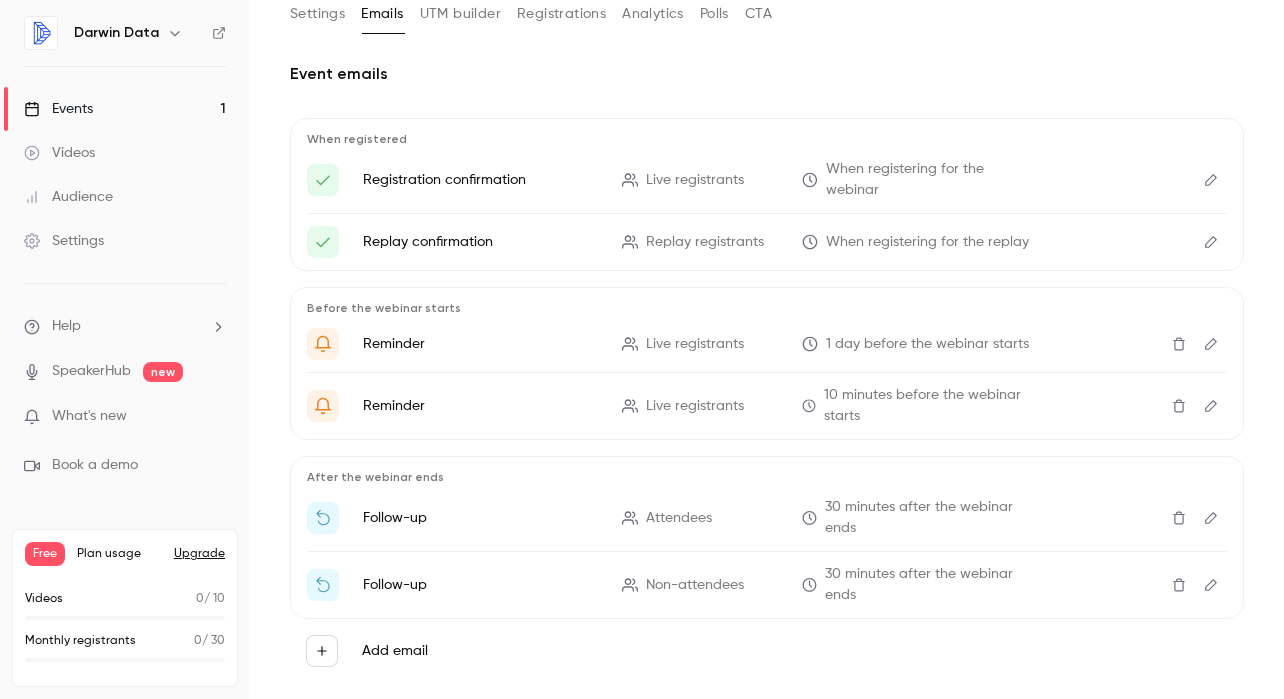 scroll, scrollTop: 348, scrollLeft: 0, axis: vertical 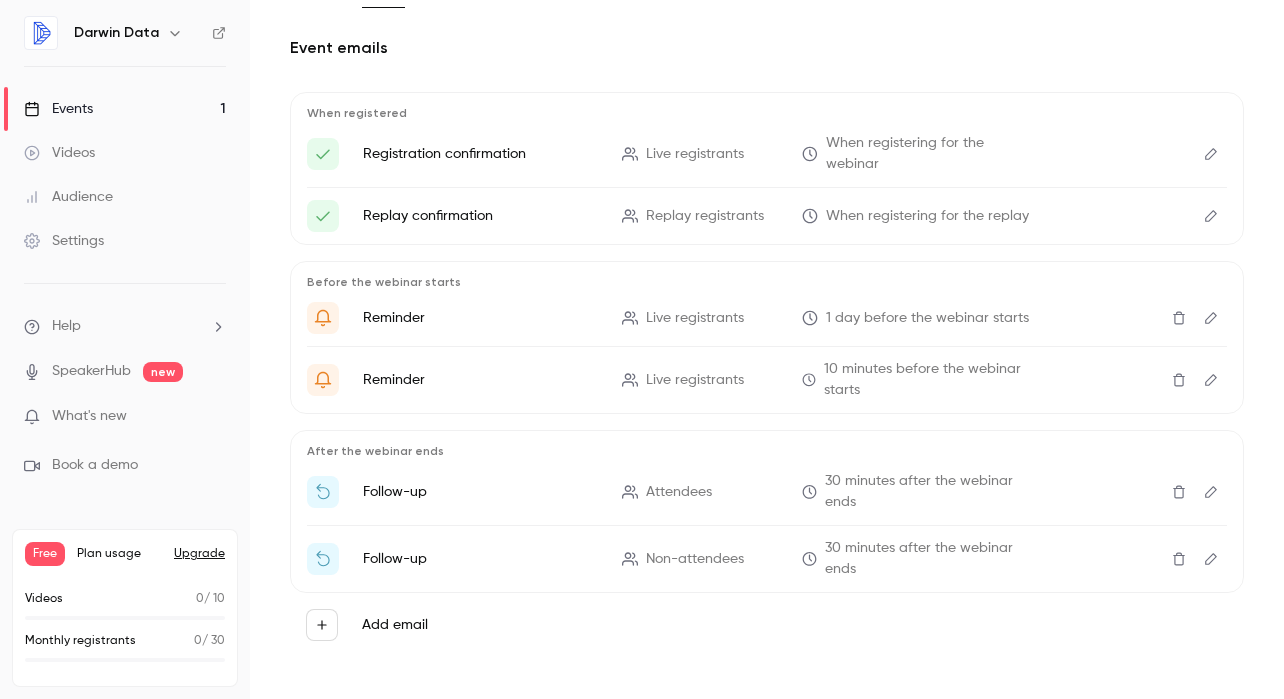 click 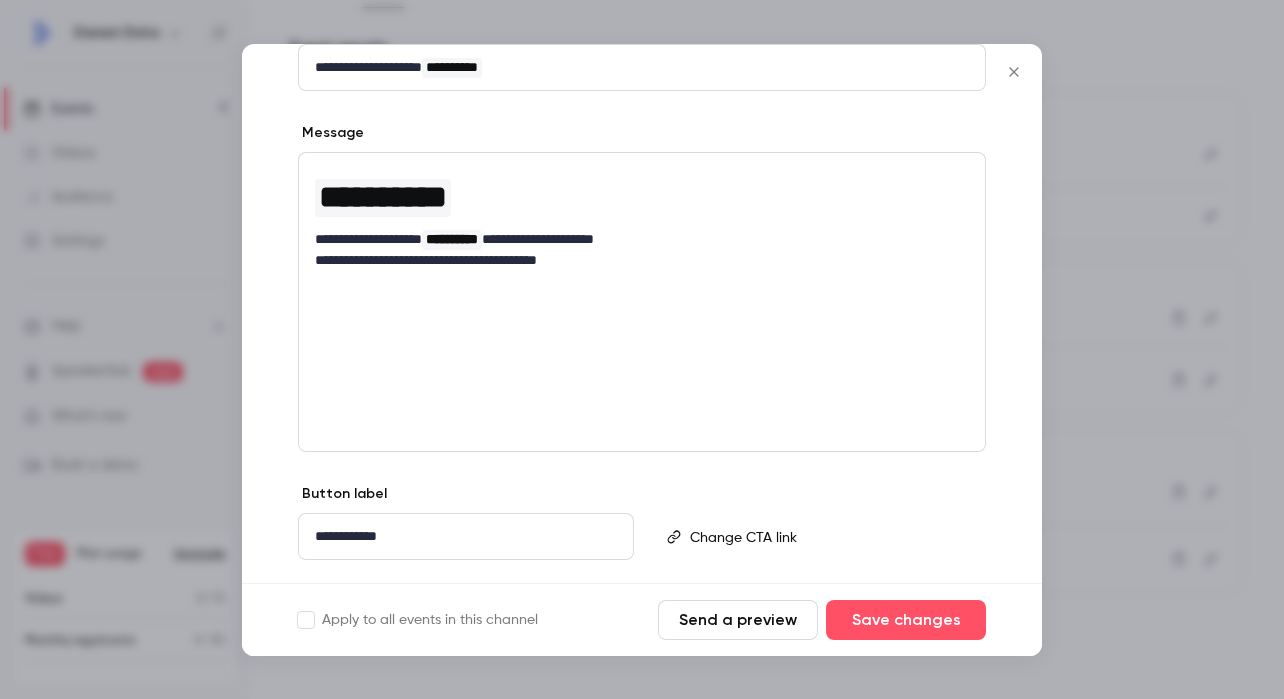 scroll, scrollTop: 303, scrollLeft: 0, axis: vertical 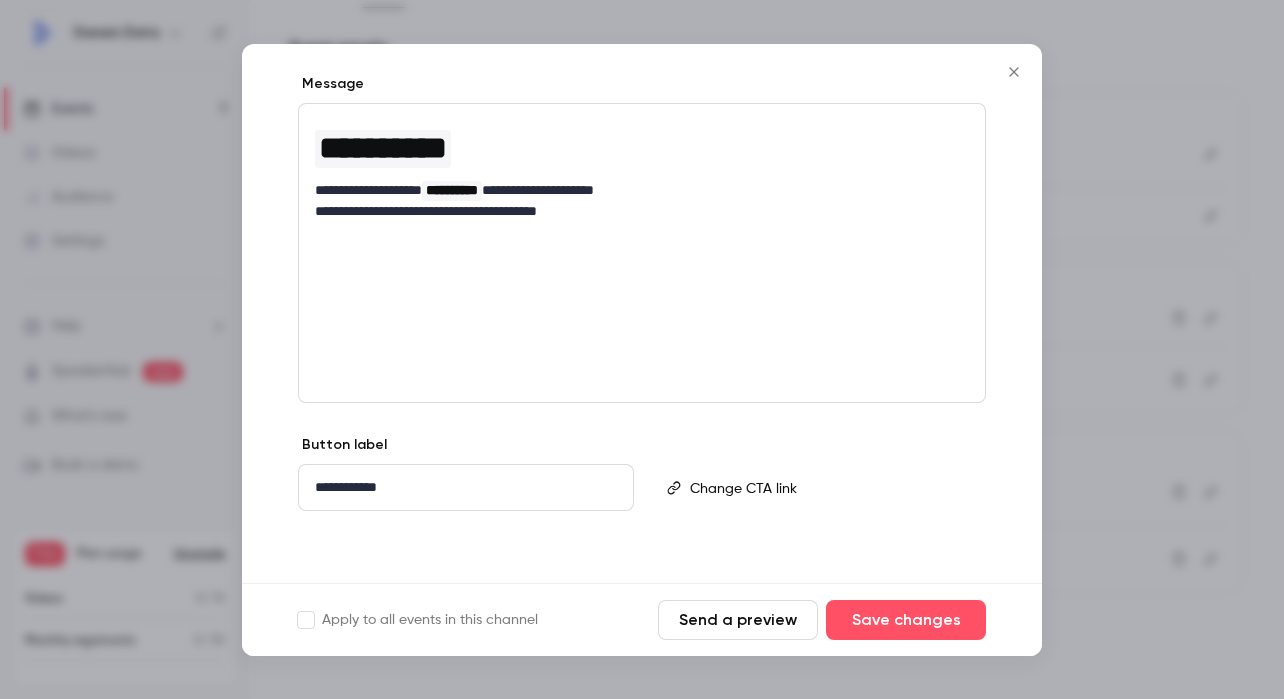 click at bounding box center [642, 349] 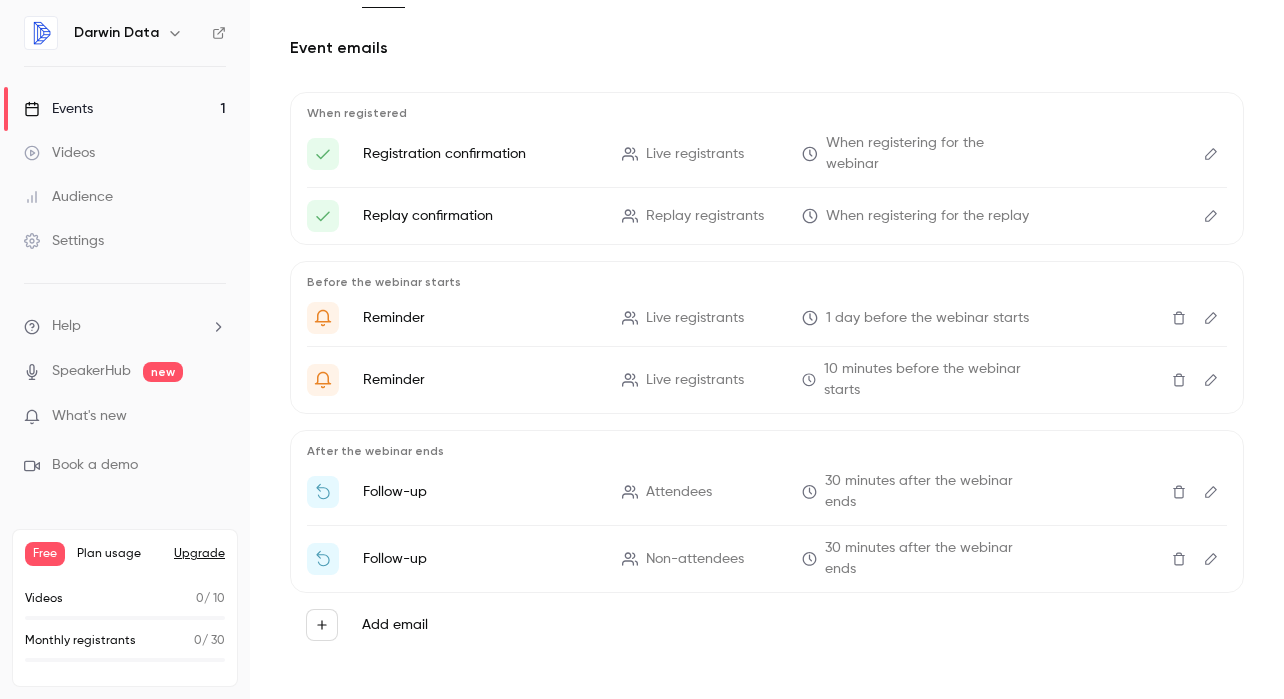 click 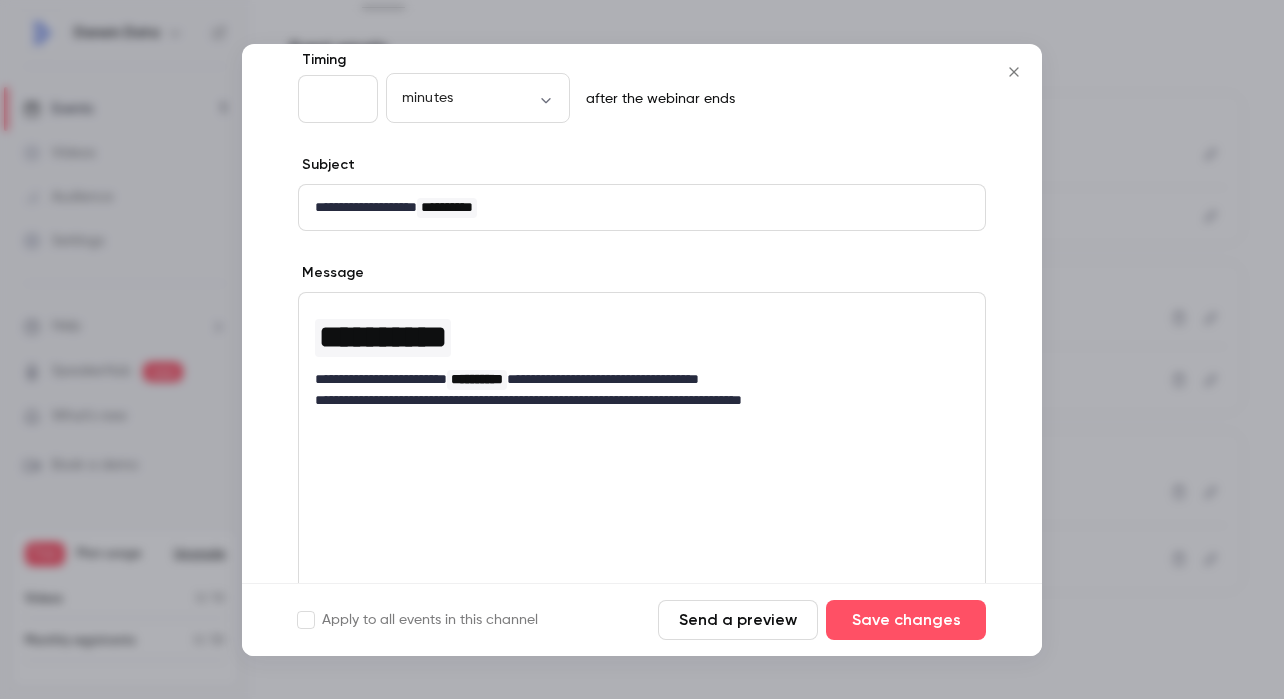 scroll, scrollTop: 129, scrollLeft: 0, axis: vertical 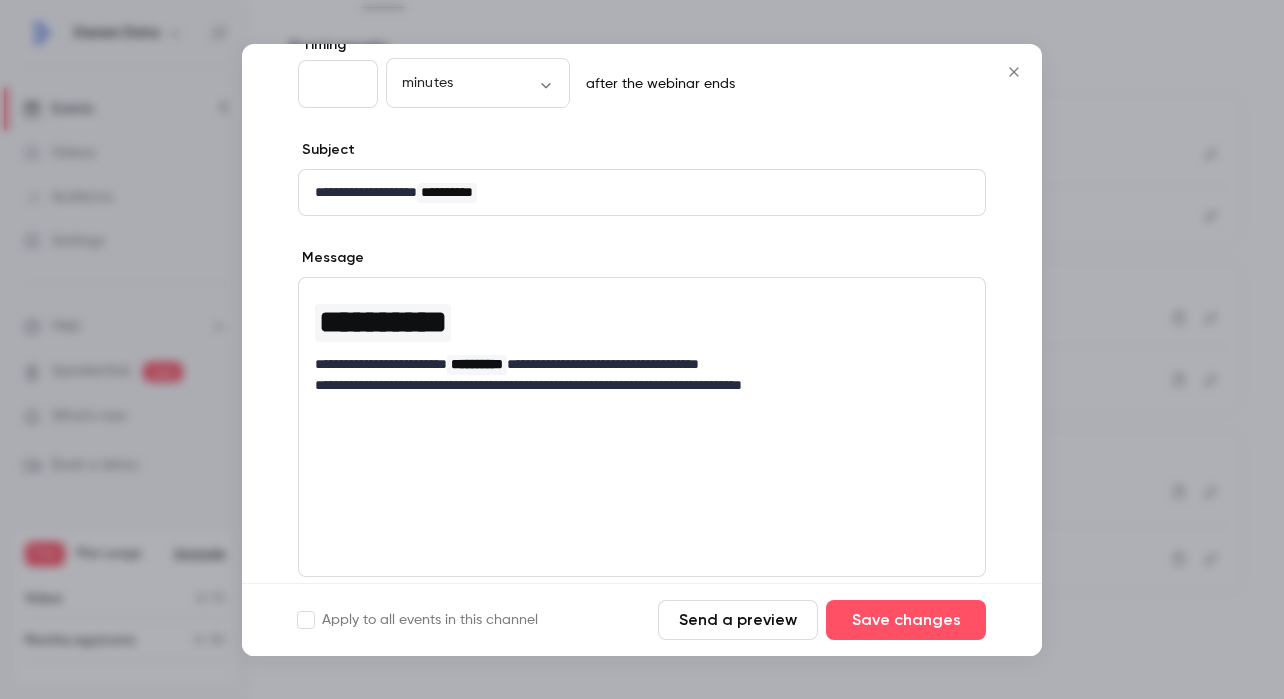 click at bounding box center [642, 349] 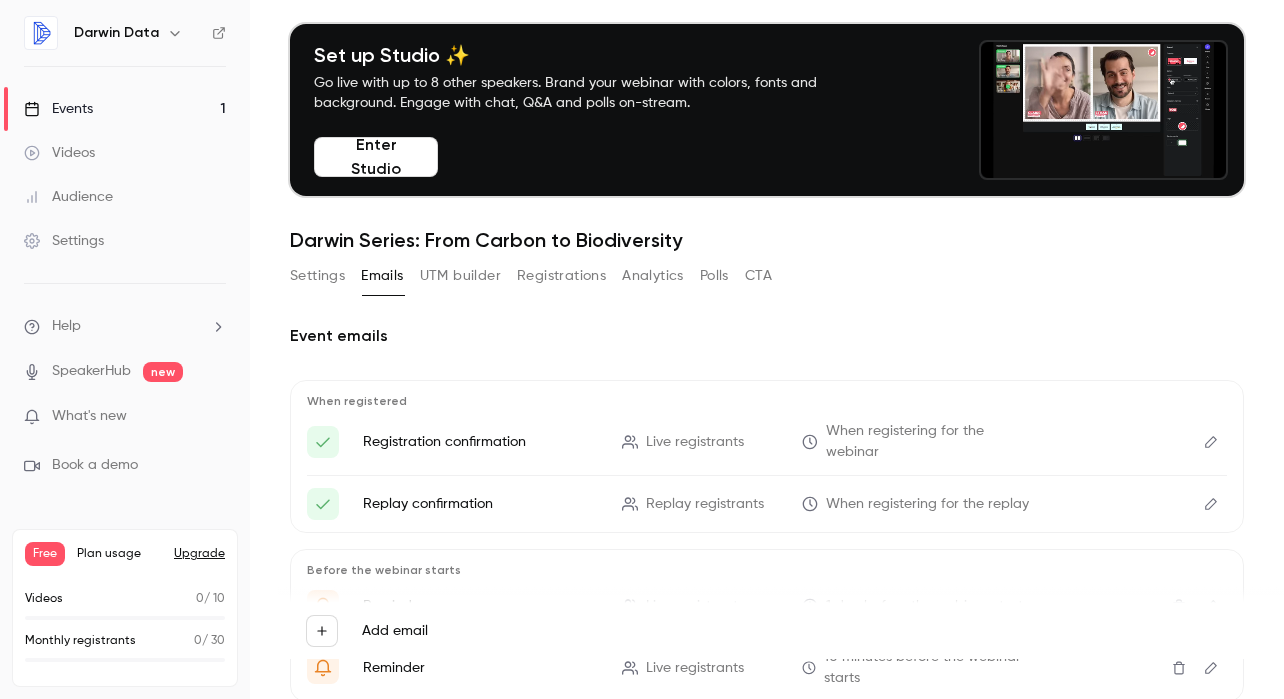 scroll, scrollTop: 0, scrollLeft: 0, axis: both 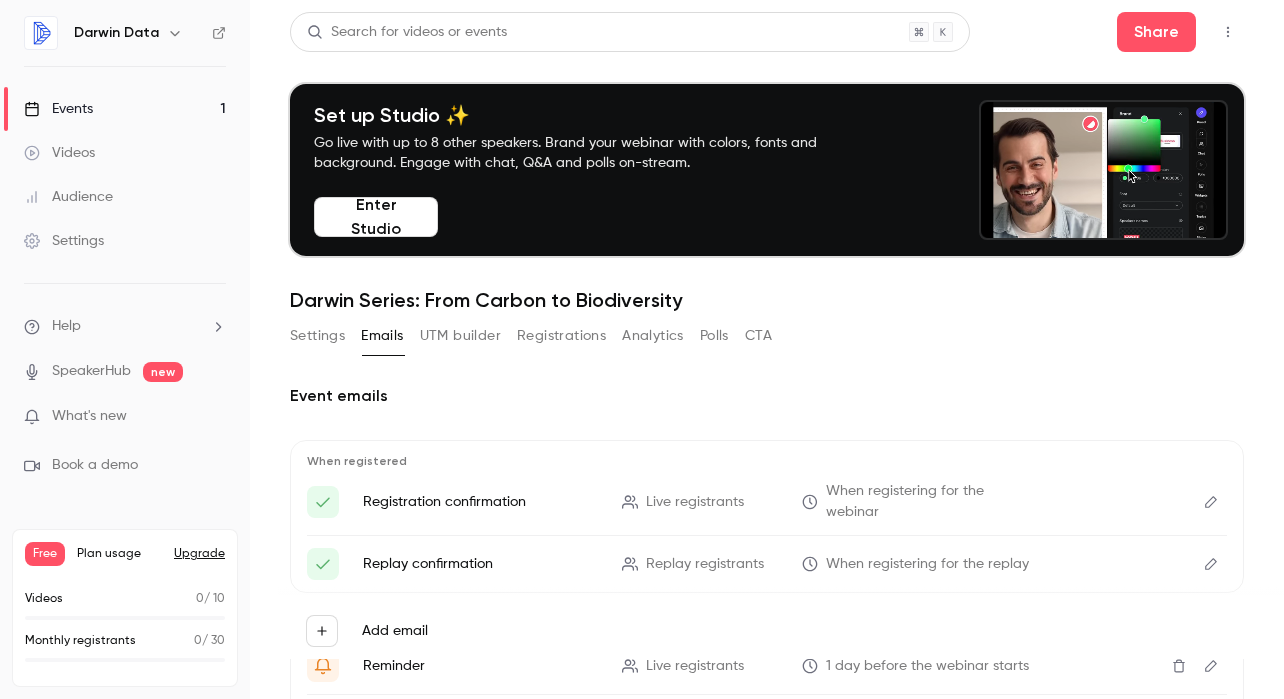 click on "UTM builder" at bounding box center [460, 336] 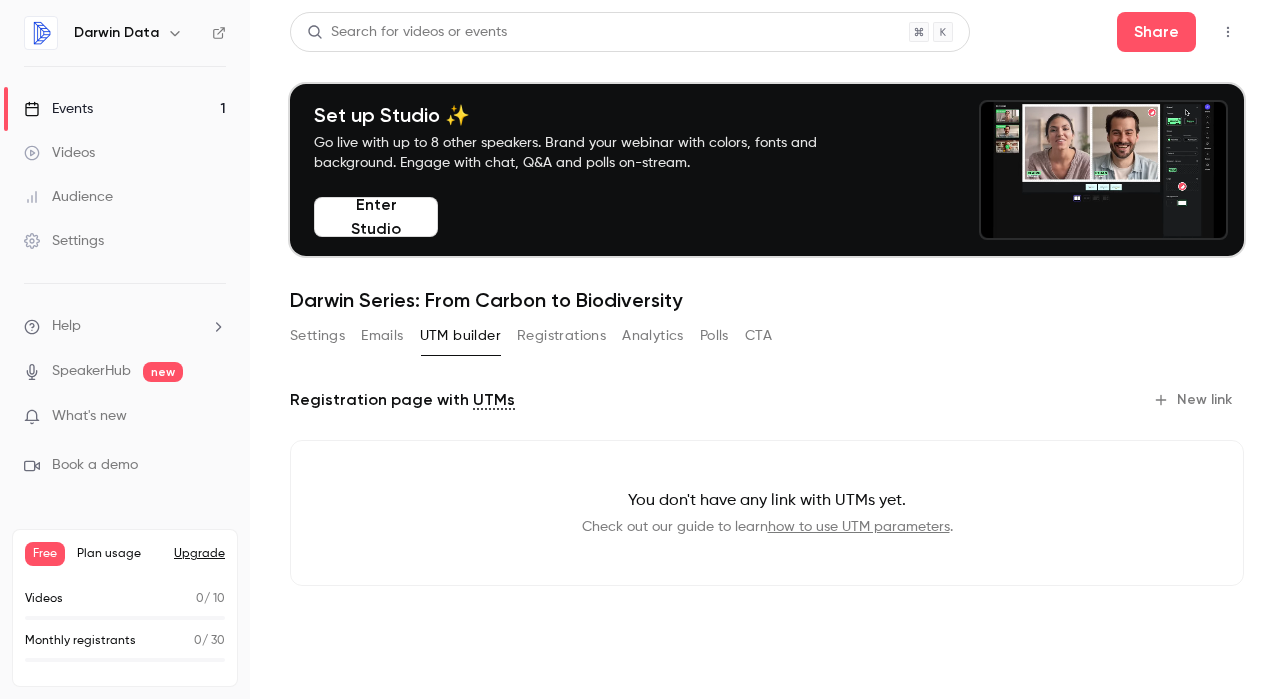 click on "Events 1" at bounding box center (125, 109) 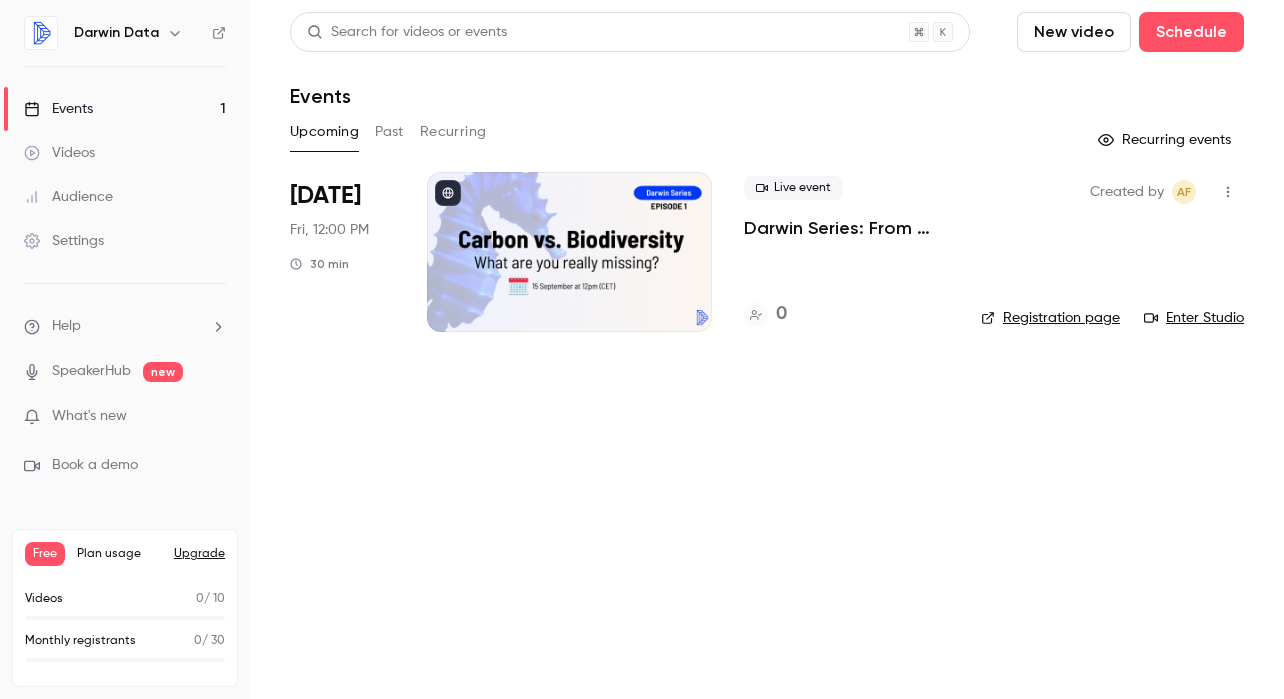 click on "Registration page" at bounding box center [1050, 318] 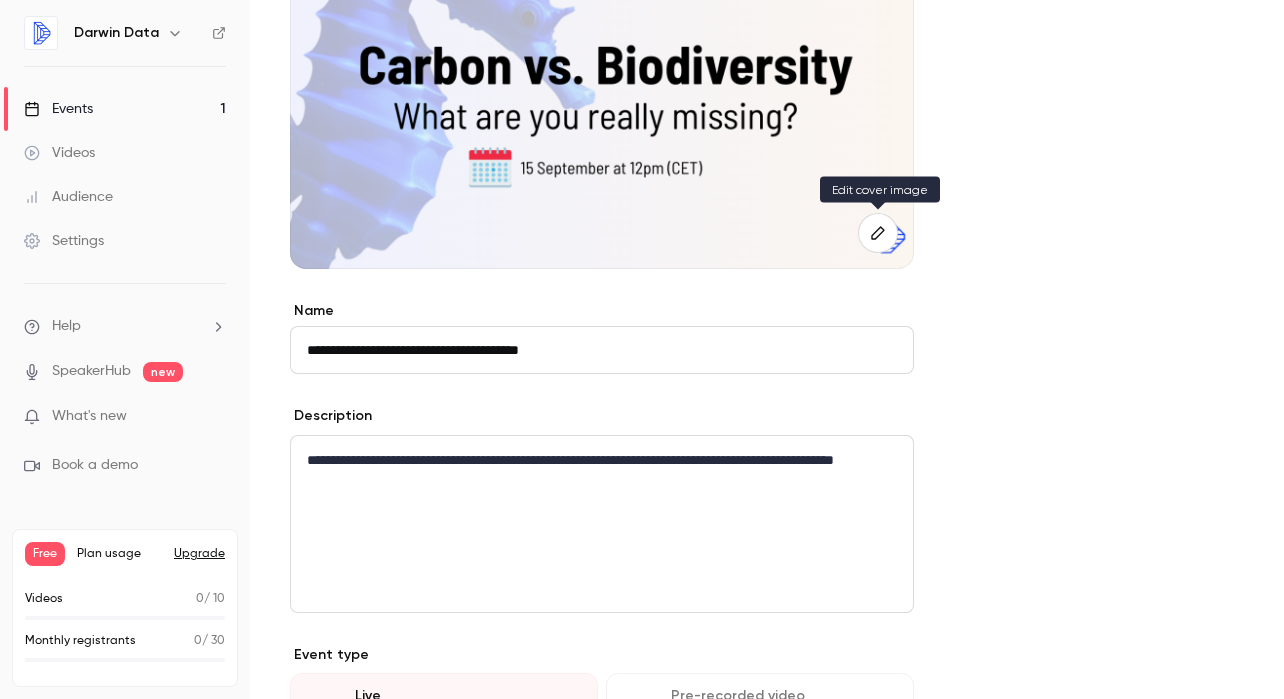 click 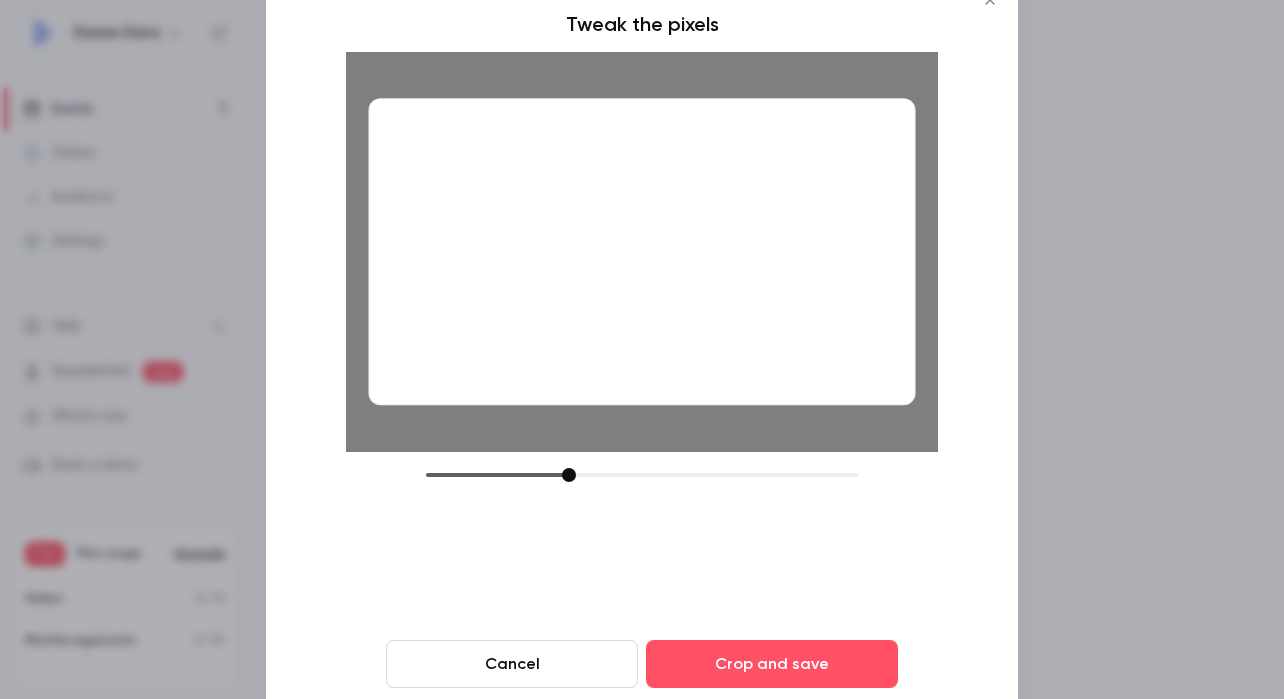 drag, startPoint x: 617, startPoint y: 128, endPoint x: 595, endPoint y: 146, distance: 28.42534 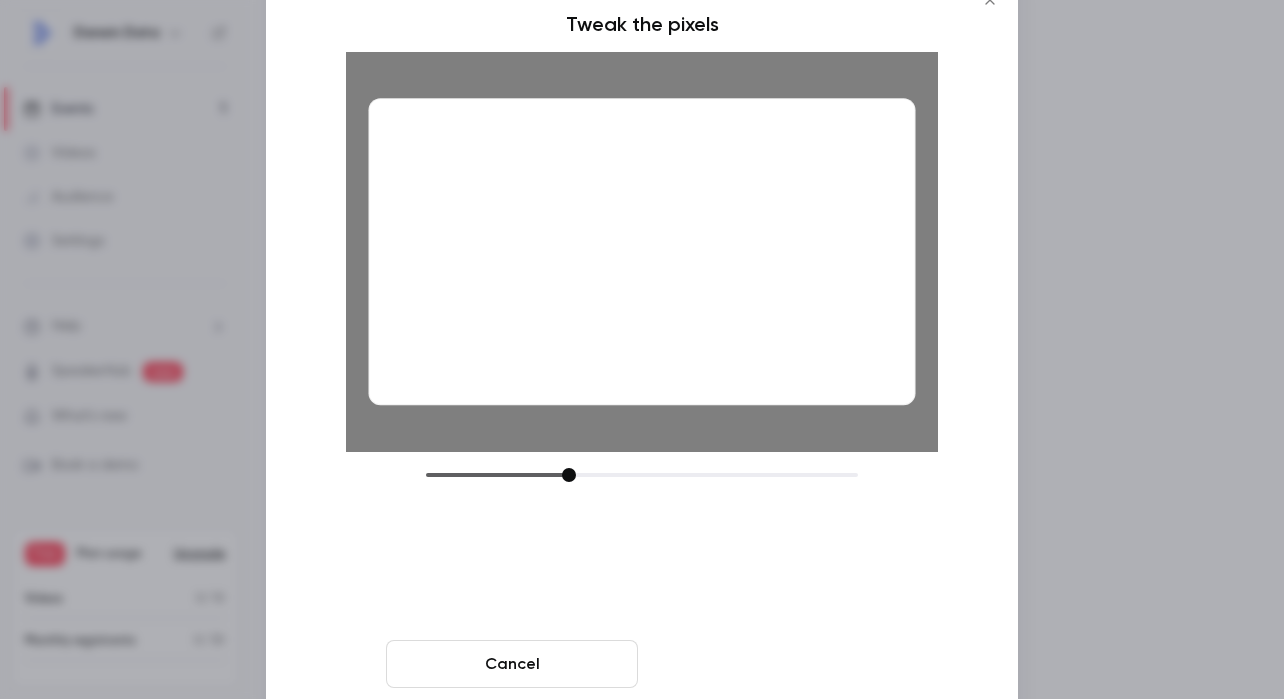 click on "Crop and save" at bounding box center [772, 664] 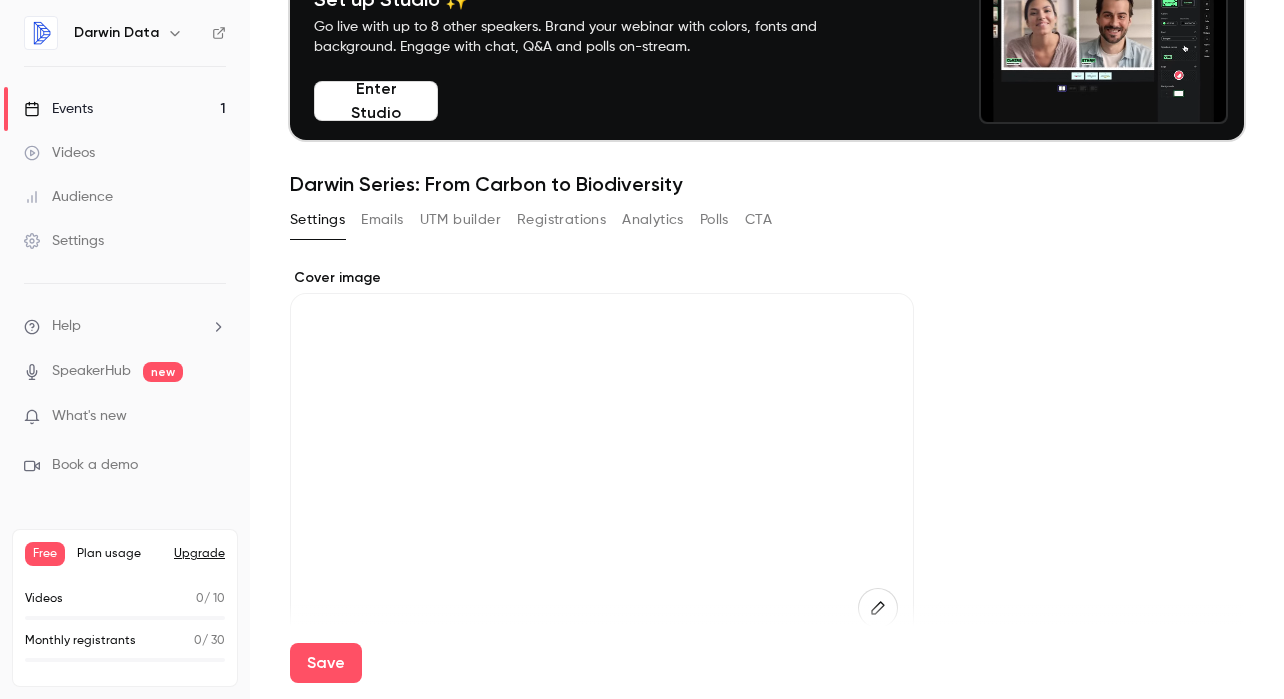 scroll, scrollTop: 0, scrollLeft: 0, axis: both 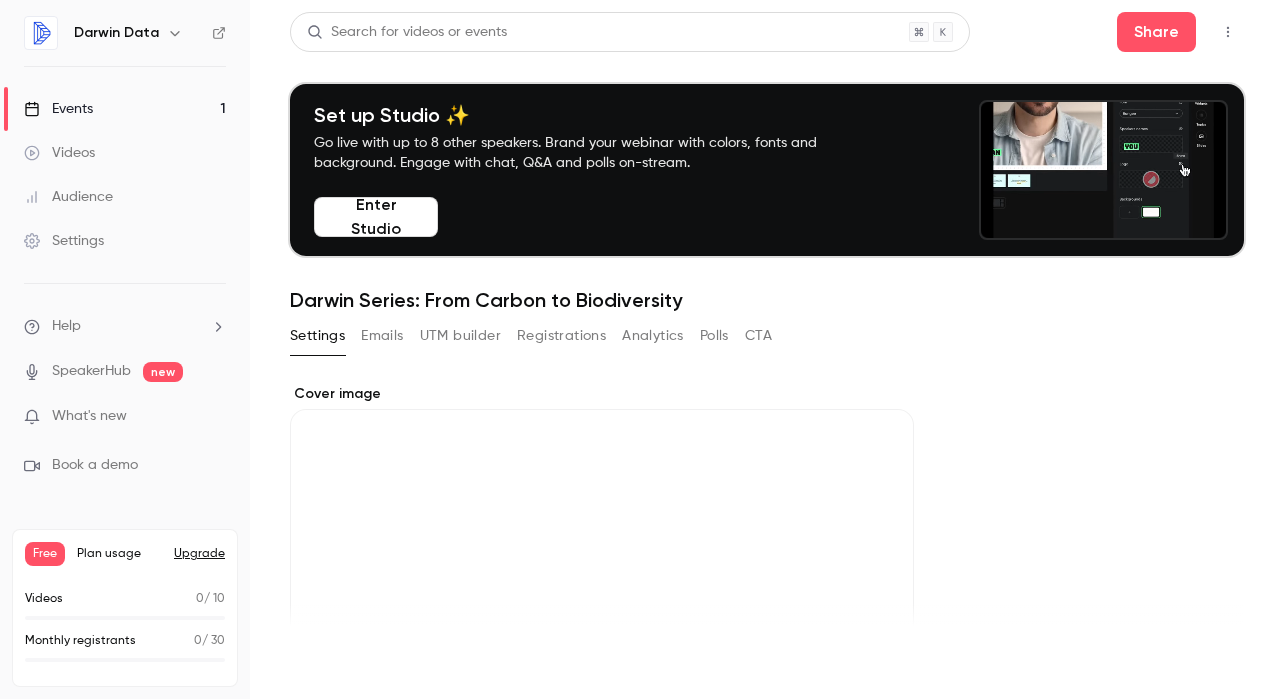 click on "Save" at bounding box center [326, 663] 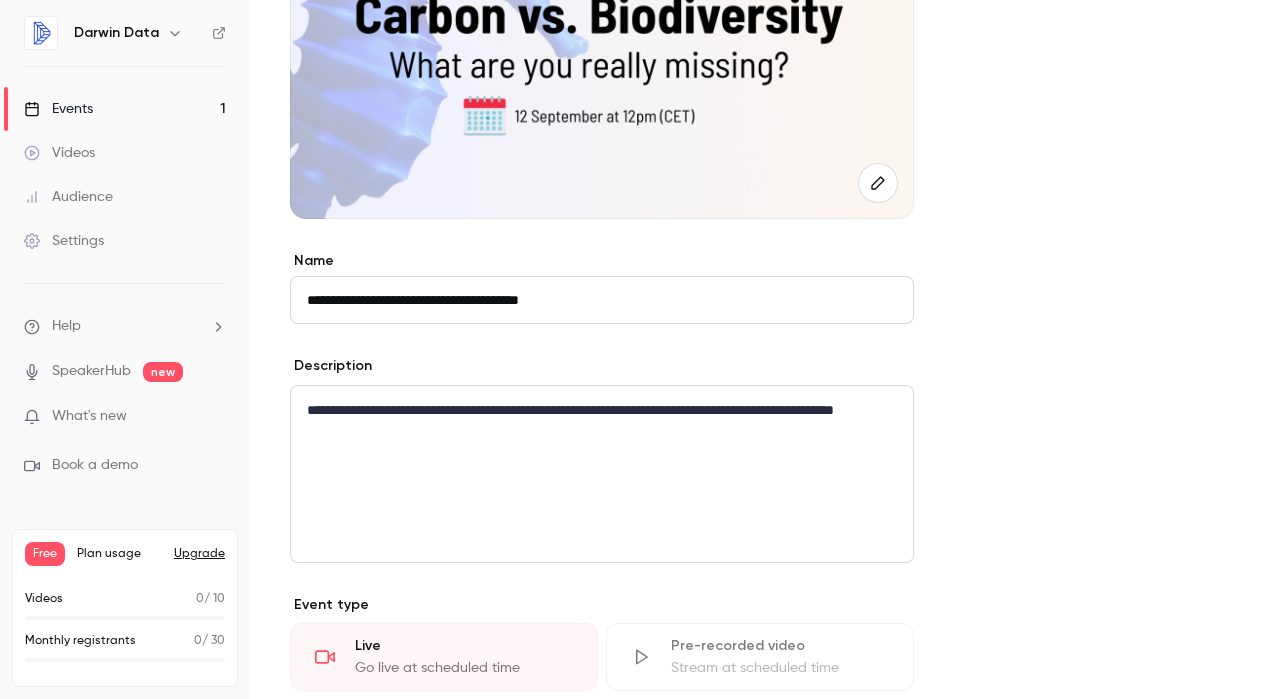 scroll, scrollTop: 544, scrollLeft: 0, axis: vertical 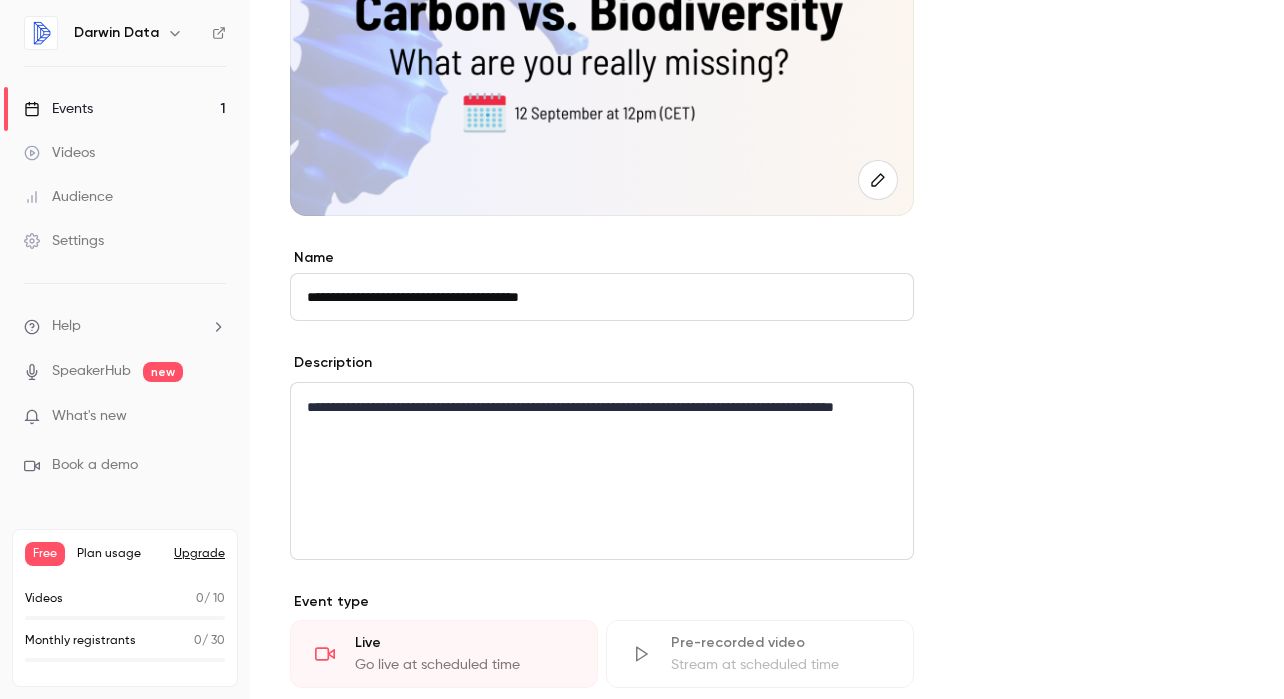 click on "**********" at bounding box center (602, 419) 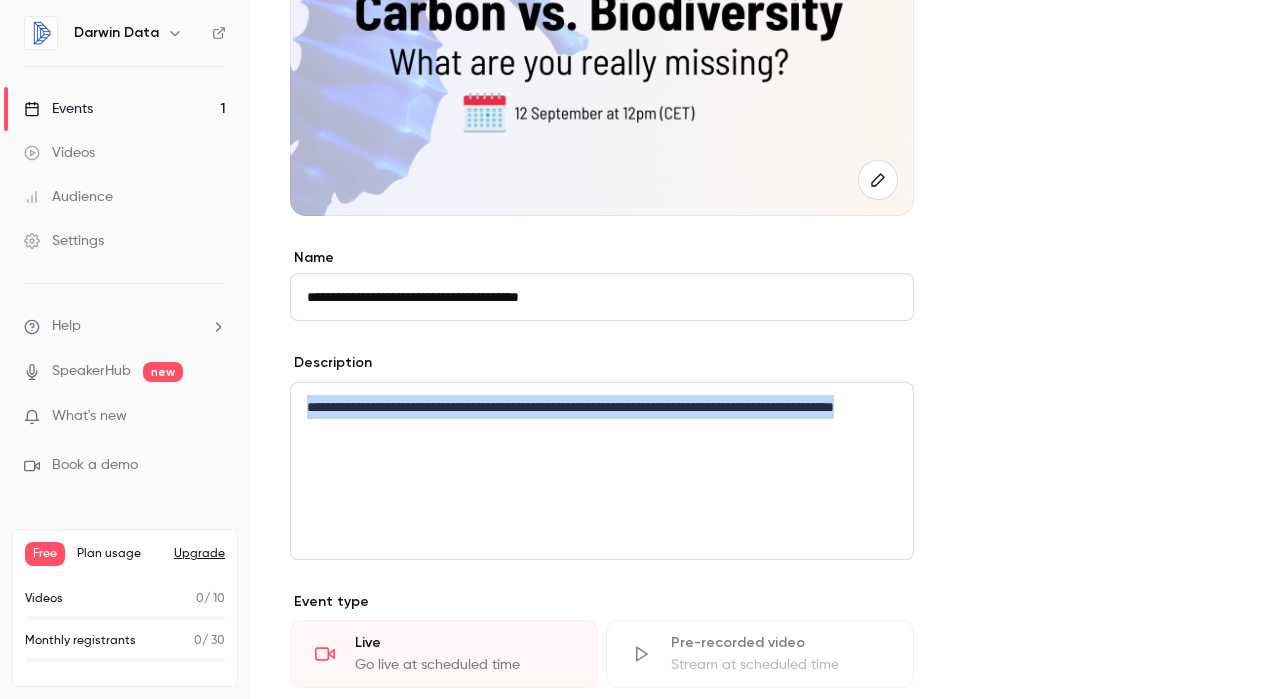 drag, startPoint x: 544, startPoint y: 429, endPoint x: 259, endPoint y: 392, distance: 287.39172 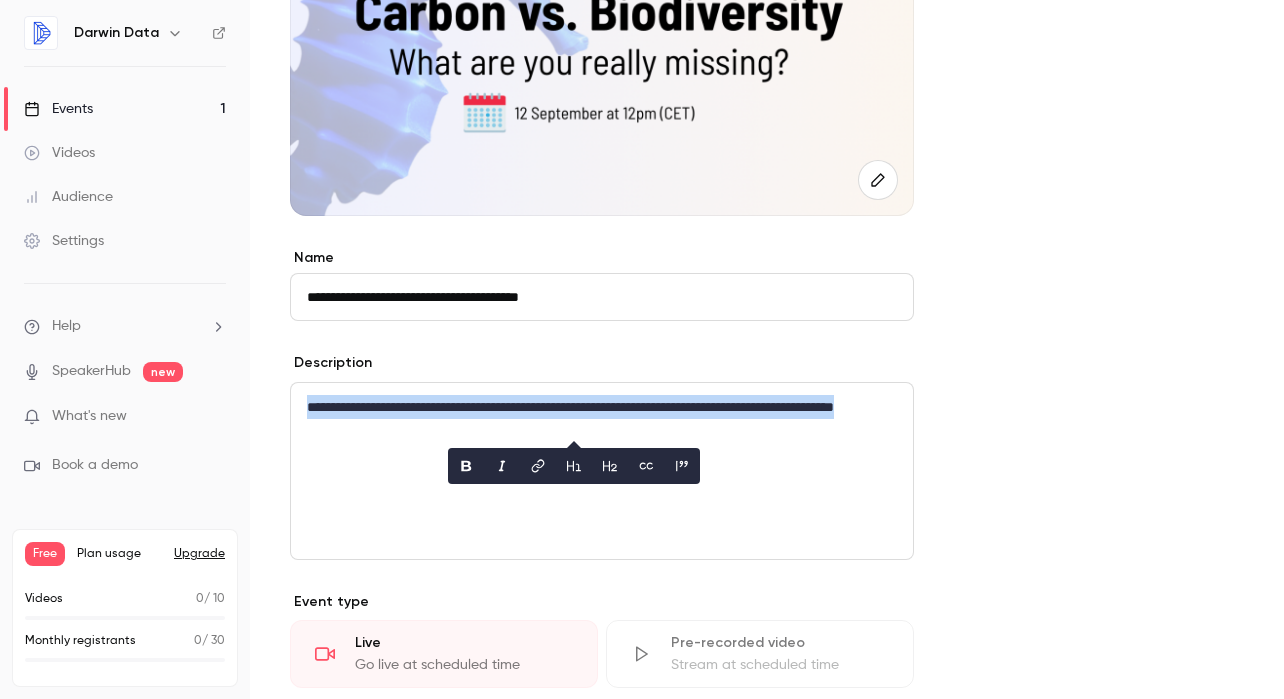 copy on "**********" 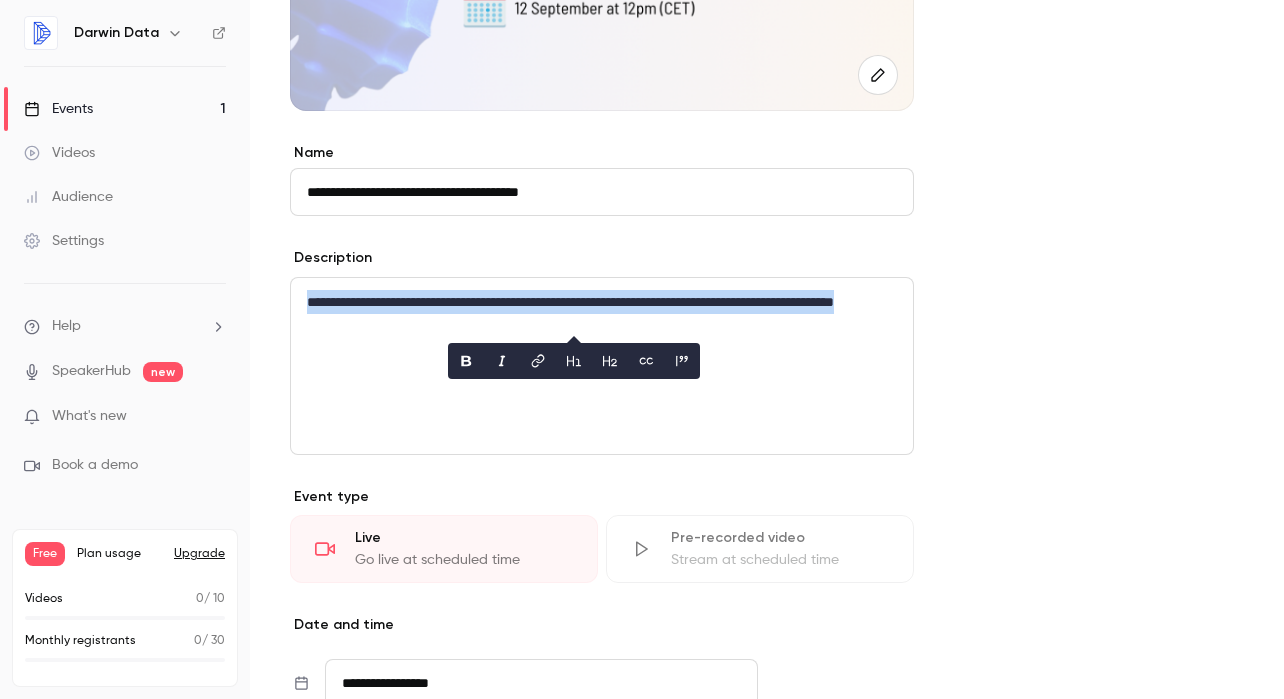 scroll, scrollTop: 663, scrollLeft: 0, axis: vertical 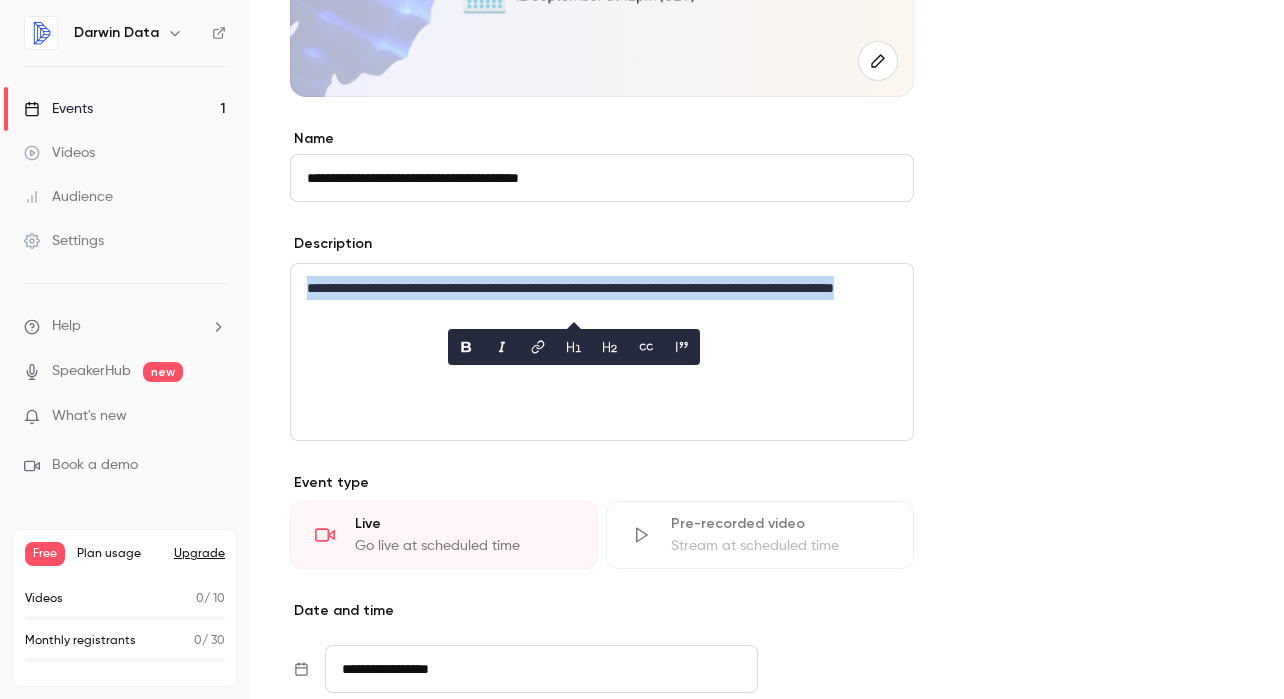 click on "**********" at bounding box center (602, 300) 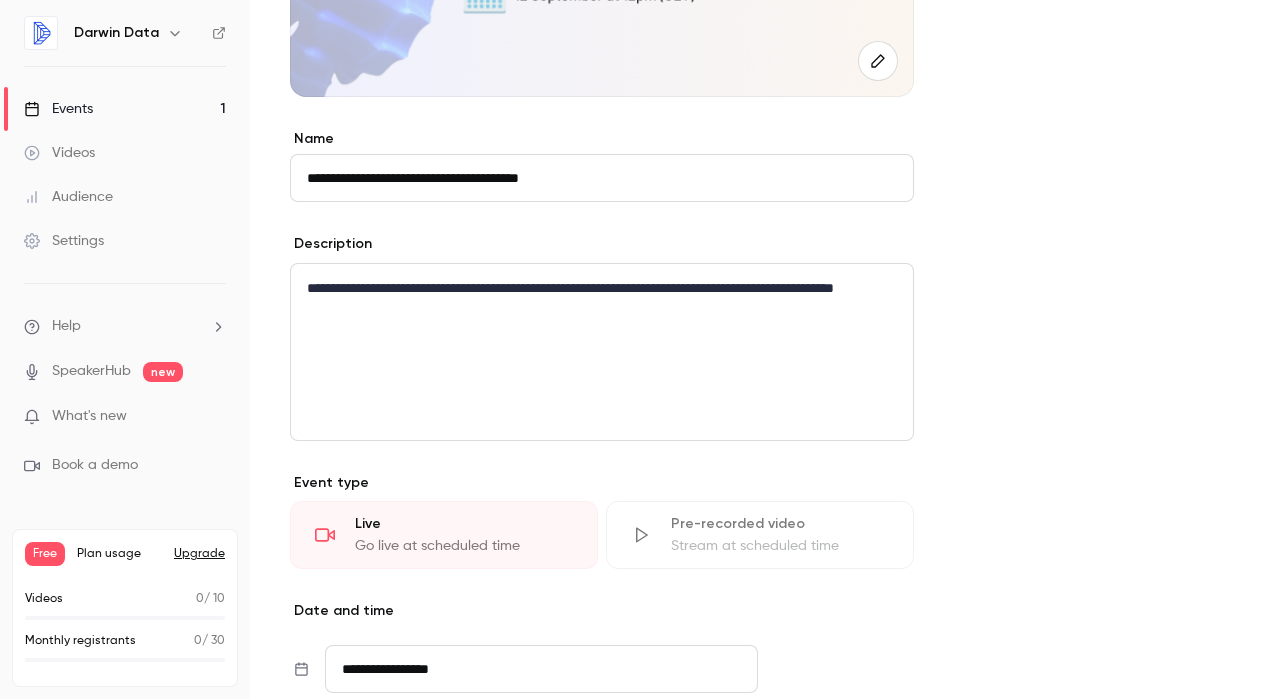 click on "**********" at bounding box center (602, 300) 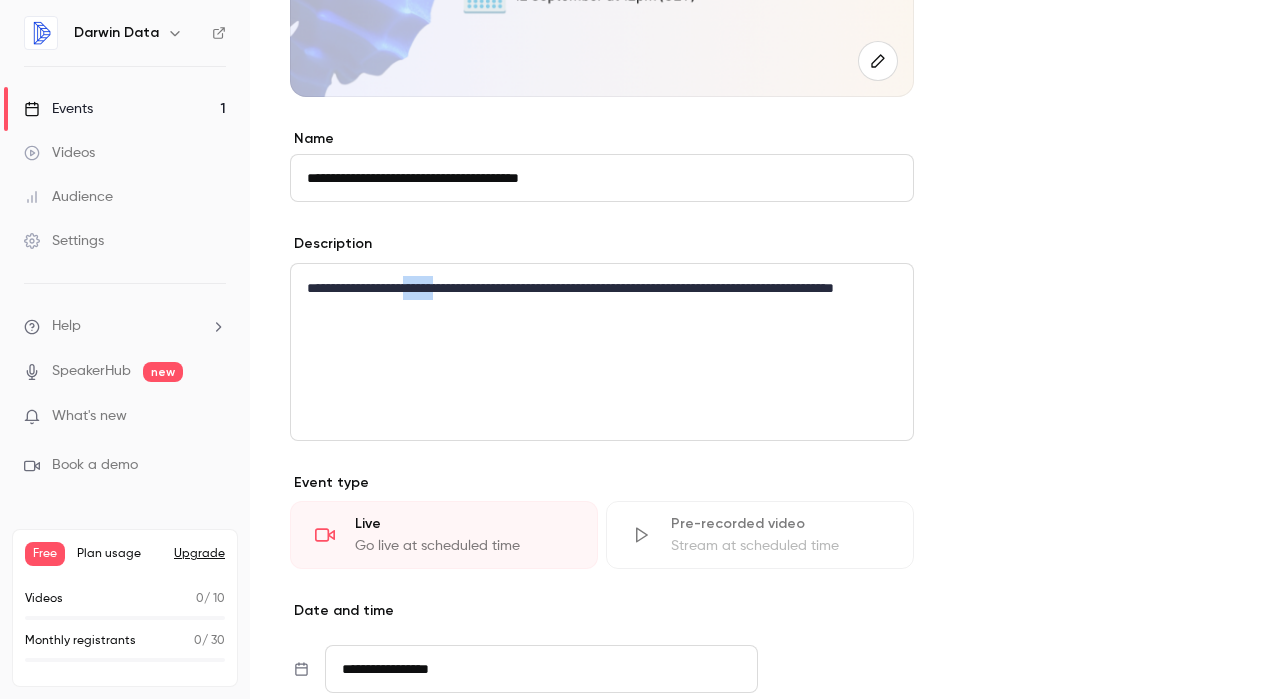 click on "**********" at bounding box center [602, 300] 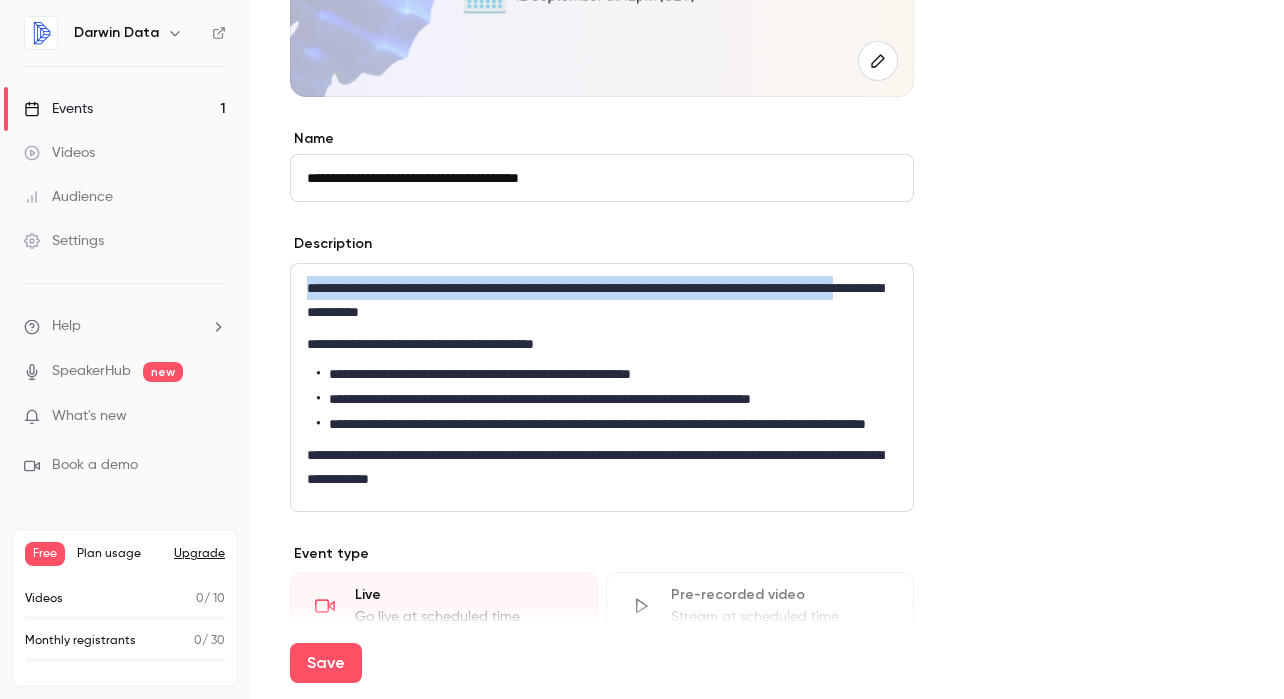 scroll, scrollTop: 0, scrollLeft: 0, axis: both 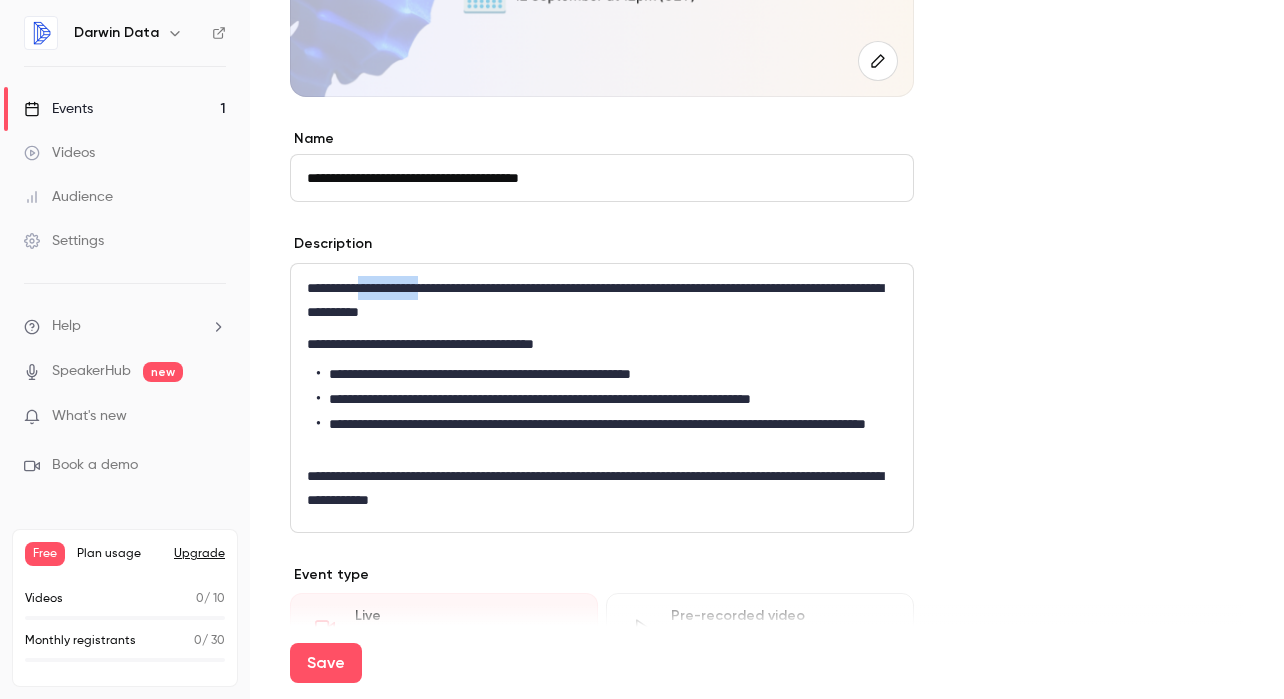 drag, startPoint x: 460, startPoint y: 289, endPoint x: 374, endPoint y: 293, distance: 86.09297 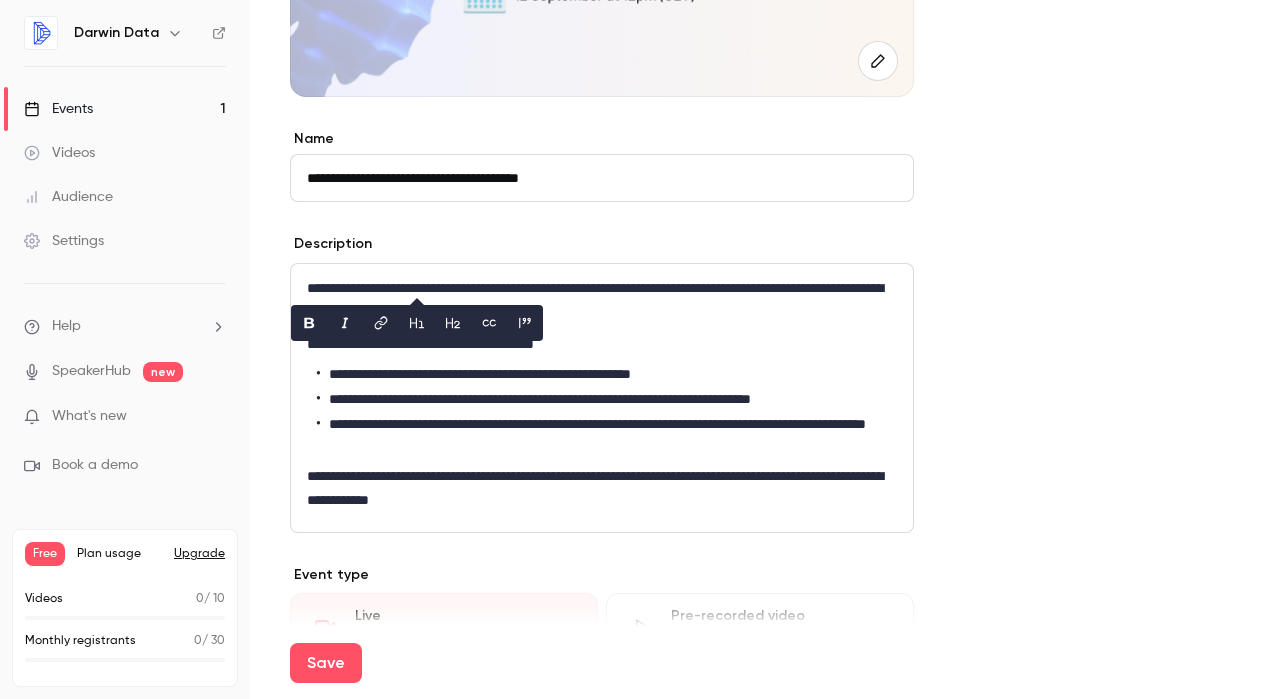 click on "**********" at bounding box center [602, 300] 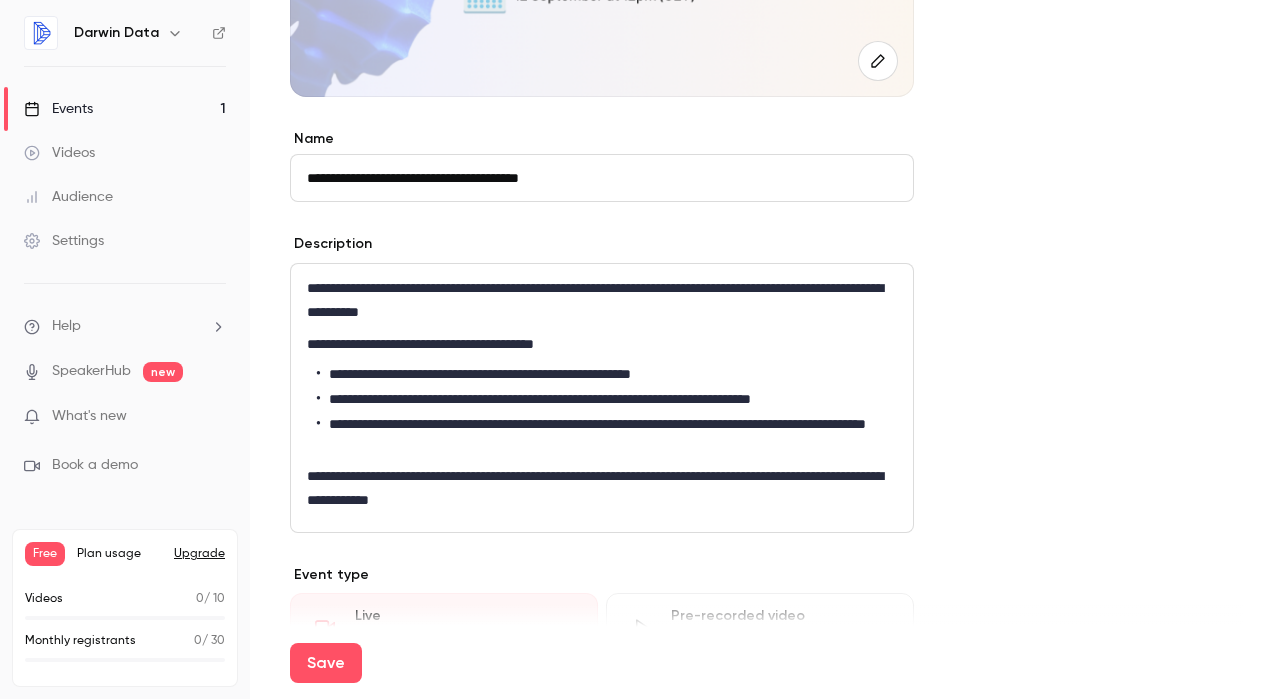 click on "**********" at bounding box center (602, 300) 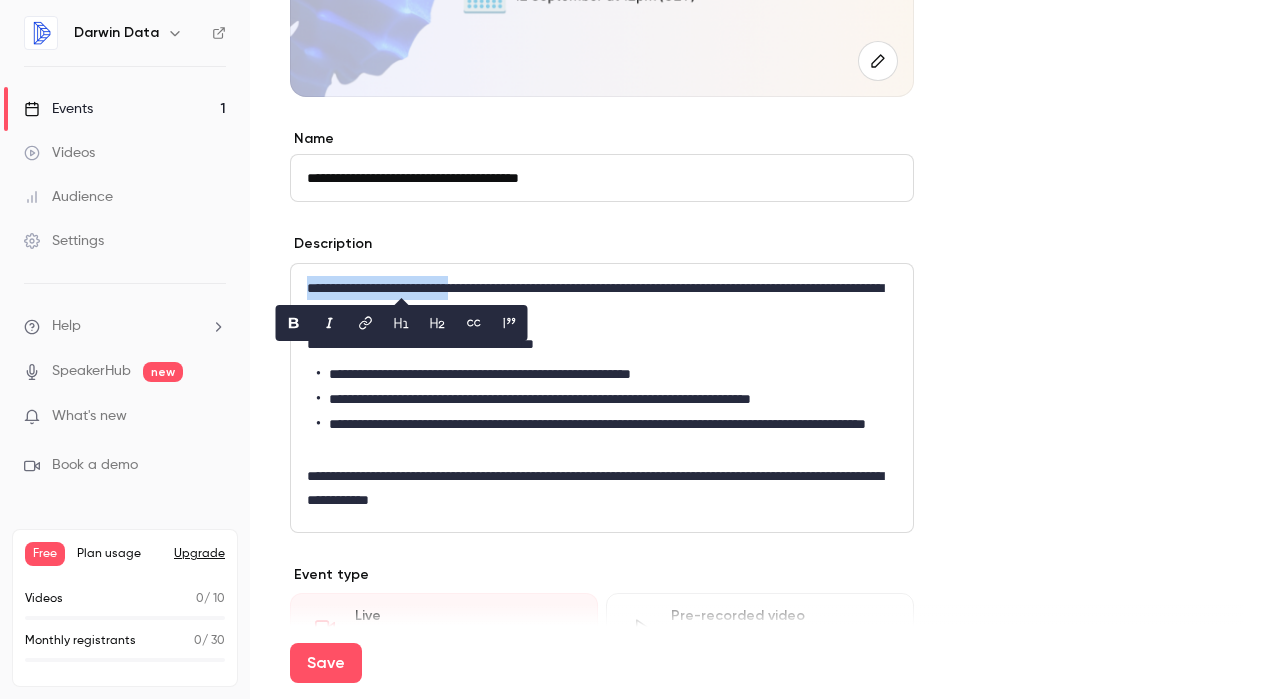 click on "**********" at bounding box center (602, 300) 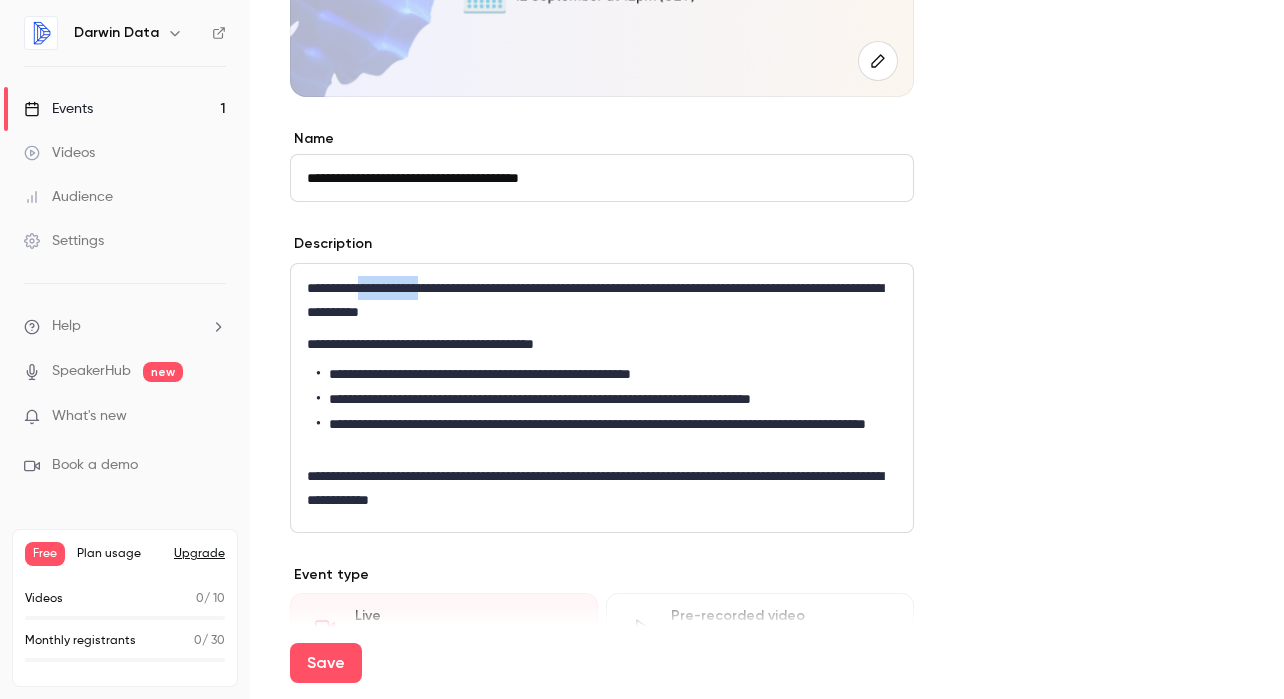 drag, startPoint x: 459, startPoint y: 286, endPoint x: 375, endPoint y: 287, distance: 84.00595 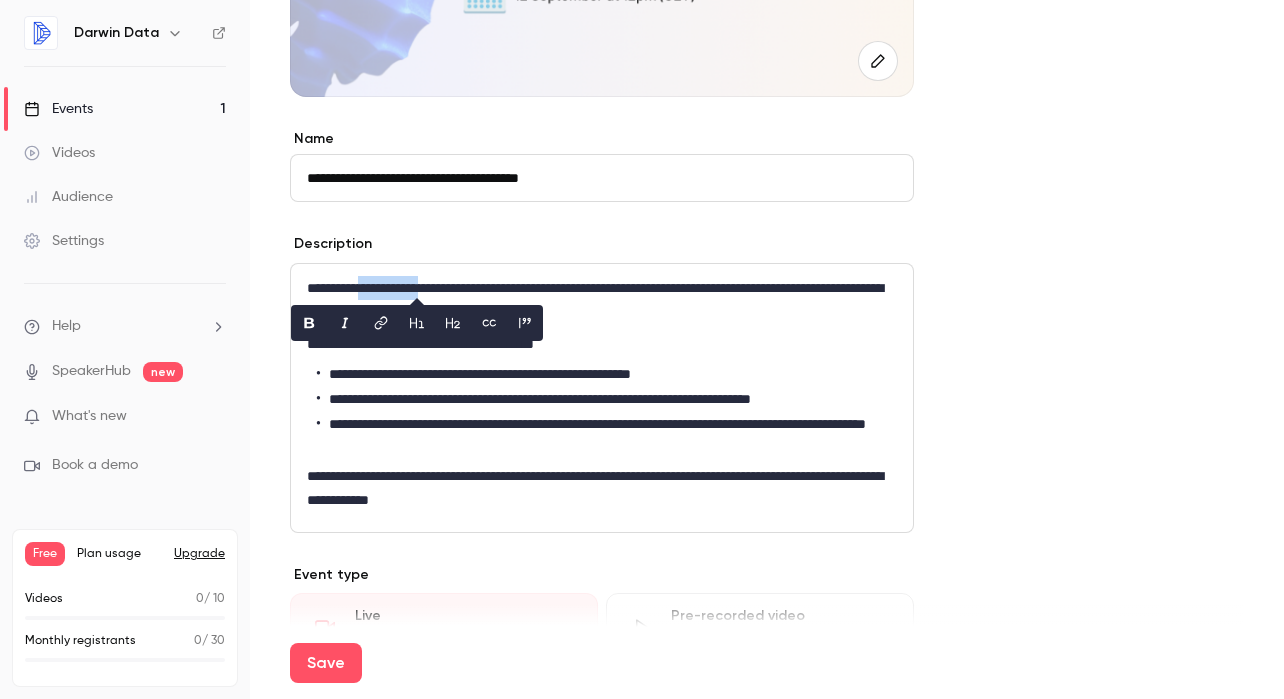 type 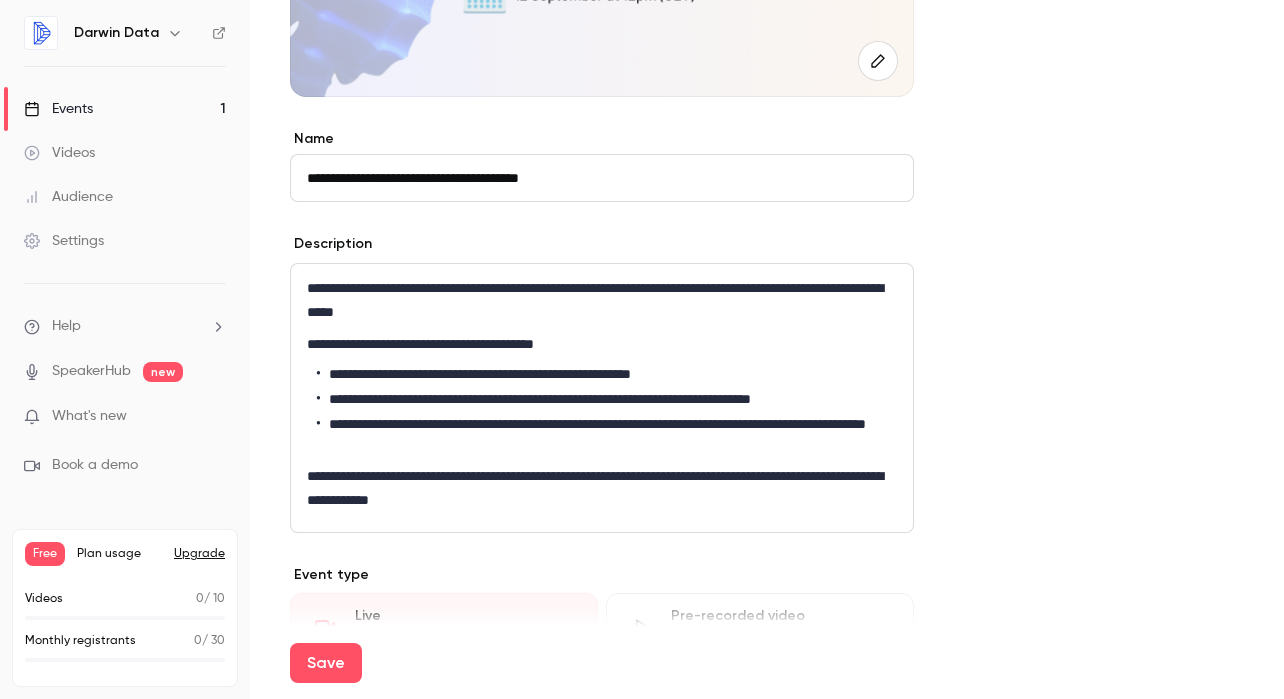 click on "**********" at bounding box center [607, 399] 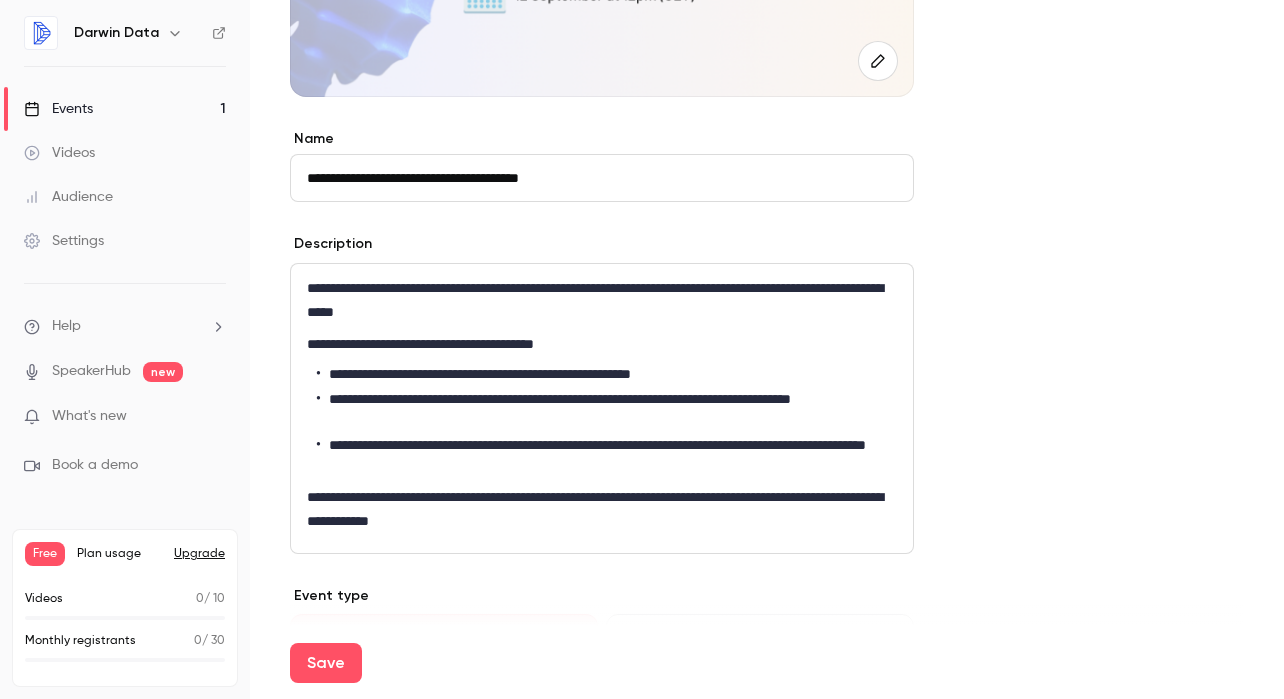 click on "**********" at bounding box center [607, 410] 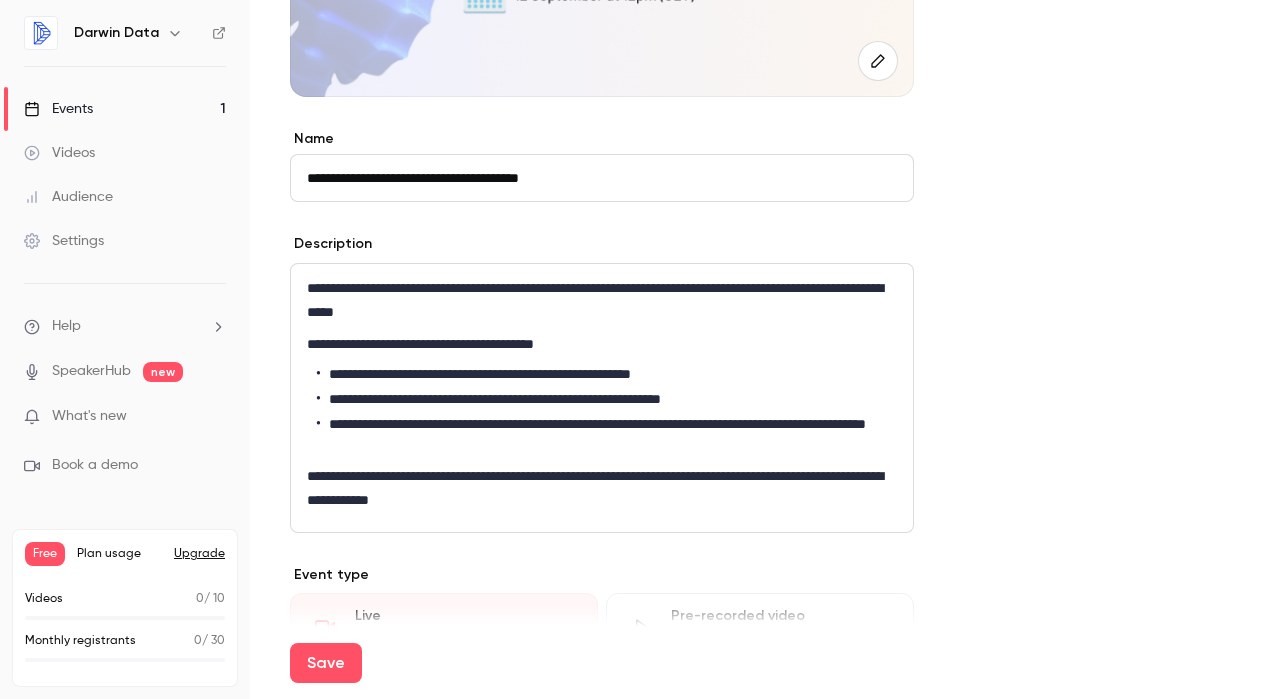 click on "**********" at bounding box center [607, 435] 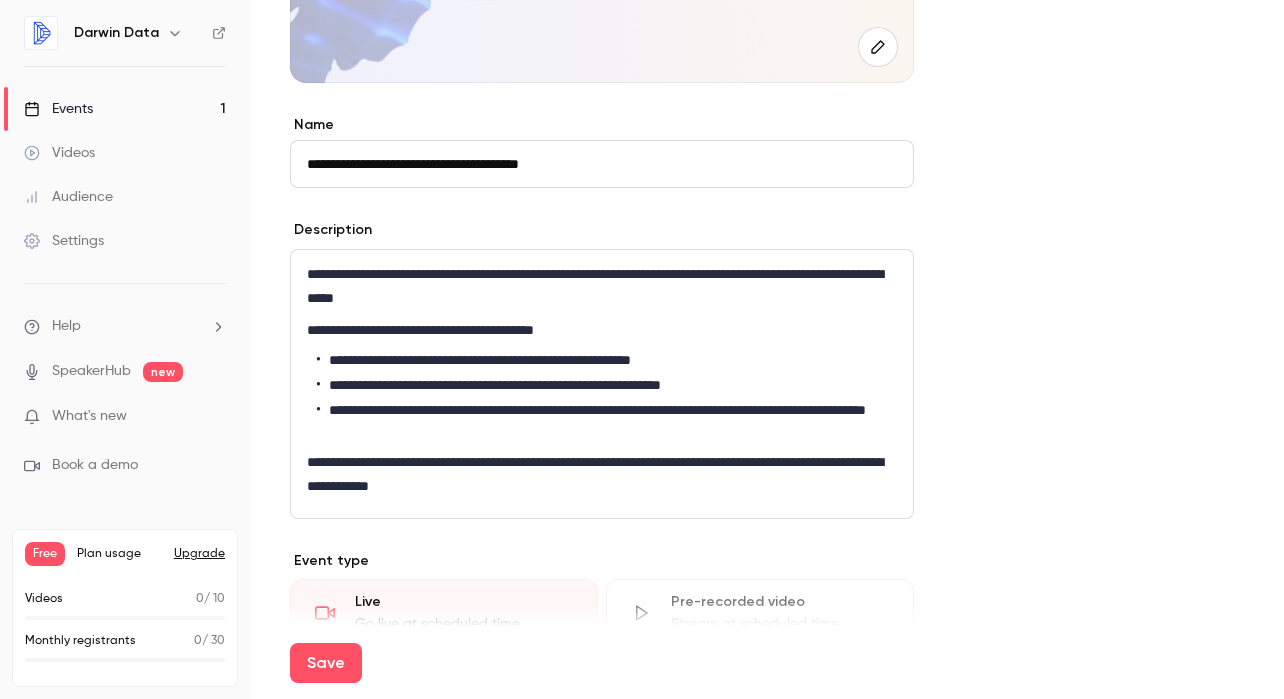 scroll, scrollTop: 683, scrollLeft: 0, axis: vertical 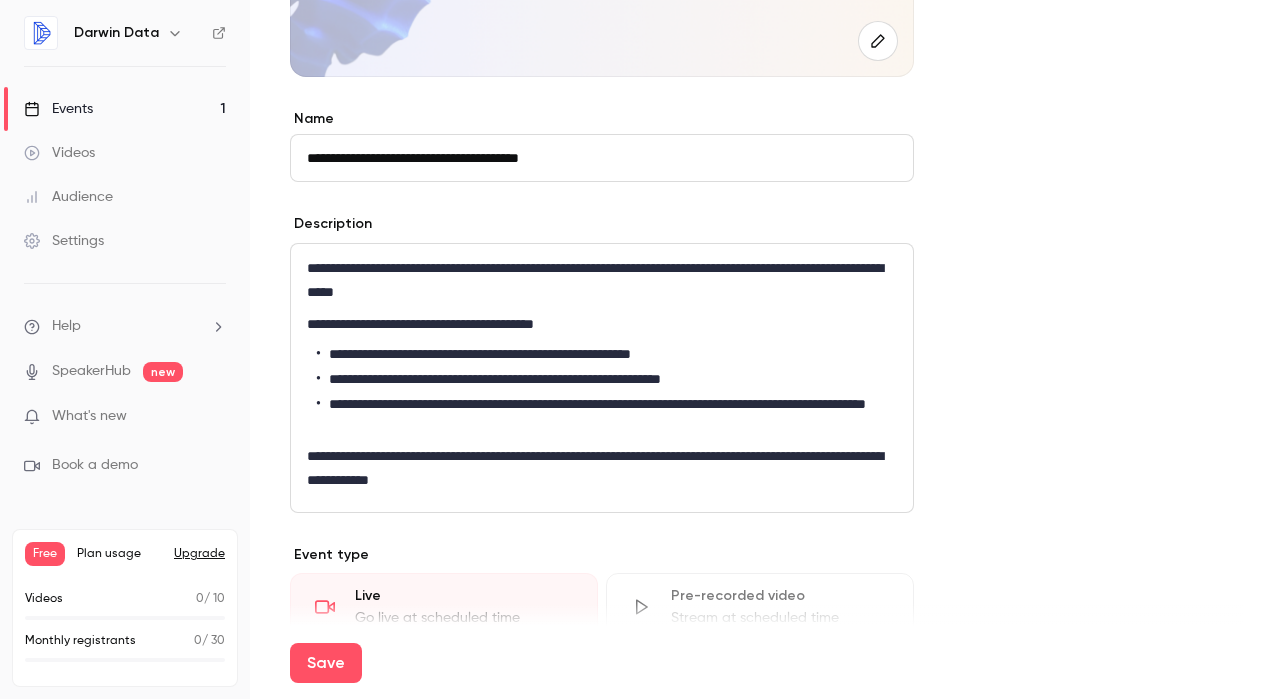click on "**********" at bounding box center [602, 280] 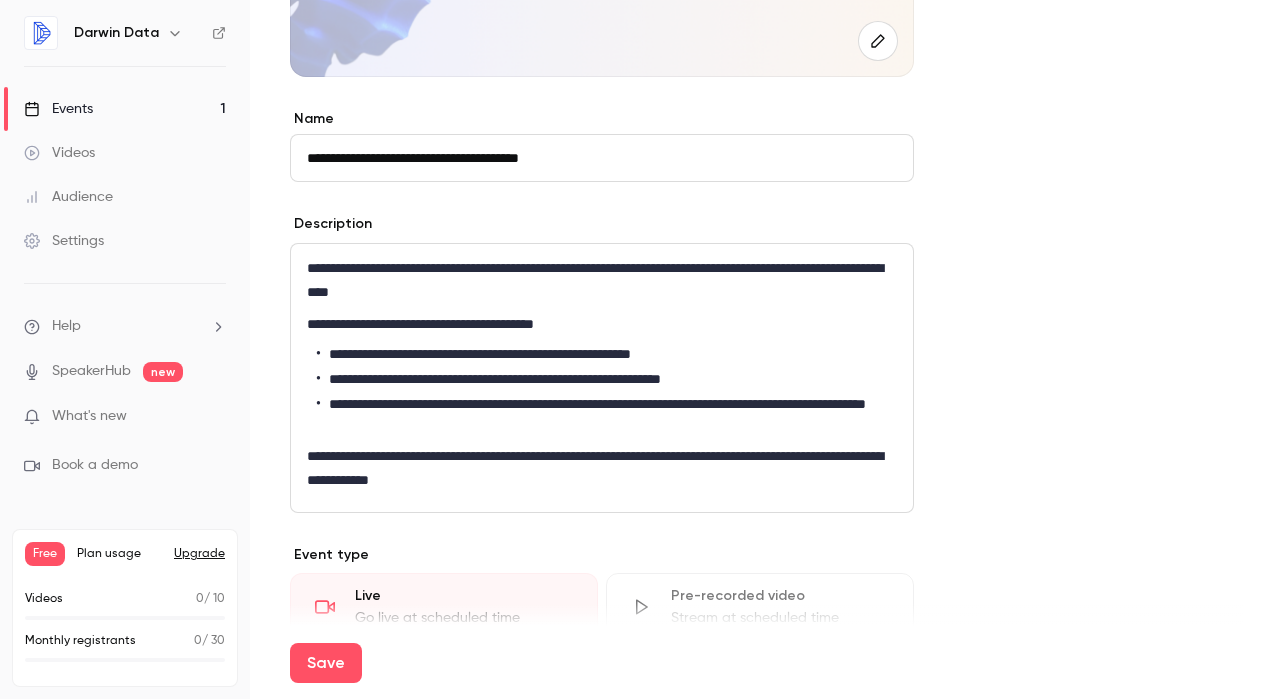 click on "**********" at bounding box center (602, 280) 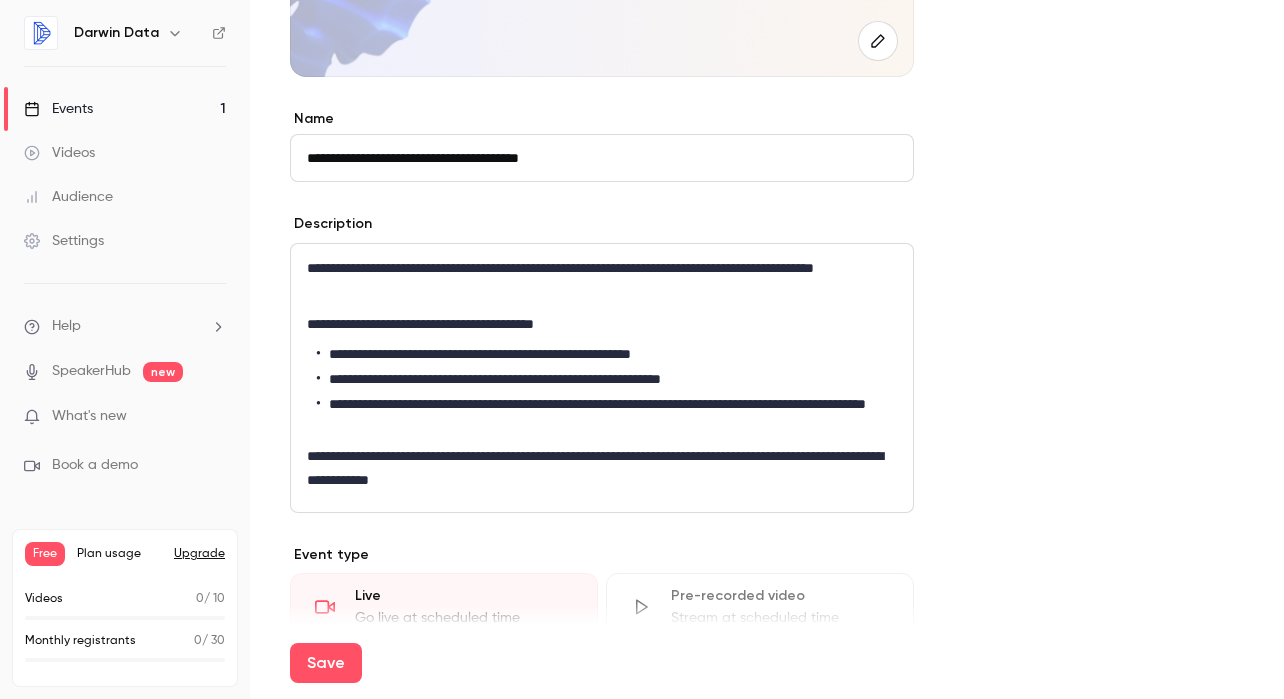 click on "**********" at bounding box center (602, 280) 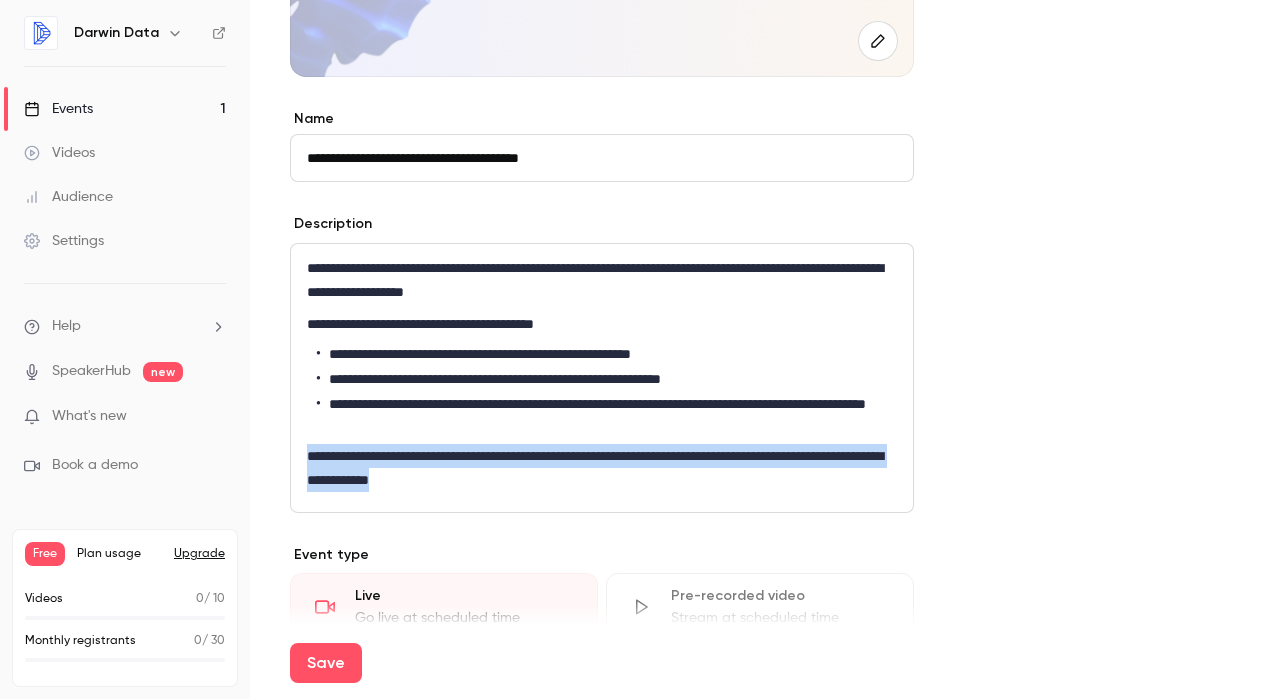 drag, startPoint x: 578, startPoint y: 488, endPoint x: 279, endPoint y: 449, distance: 301.53275 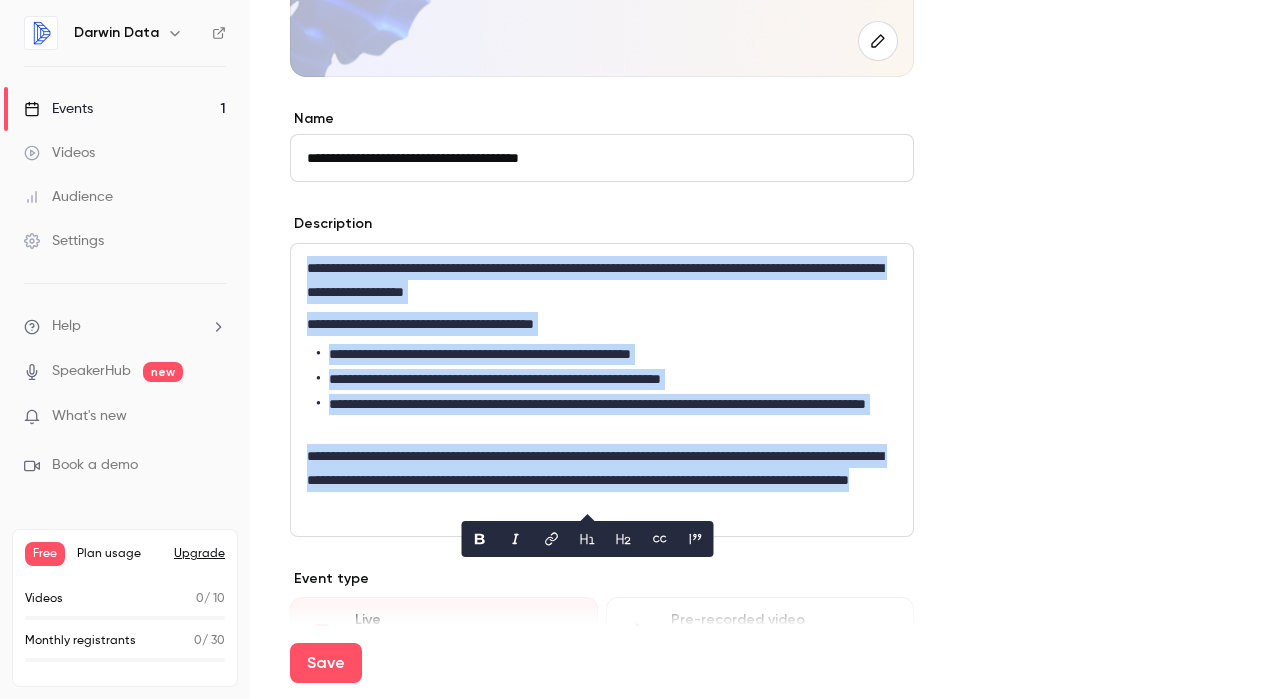 copy on "**********" 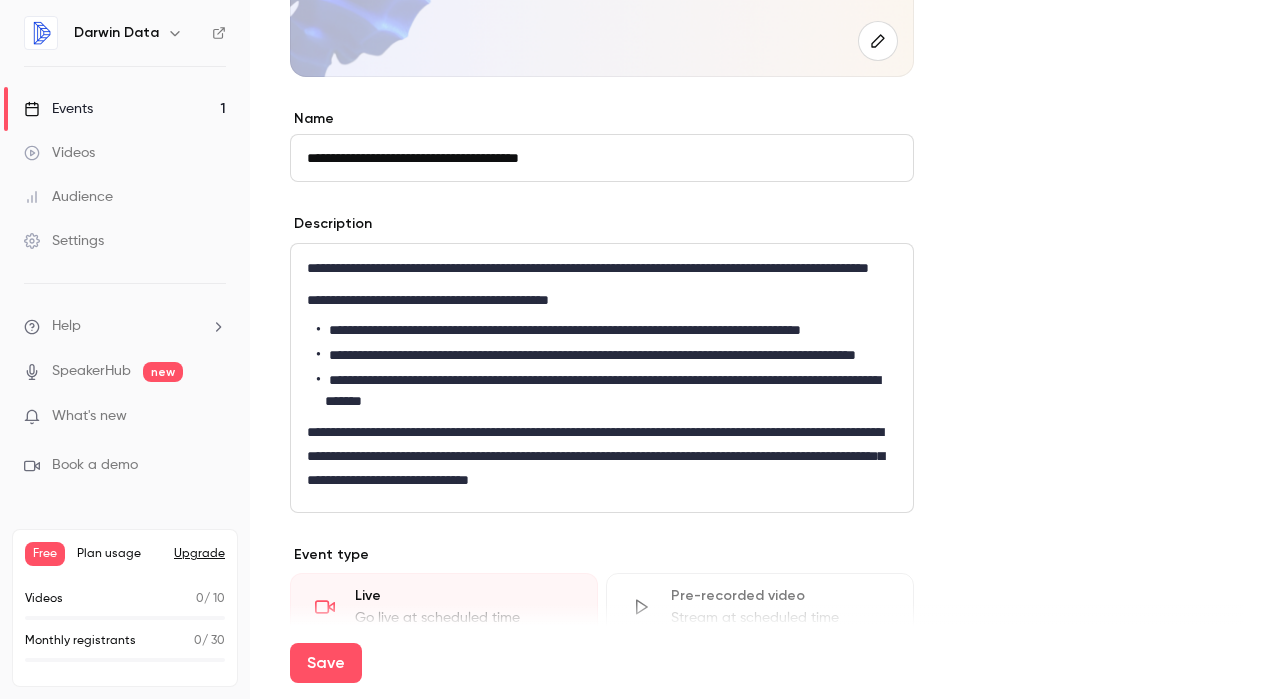 scroll, scrollTop: 0, scrollLeft: 0, axis: both 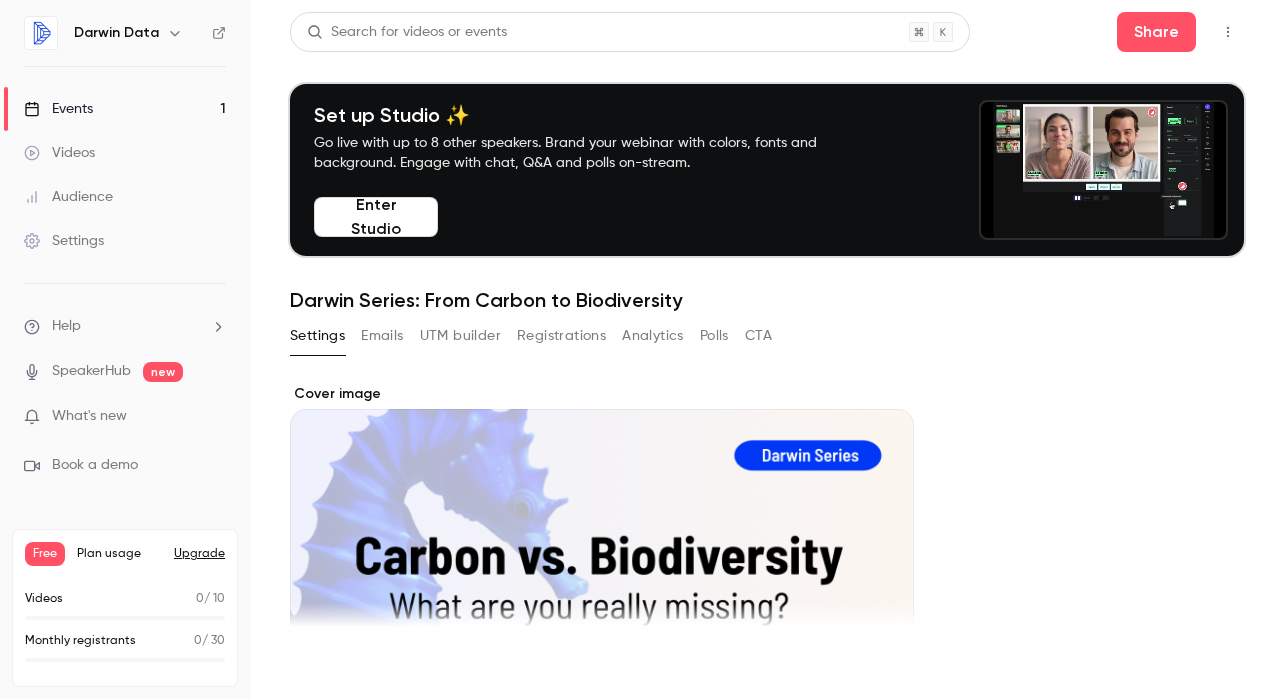 click on "Save" at bounding box center [326, 663] 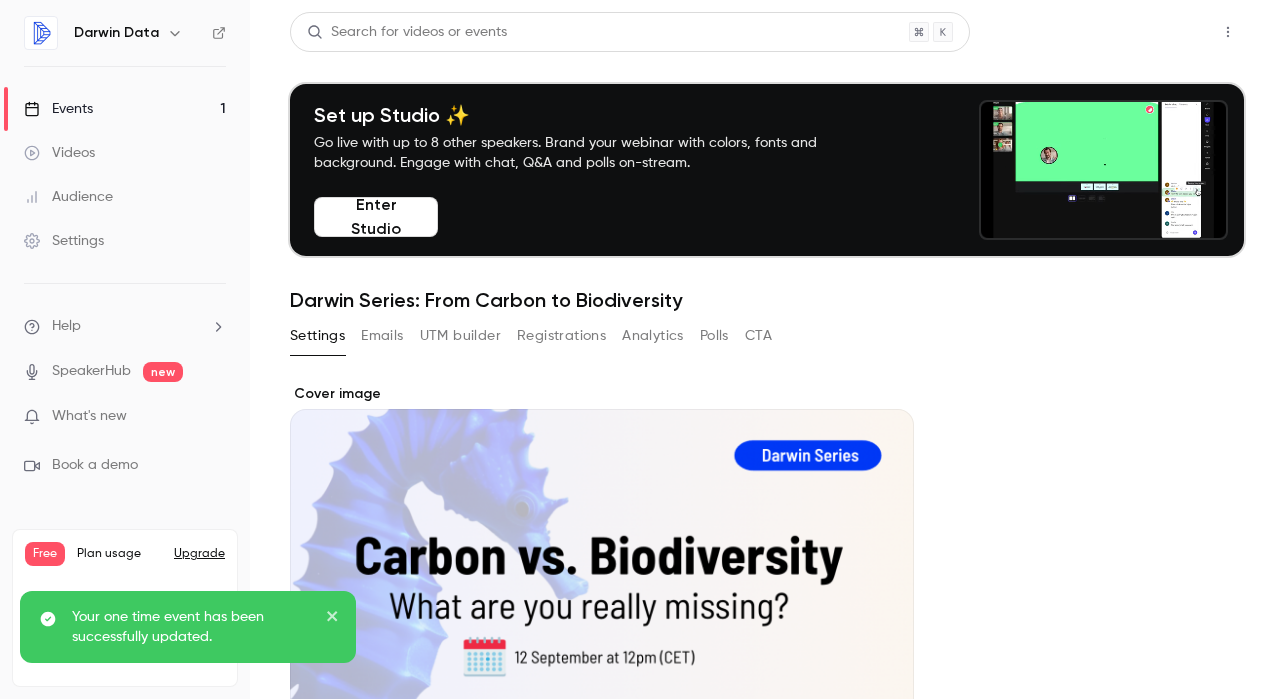 click on "Share" at bounding box center [1156, 32] 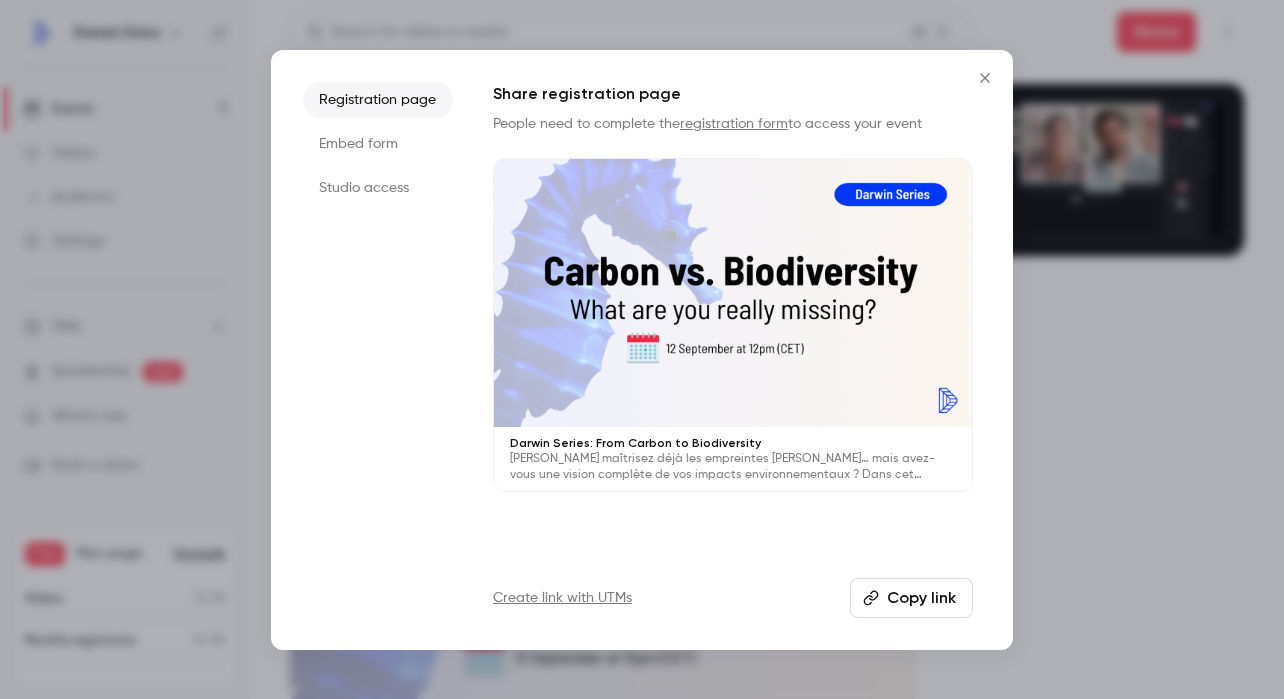 click on "Copy link" at bounding box center [911, 598] 